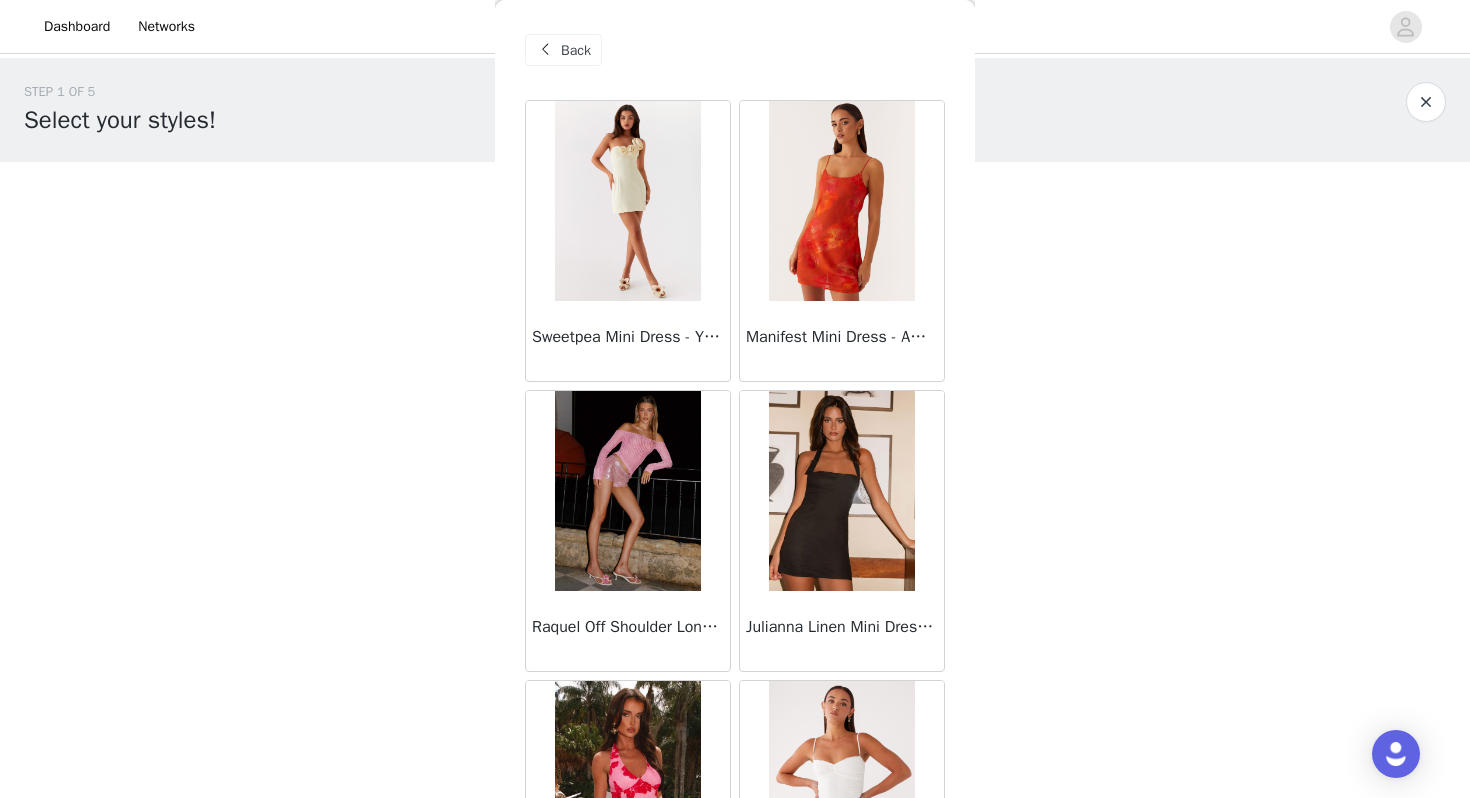 scroll, scrollTop: 0, scrollLeft: 0, axis: both 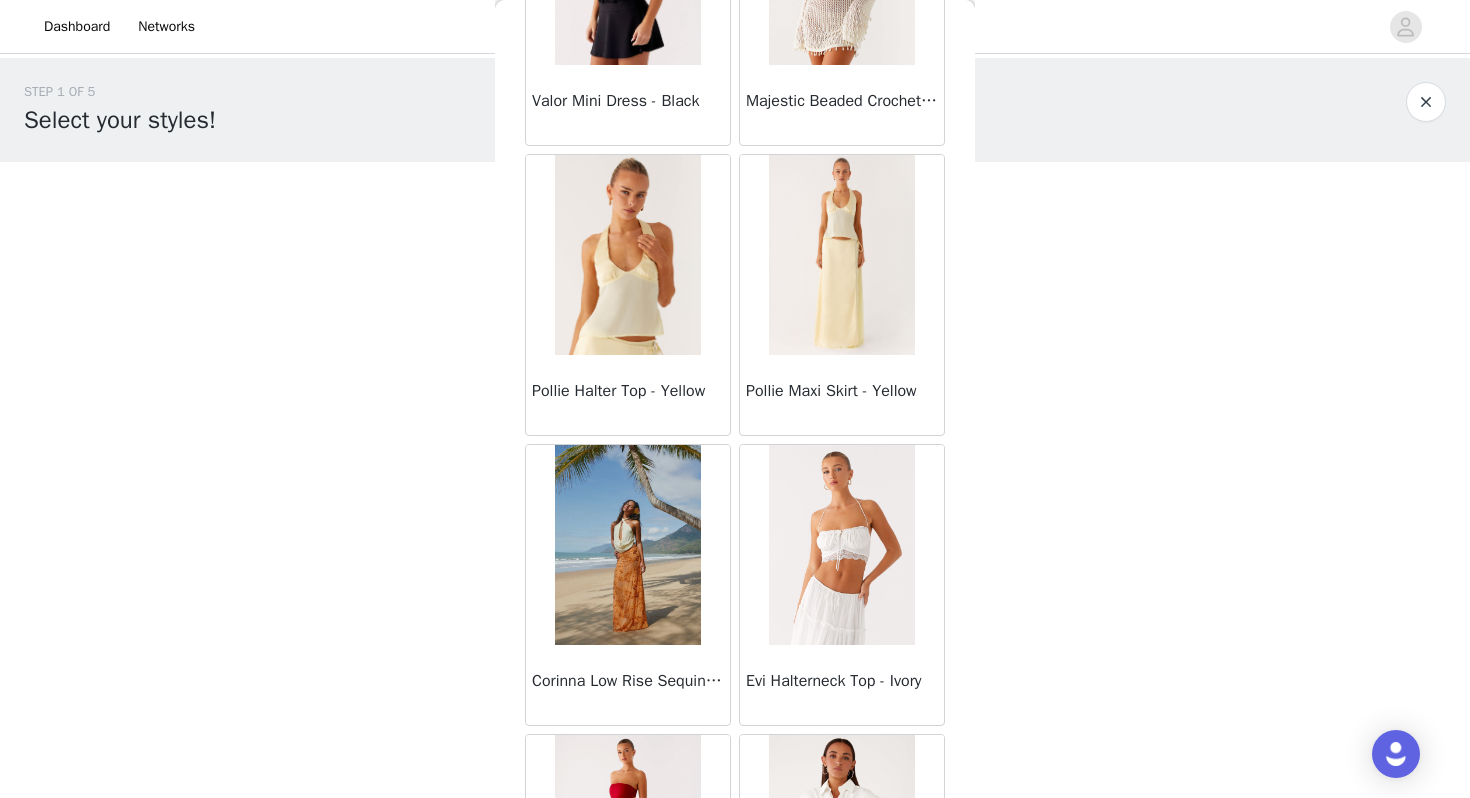 click at bounding box center [841, 255] 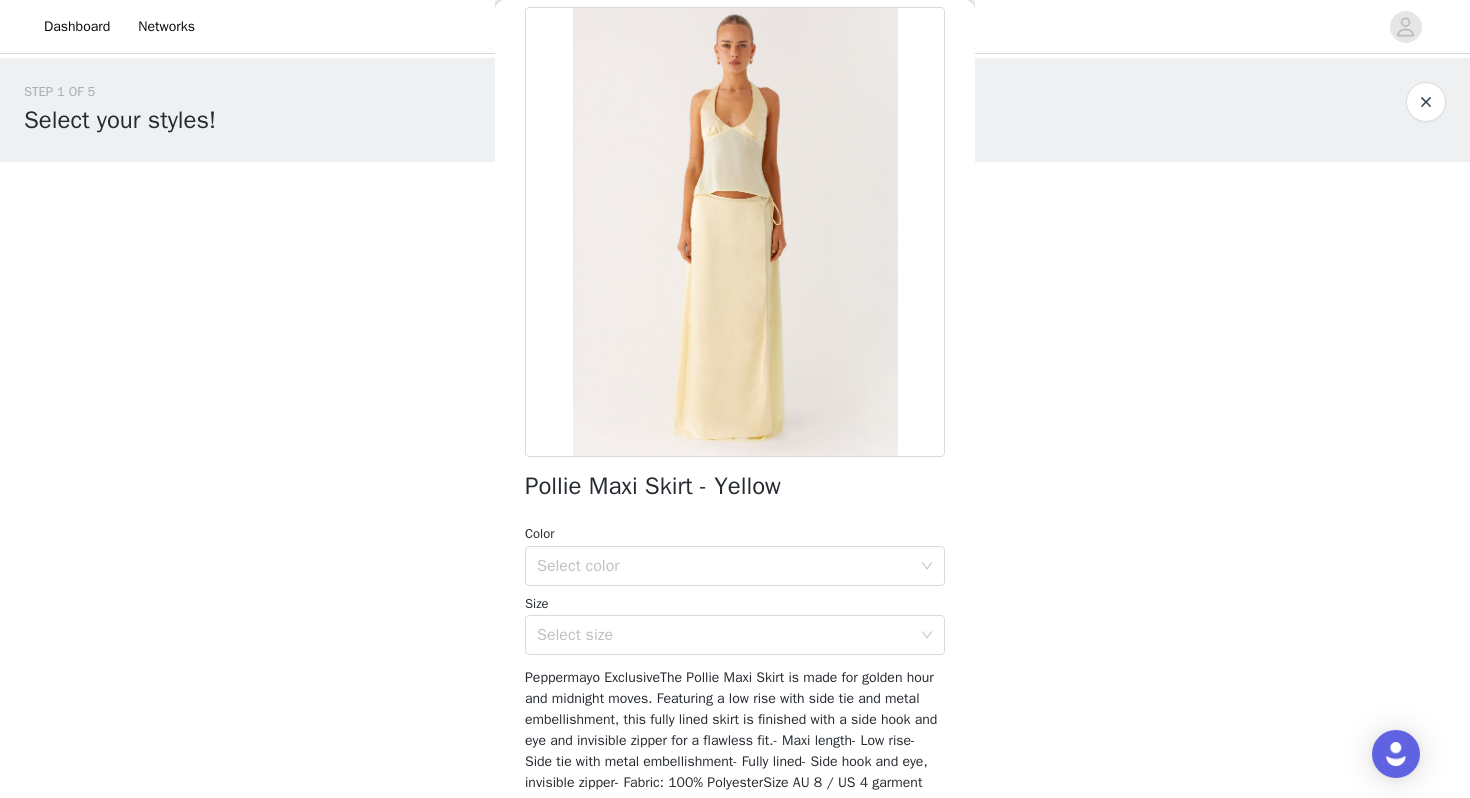 scroll, scrollTop: 132, scrollLeft: 0, axis: vertical 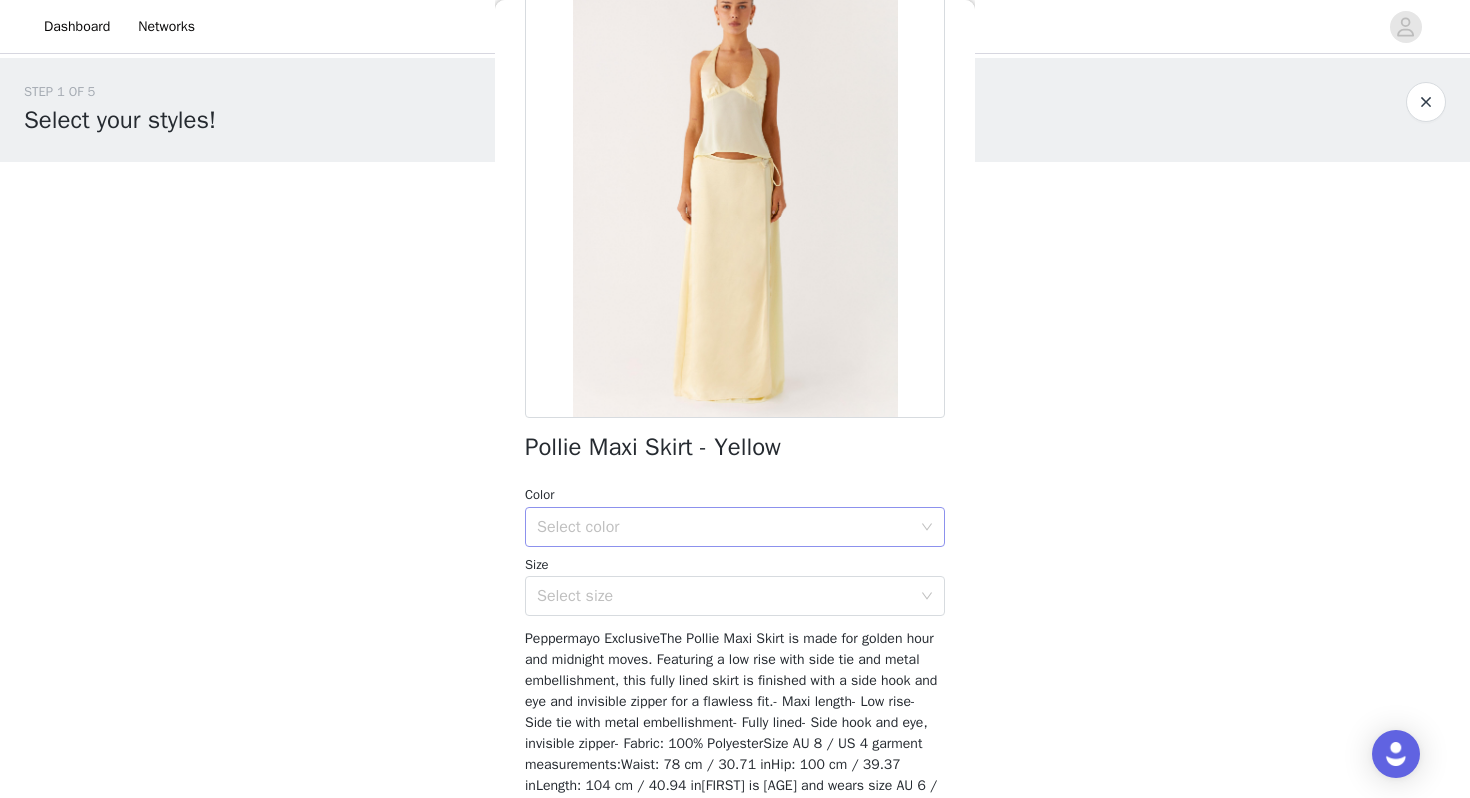 click on "Select color" at bounding box center (724, 527) 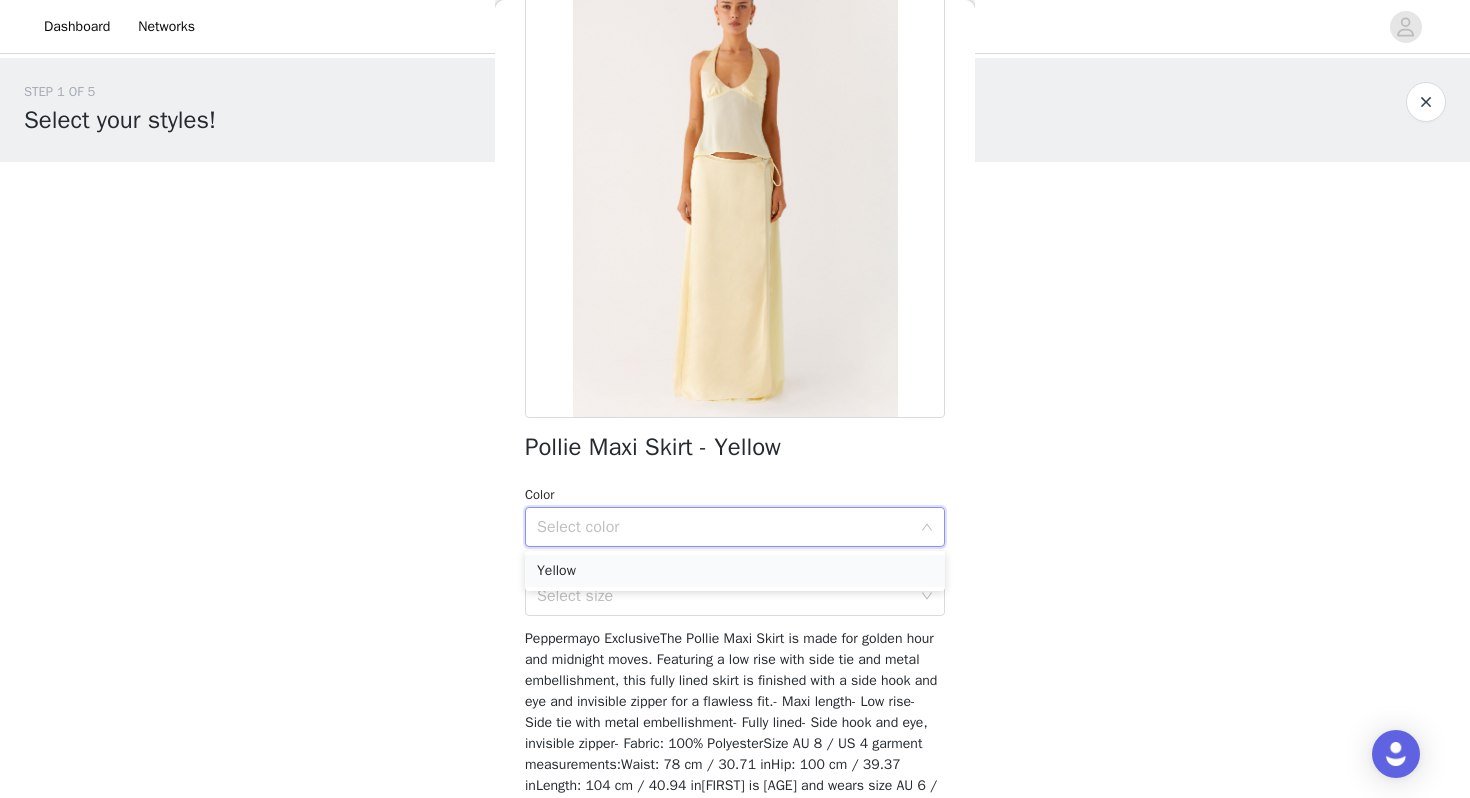 click on "Yellow" at bounding box center (735, 571) 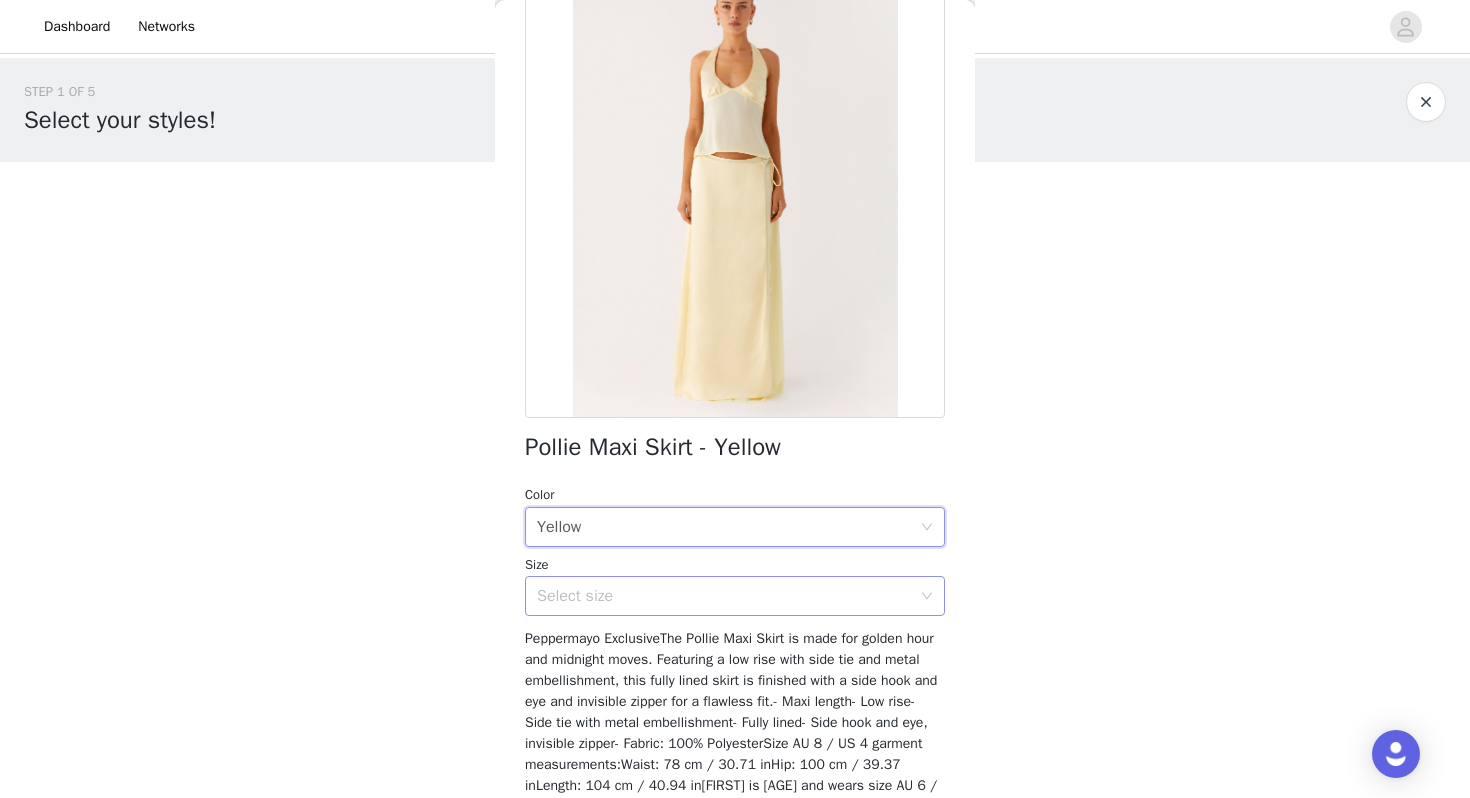 click on "Select size" at bounding box center (724, 596) 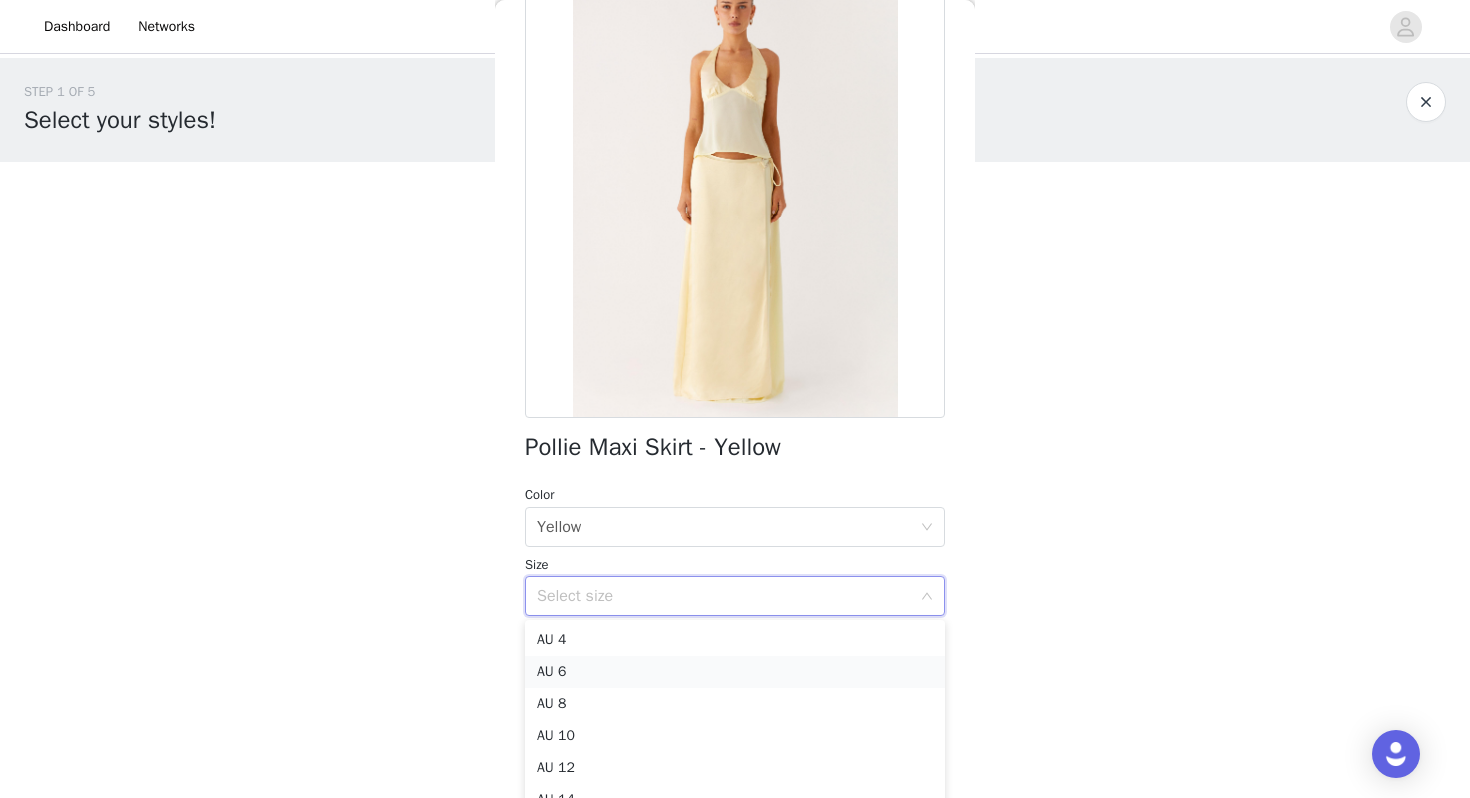 click on "AU 6" at bounding box center (735, 672) 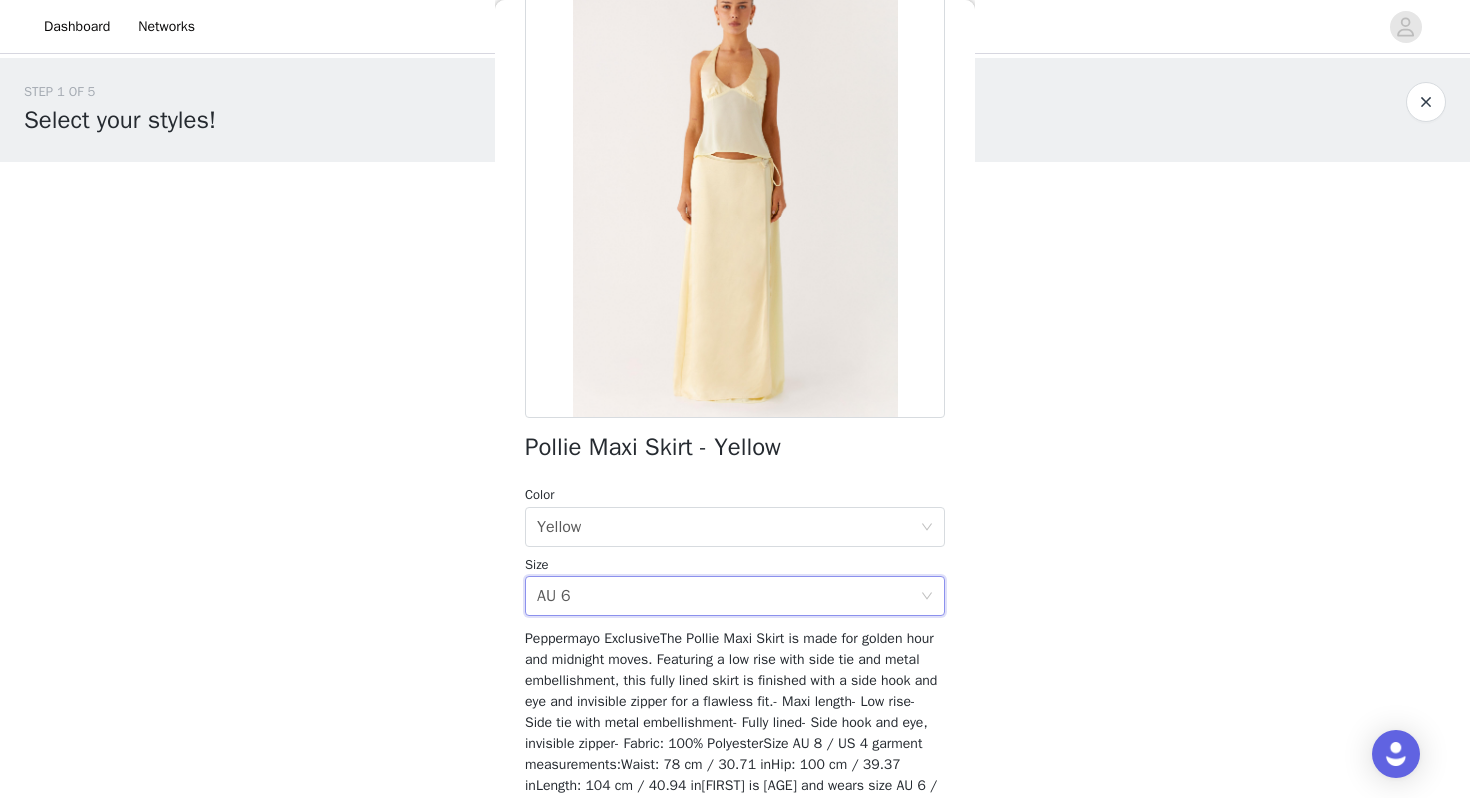 scroll, scrollTop: 235, scrollLeft: 0, axis: vertical 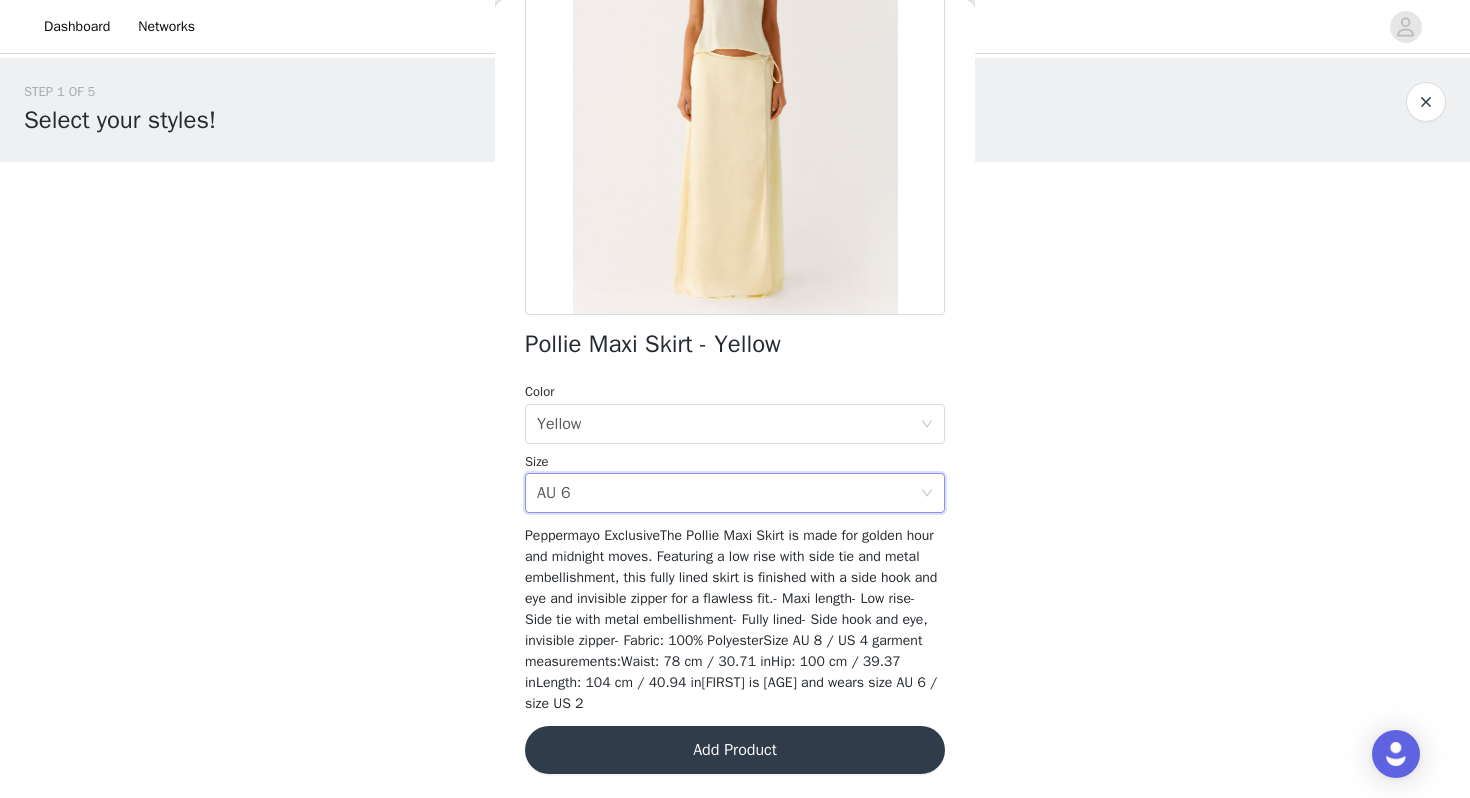 click on "Add Product" at bounding box center [735, 750] 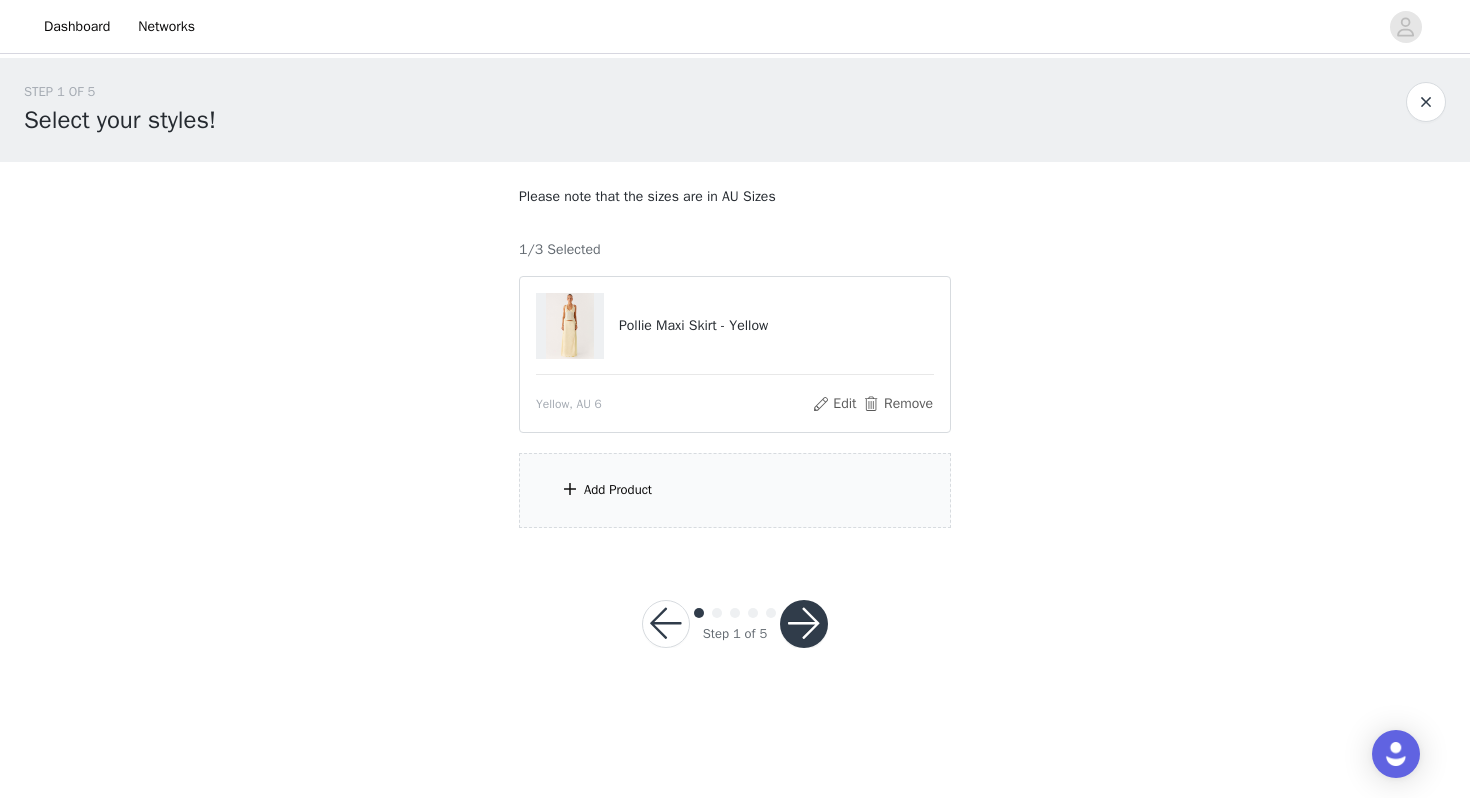 click on "Add Product" at bounding box center [735, 490] 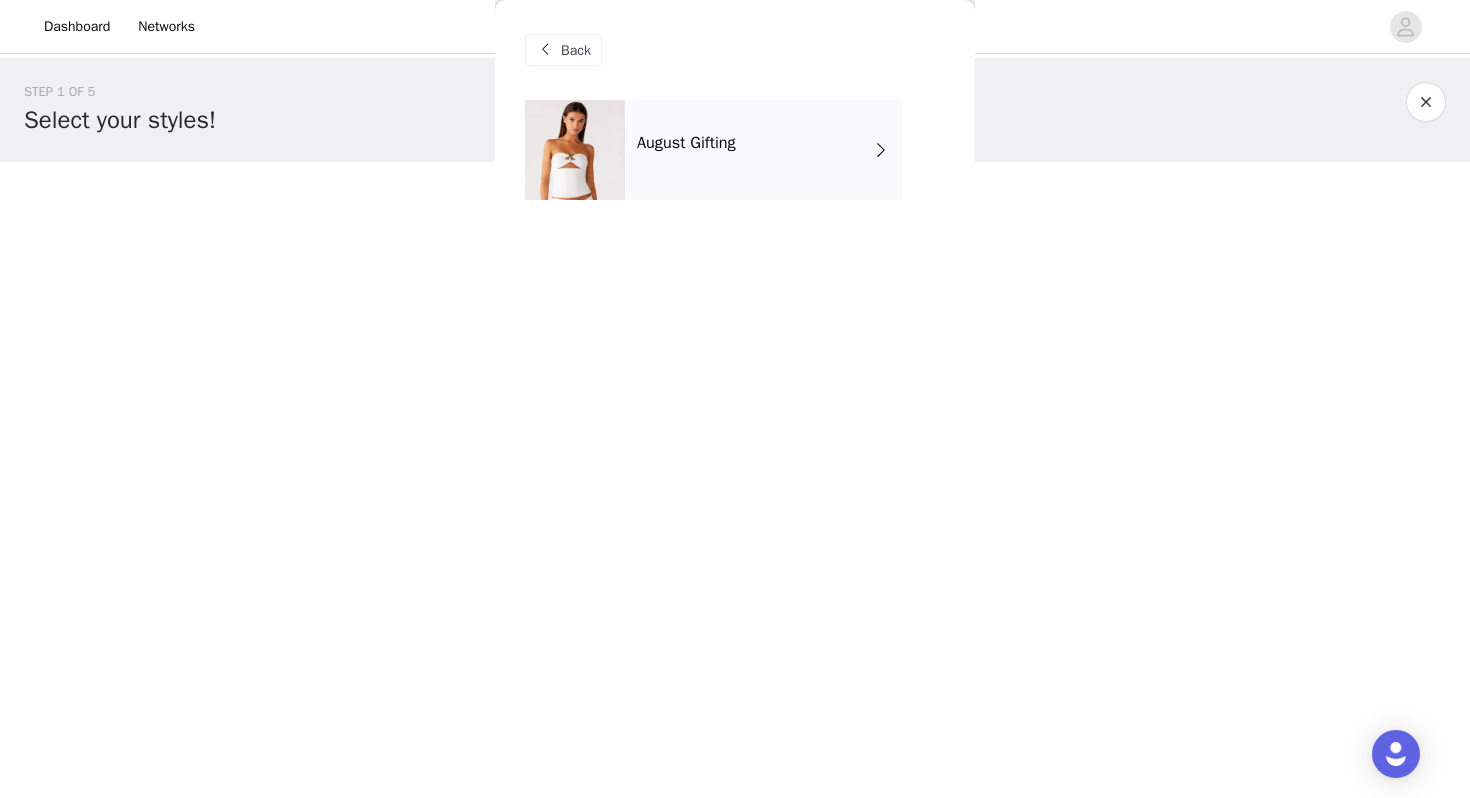 click on "August Gifting" at bounding box center [764, 150] 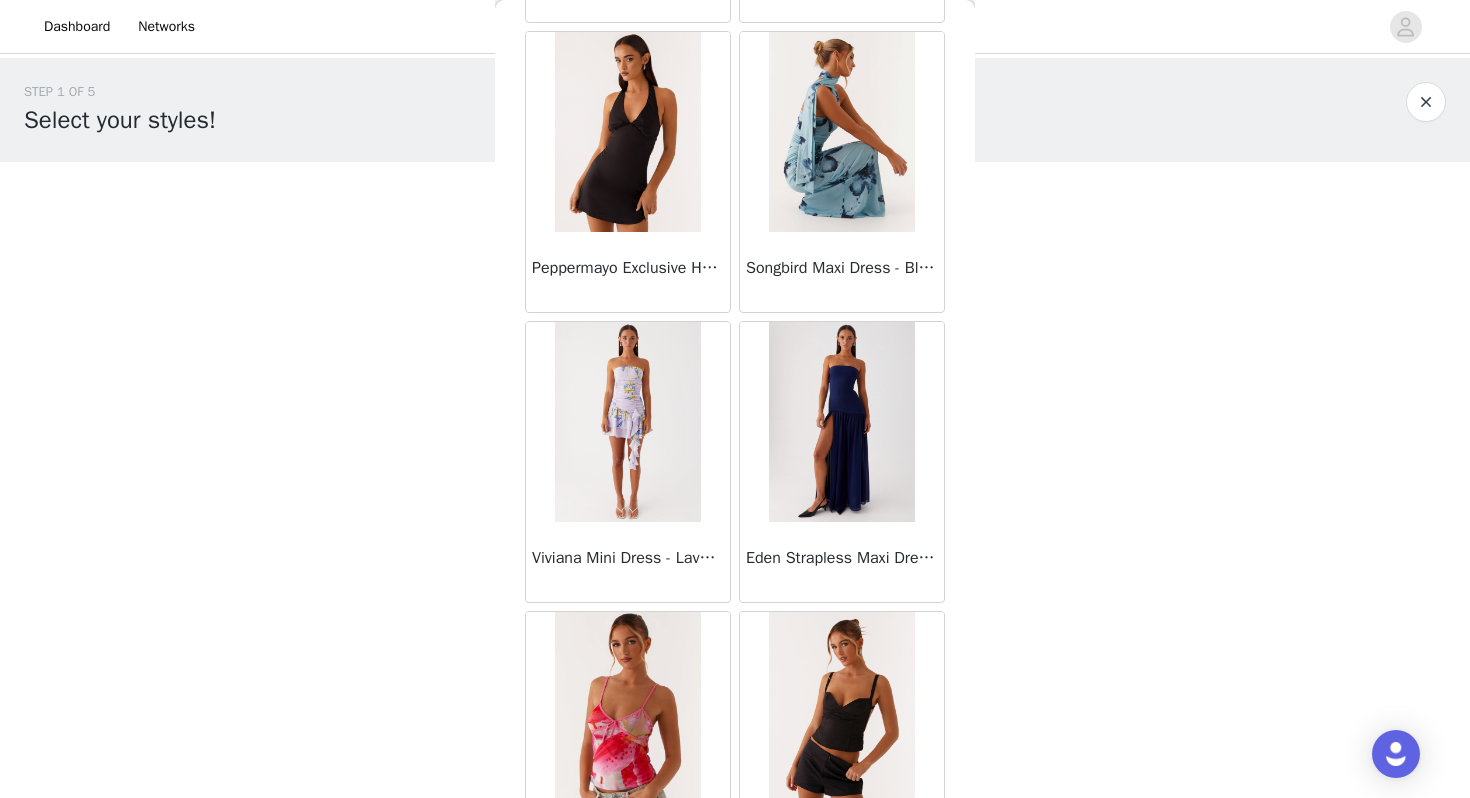 scroll, scrollTop: 2262, scrollLeft: 0, axis: vertical 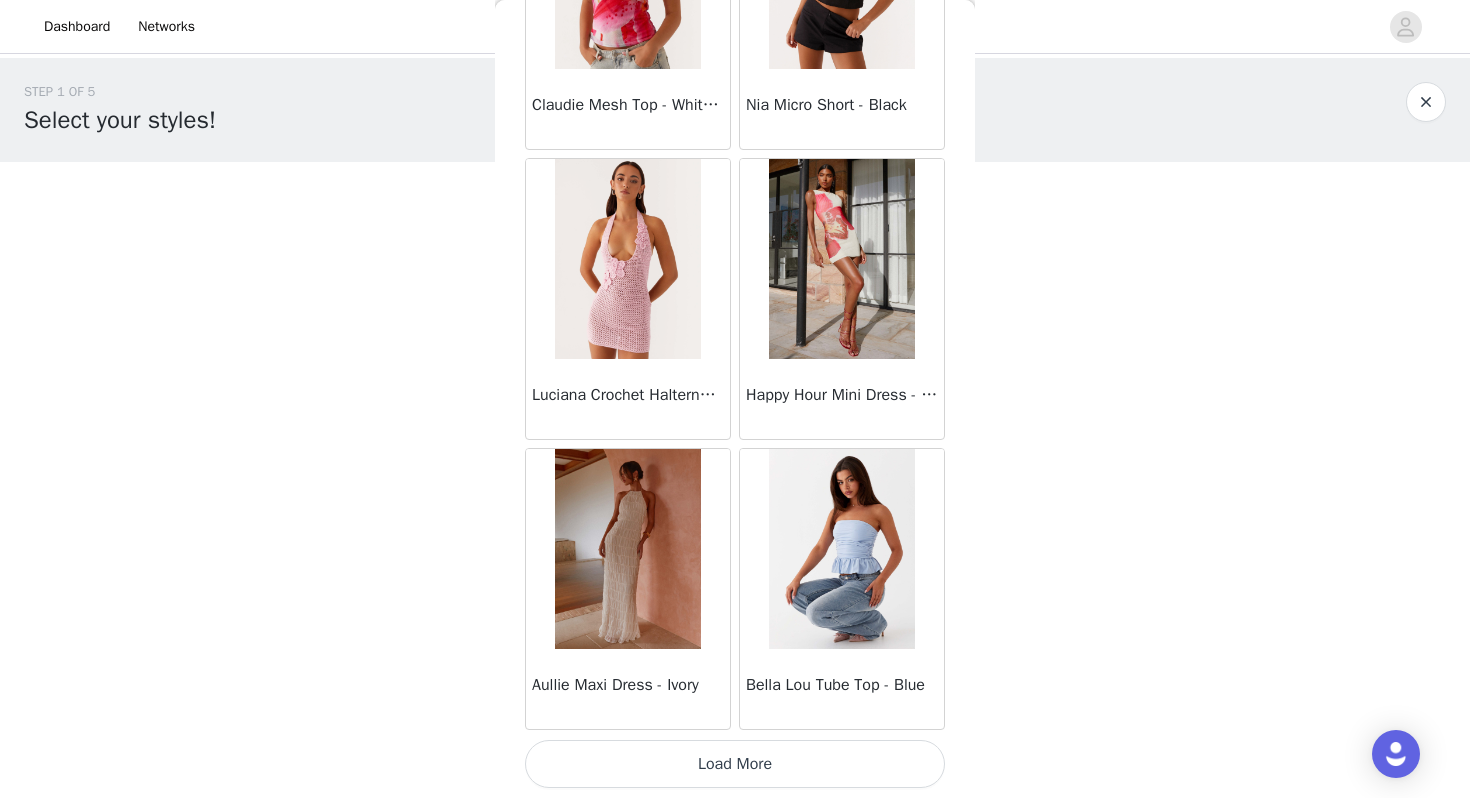 click on "Load More" at bounding box center (735, 764) 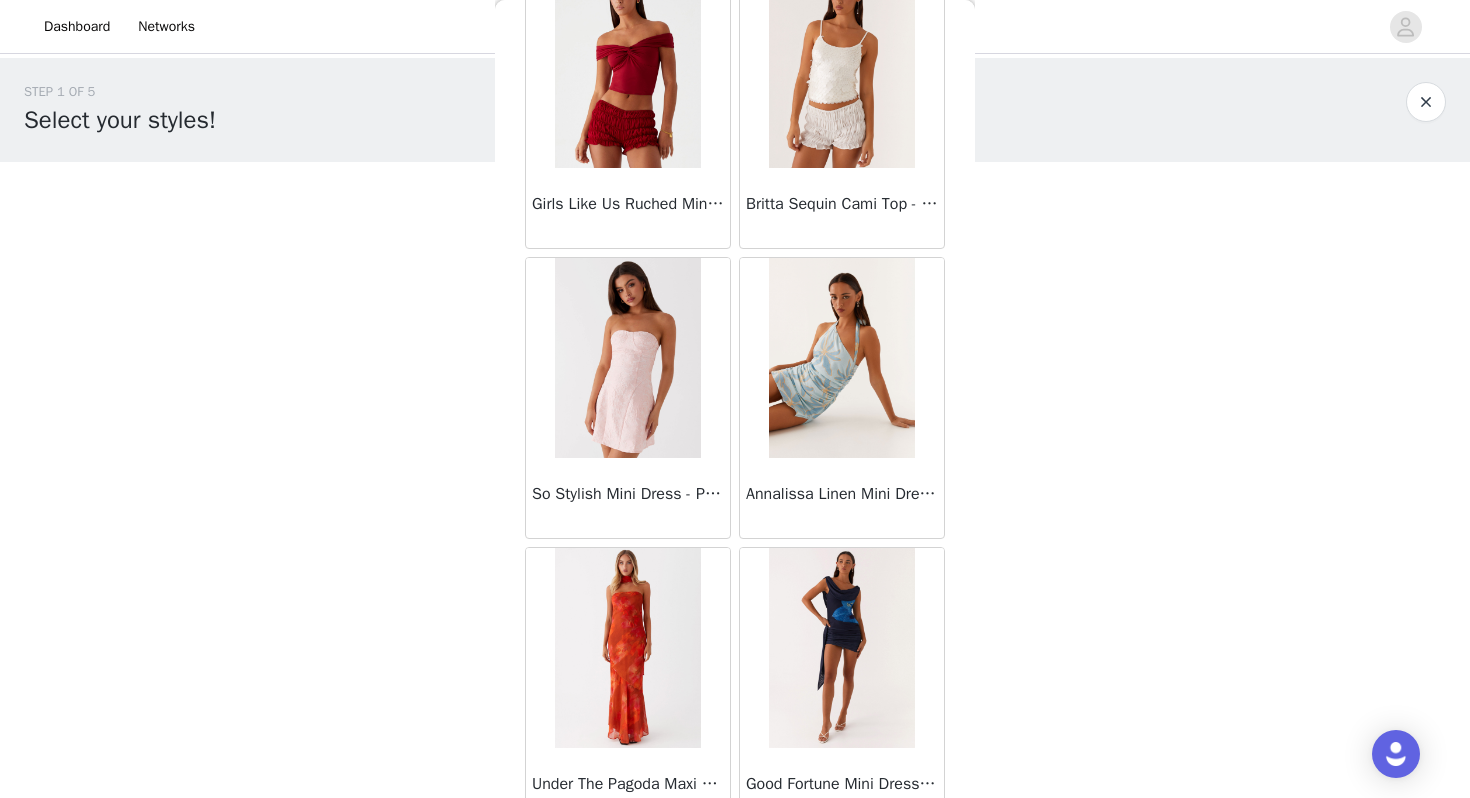 scroll, scrollTop: 5162, scrollLeft: 0, axis: vertical 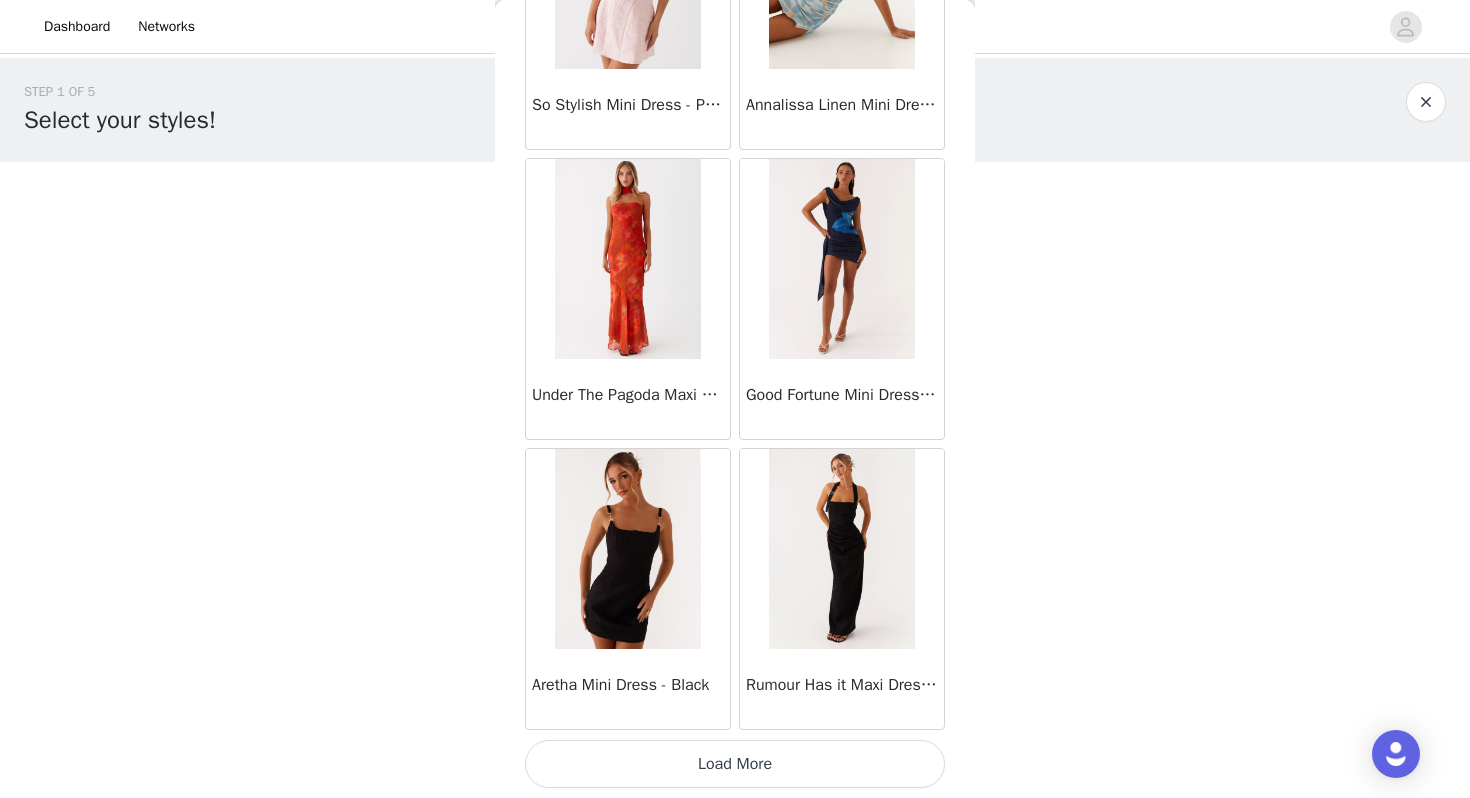 click on "Load More" at bounding box center [735, 764] 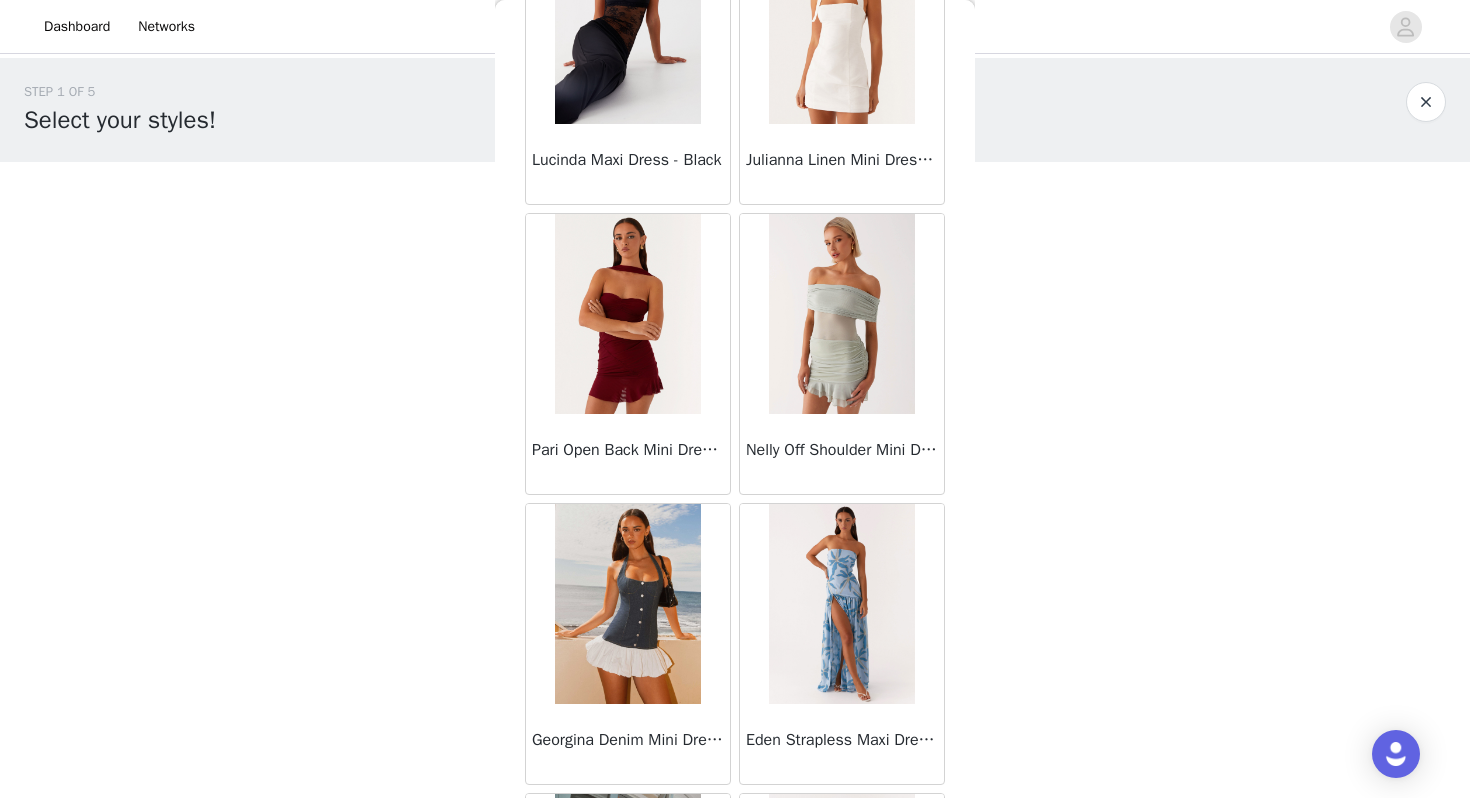 scroll, scrollTop: 8062, scrollLeft: 0, axis: vertical 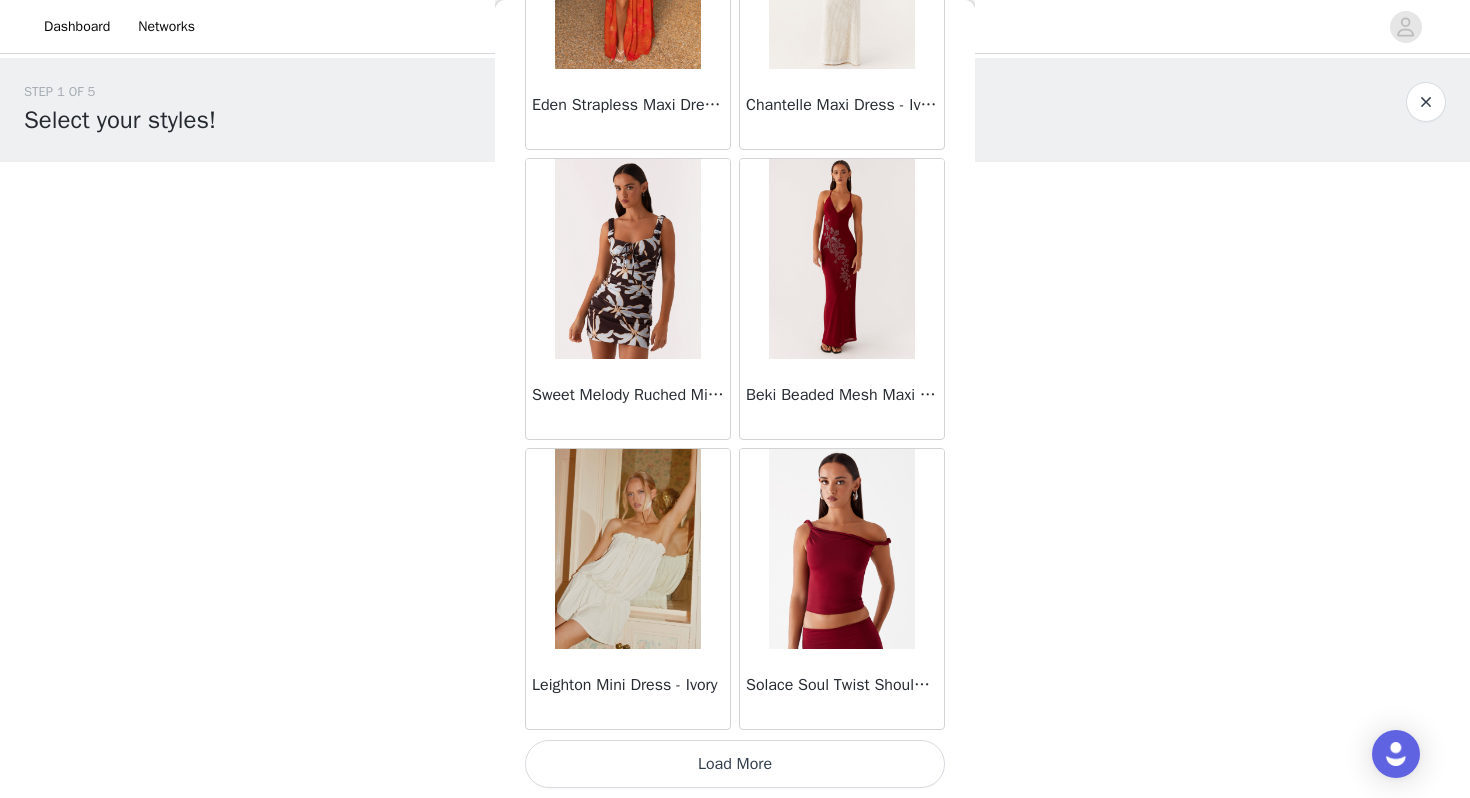 click on "Sweetpea Mini Dress - Yellow       Manifest Mini Dress - Amber       Raquel Off Shoulder Long Sleeve Top - Pink       Julianna Linen Mini Dress - Black       Radiate Halterneck Top - Pink       Arden Mesh Mini Dress - White       Cheryl Bustier Halter Top - Cherry Red       Under The Pagoda Maxi Dress - Deep Red Floral       Sweetest Pie T-Shirt - Black Gingham       That Girl Maxi Dress - Pink       Peppermayo Exclusive Heavy Hearted Mini - Black       Songbird Maxi Dress - Blue Black Floral       Viviana Mini Dress - Lavender       Eden Strapless Maxi Dress - Navy       Claudie Mesh Top - White Pink Lilly       Nia Micro Short - Black       Luciana Crochet Halterneck Mini Dress - Pink       Happy Hour Mini Dress - Yellow       Aullie Maxi Dress - Ivory       Bella Lou Tube Top - Blue       Odette Satin Mini Dress - Blue       Talk About Us Maxi Dress - Blue       Odette Satin Mini Dress - Lilac       Bellamy Top - Red Gingham       Field Of Dreams Maxi Dress - Blue Black Floral" at bounding box center [735, -3584] 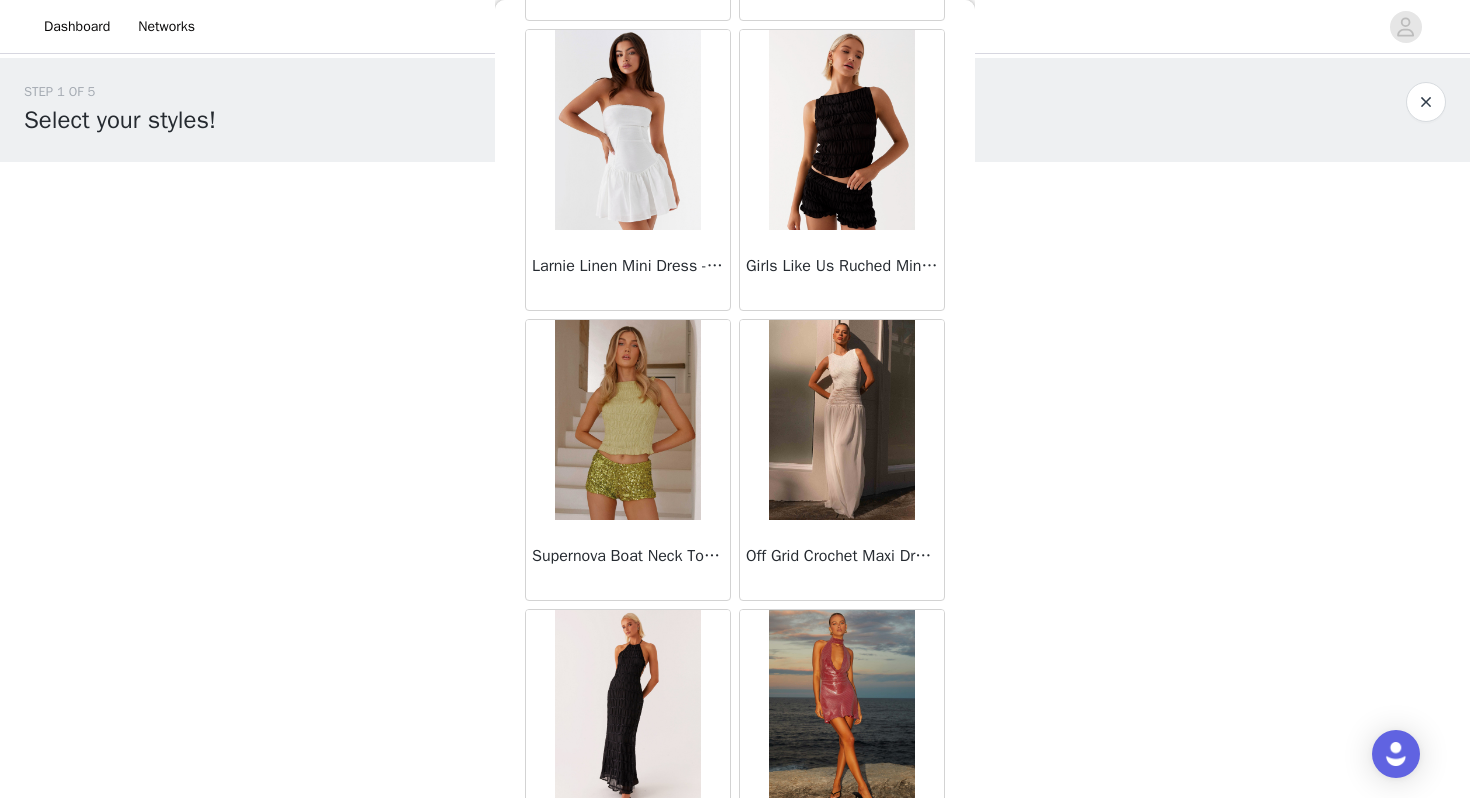 scroll, scrollTop: 10962, scrollLeft: 0, axis: vertical 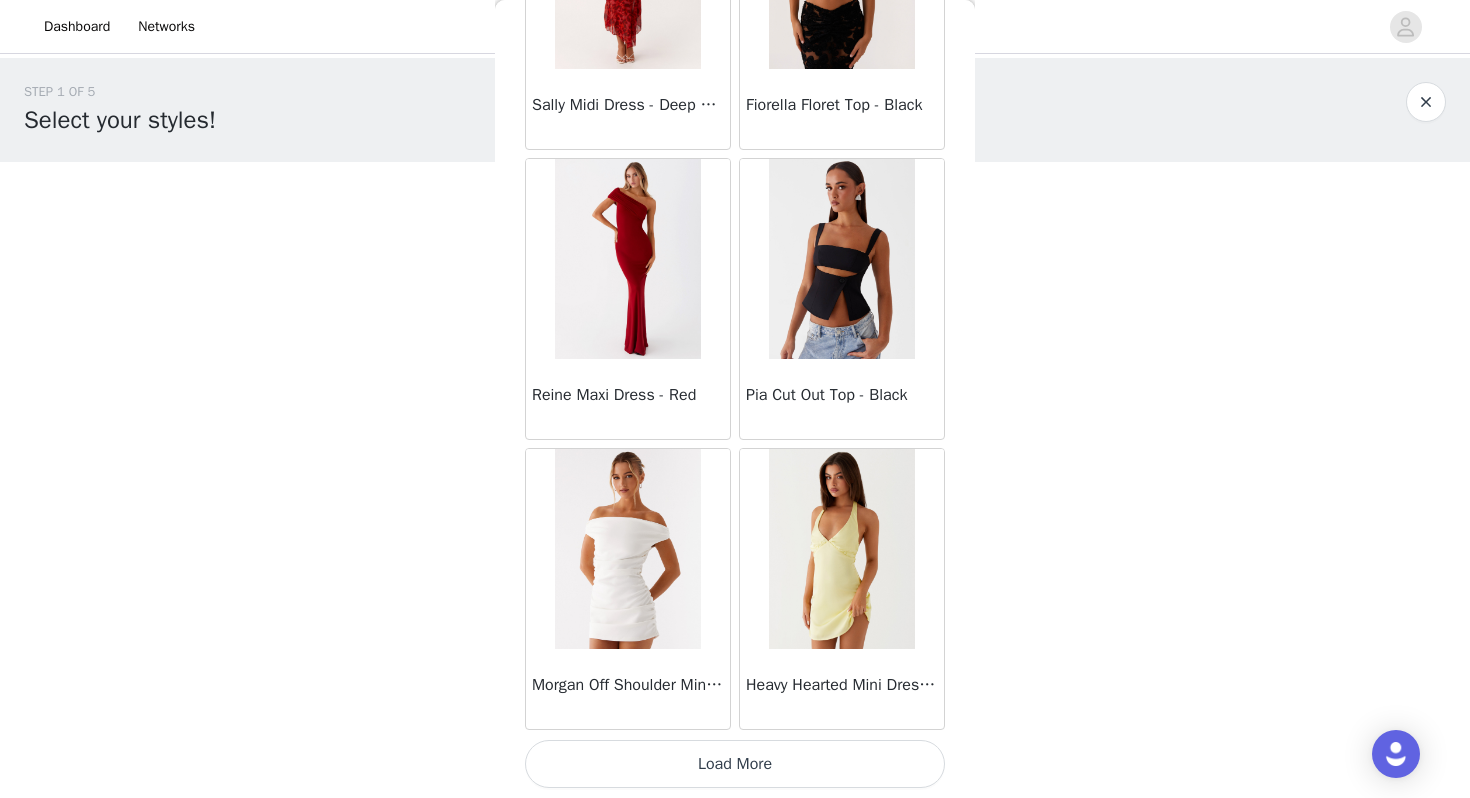 click on "Sweetpea Mini Dress - Yellow       Manifest Mini Dress - Amber       Raquel Off Shoulder Long Sleeve Top - Pink       Julianna Linen Mini Dress - Black       Radiate Halterneck Top - Pink       Arden Mesh Mini Dress - White       Cheryl Bustier Halter Top - Cherry Red       Under The Pagoda Maxi Dress - Deep Red Floral       Sweetest Pie T-Shirt - Black Gingham       That Girl Maxi Dress - Pink       Peppermayo Exclusive Heavy Hearted Mini - Black       Songbird Maxi Dress - Blue Black Floral       Viviana Mini Dress - Lavender       Eden Strapless Maxi Dress - Navy       Claudie Mesh Top - White Pink Lilly       Nia Micro Short - Black       Luciana Crochet Halterneck Mini Dress - Pink       Happy Hour Mini Dress - Yellow       Aullie Maxi Dress - Ivory       Bella Lou Tube Top - Blue       Odette Satin Mini Dress - Blue       Talk About Us Maxi Dress - Blue       Odette Satin Mini Dress - Lilac       Bellamy Top - Red Gingham       Field Of Dreams Maxi Dress - Blue Black Floral" at bounding box center (735, -5034) 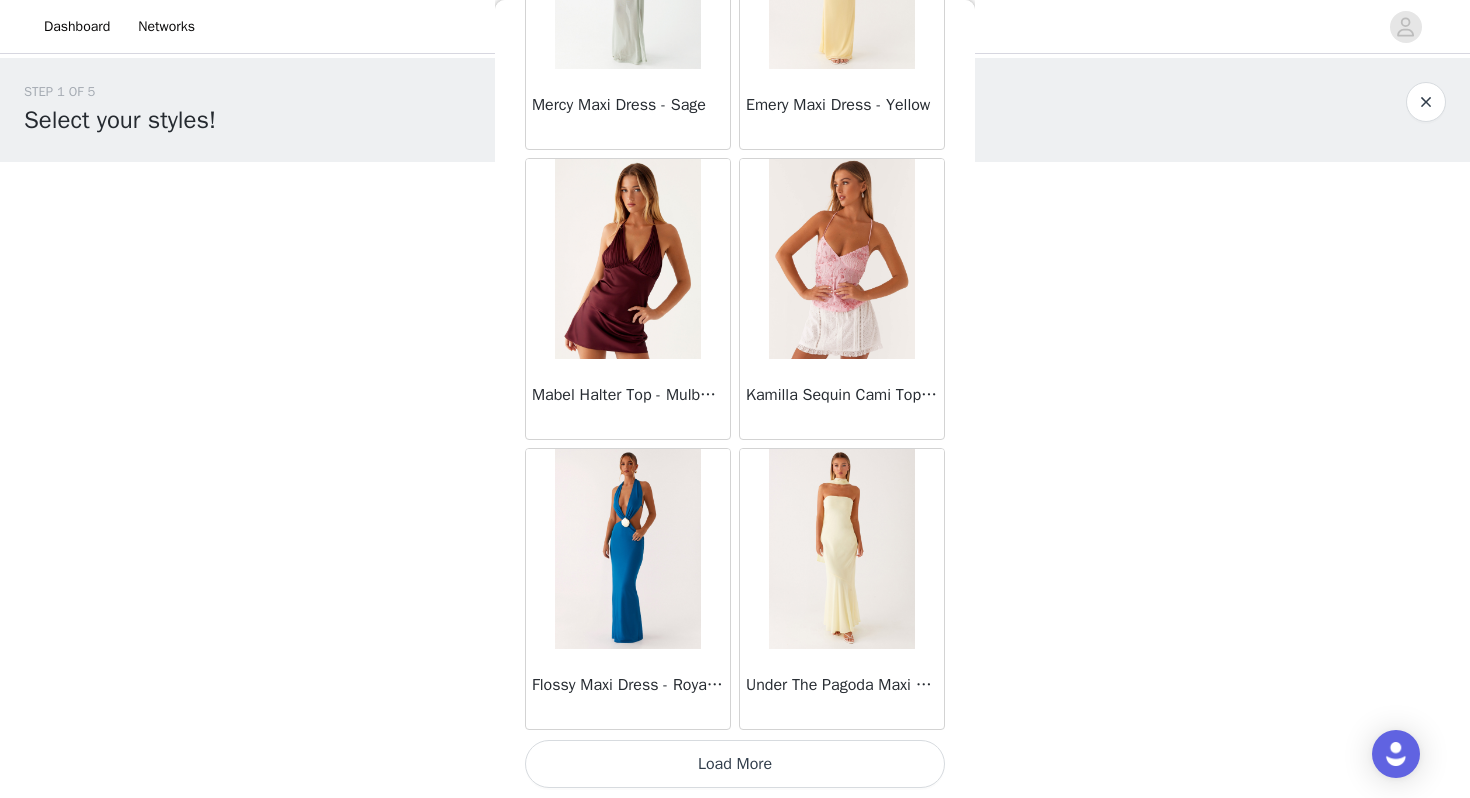 click on "Load More" at bounding box center (735, 764) 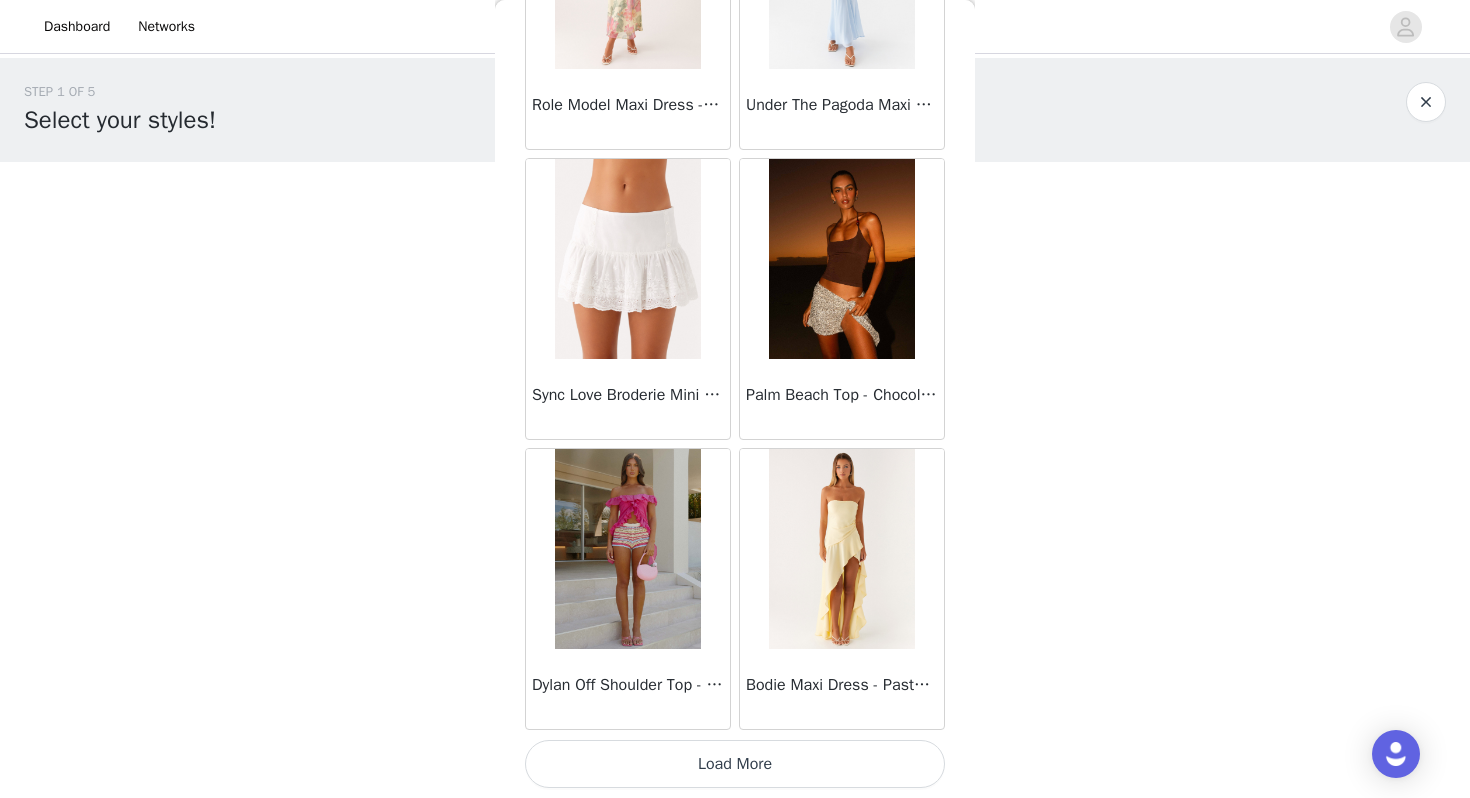 click on "Load More" at bounding box center [735, 764] 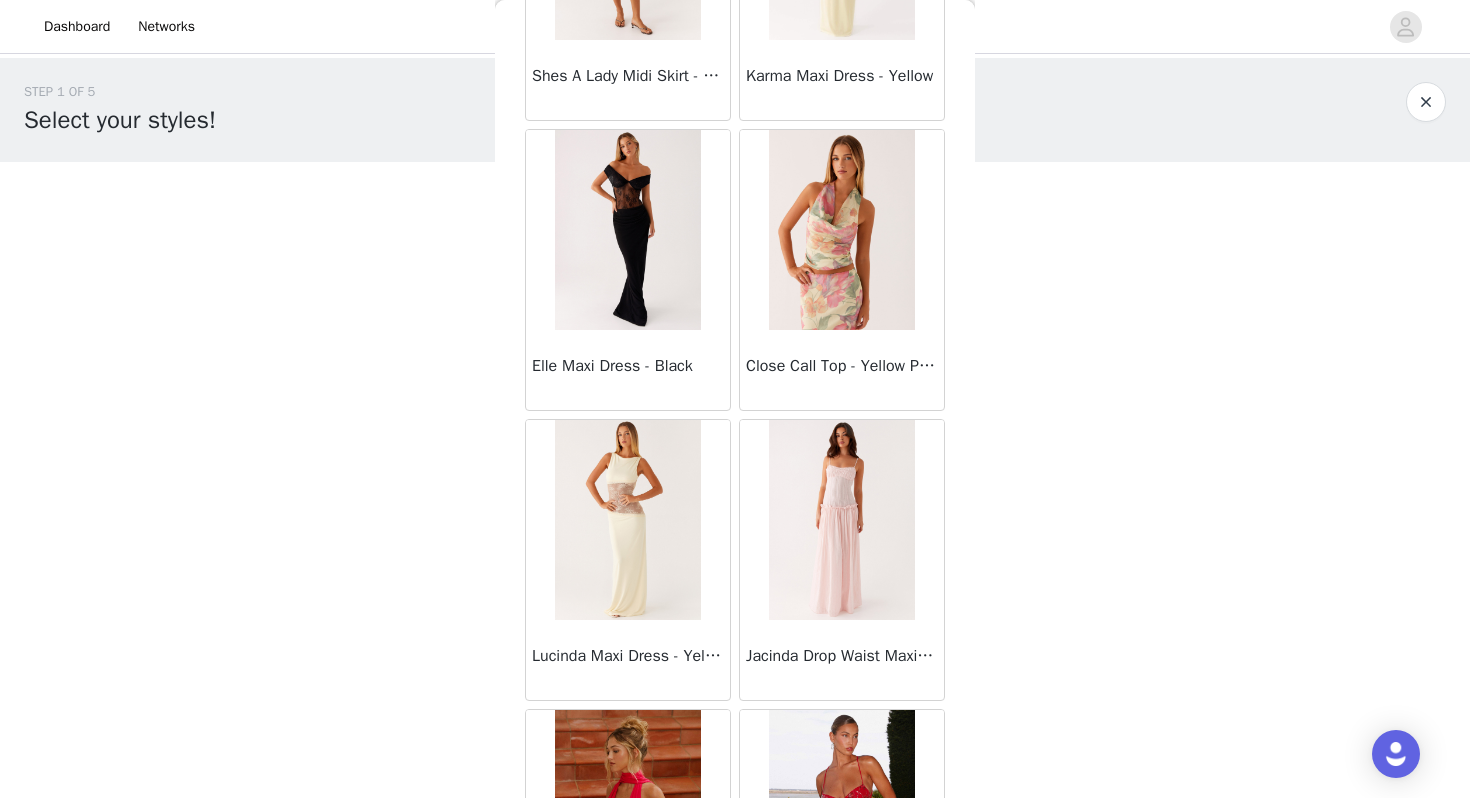 scroll, scrollTop: 19662, scrollLeft: 0, axis: vertical 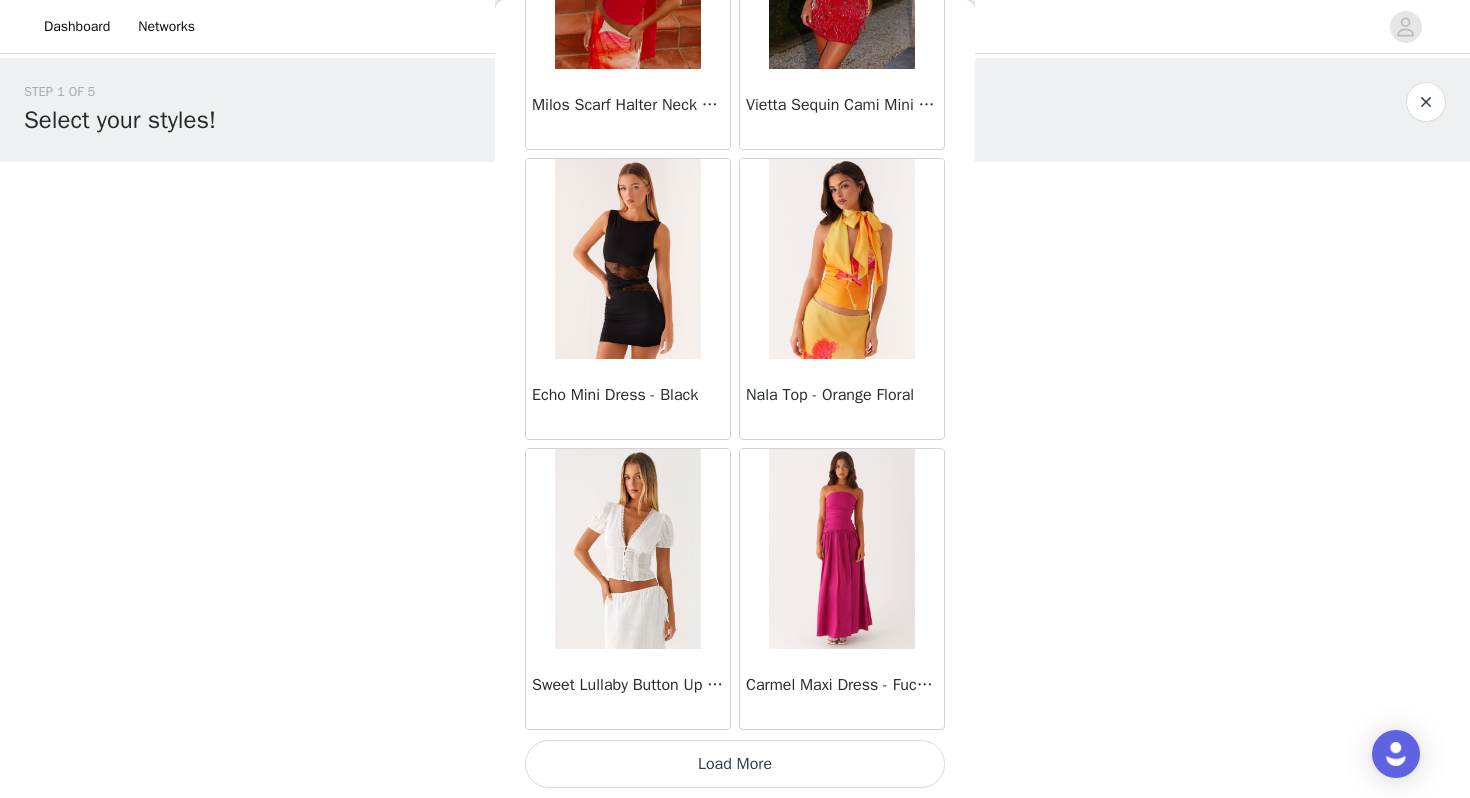 click on "Load More" at bounding box center [735, 764] 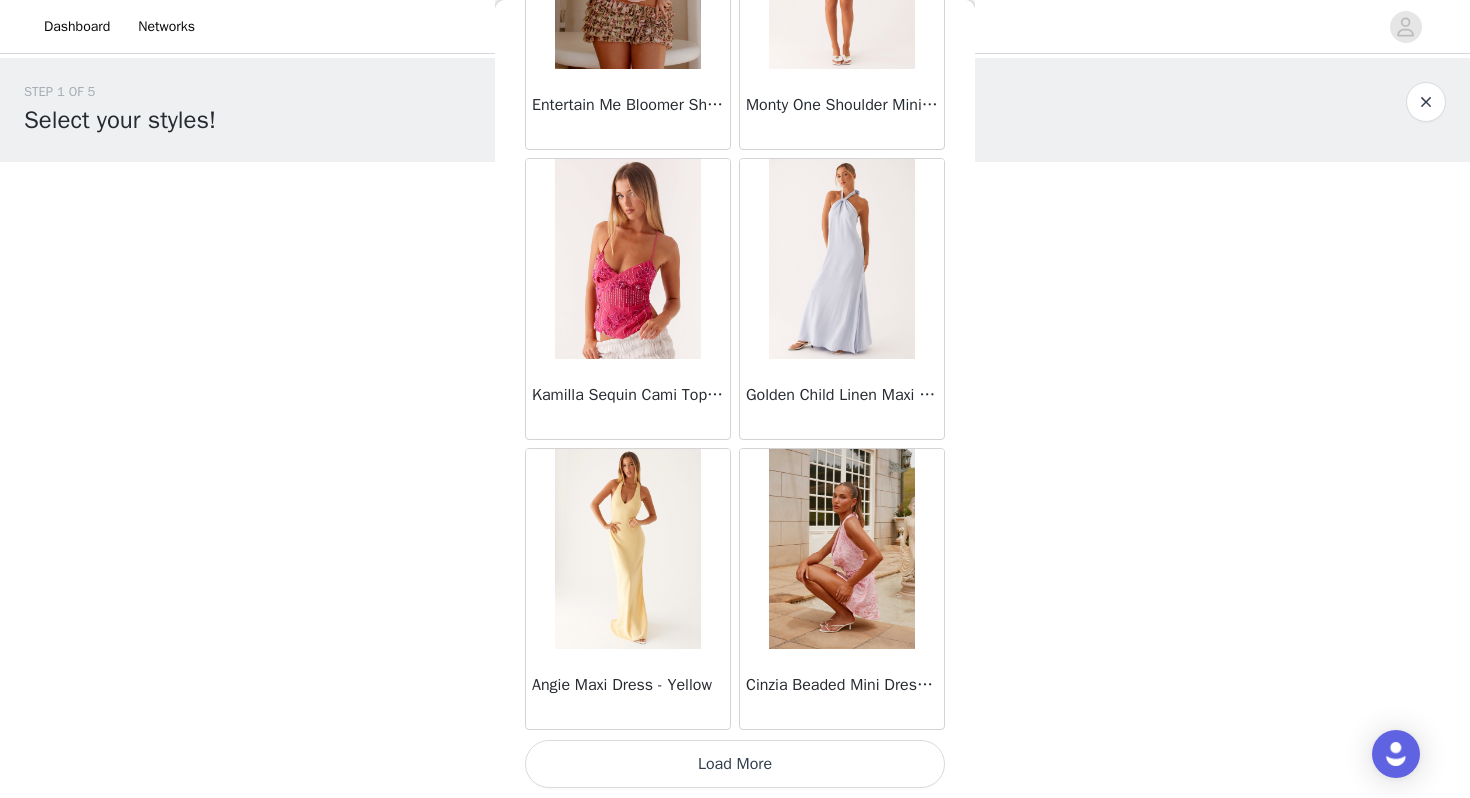 scroll, scrollTop: 16468, scrollLeft: 0, axis: vertical 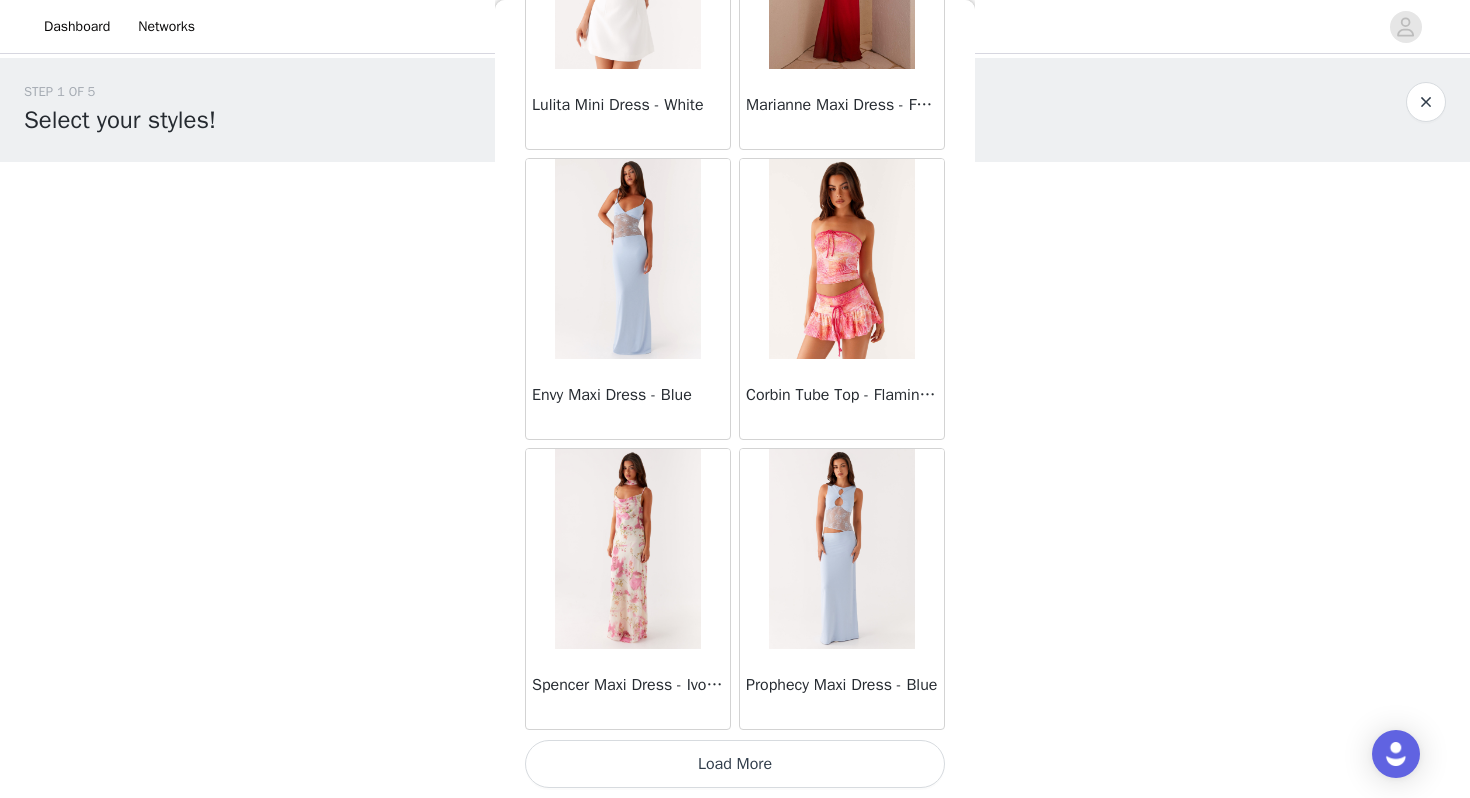 click on "Load More" at bounding box center (735, 764) 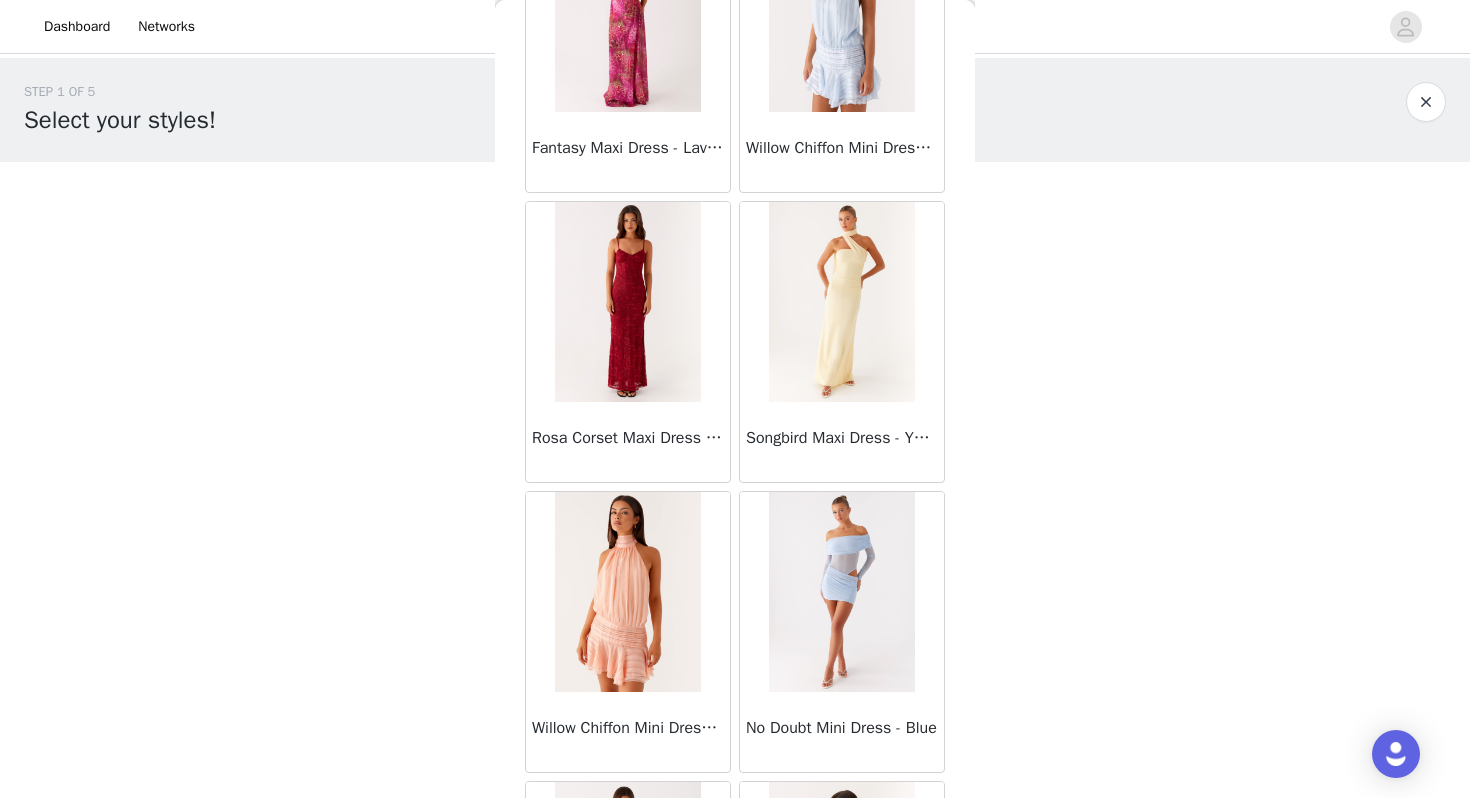 scroll, scrollTop: 28362, scrollLeft: 0, axis: vertical 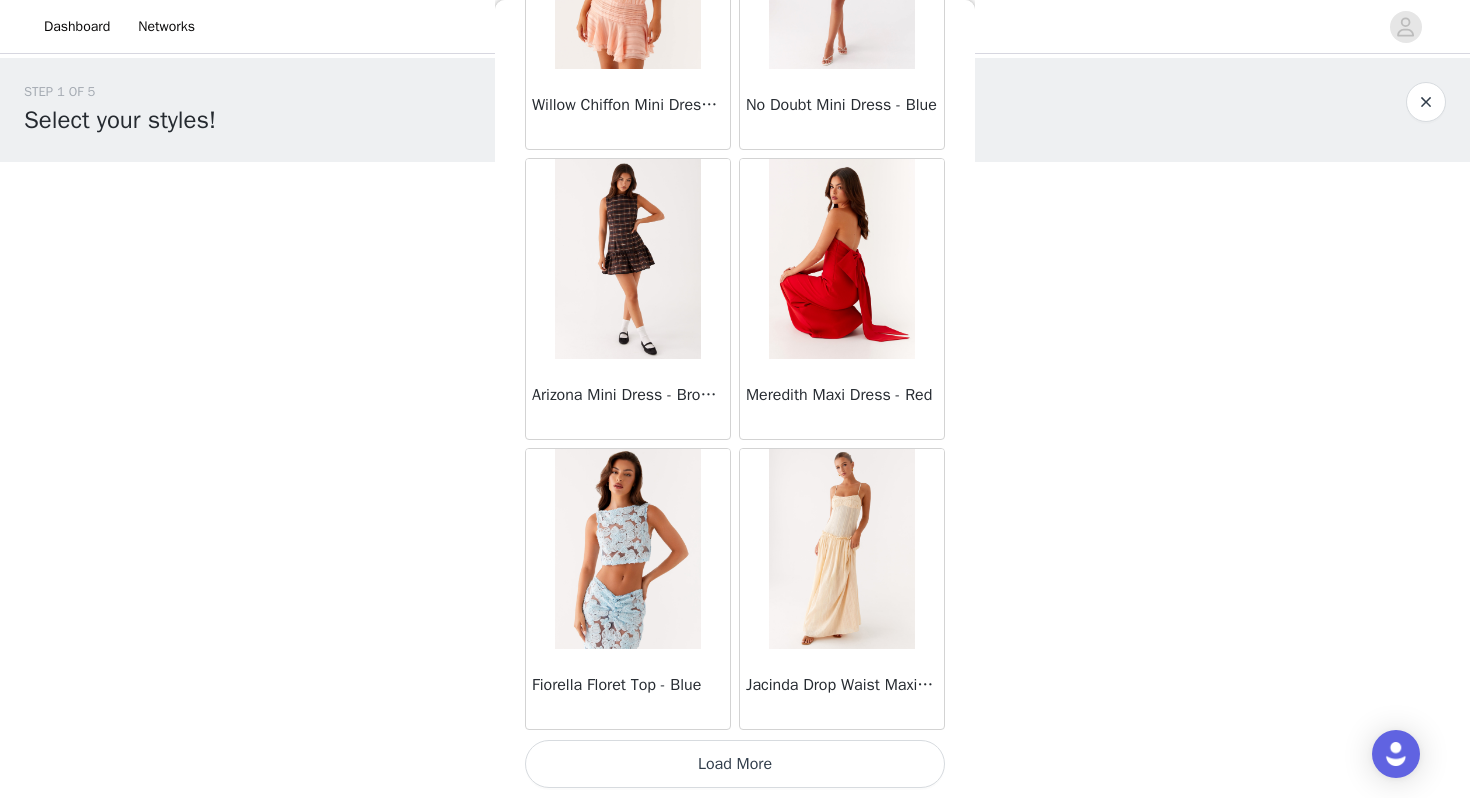 click on "Load More" at bounding box center (735, 764) 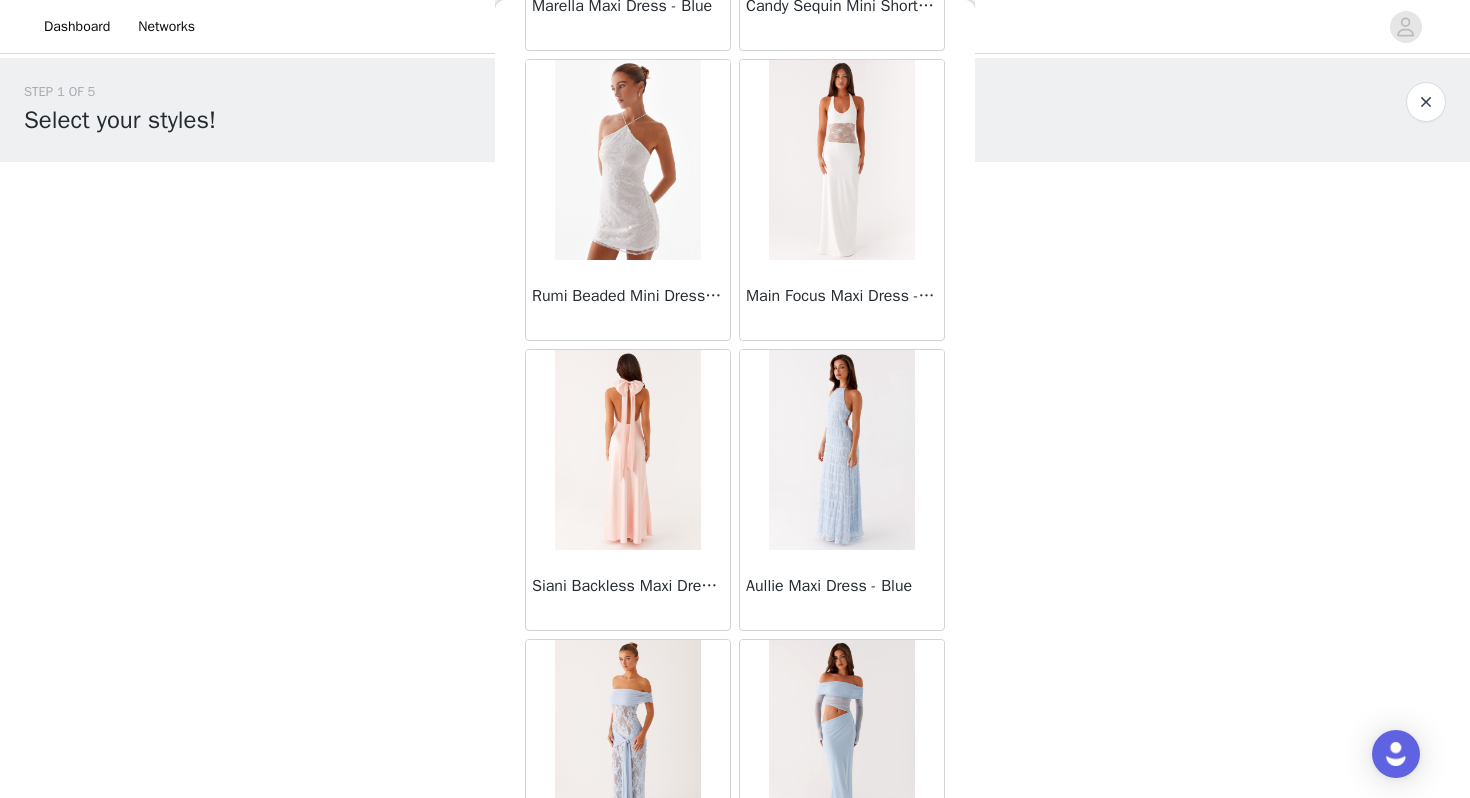 scroll, scrollTop: 31262, scrollLeft: 0, axis: vertical 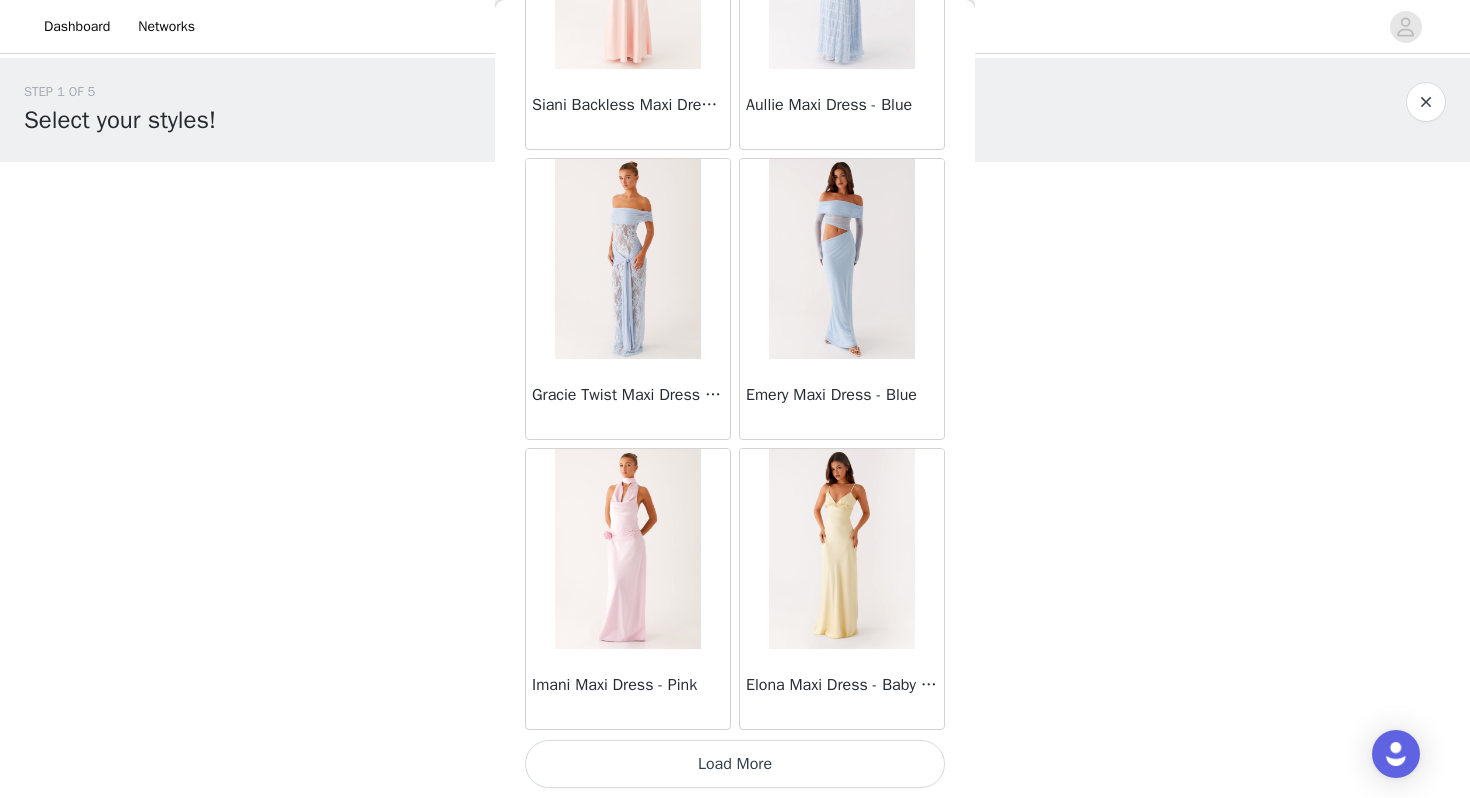 click on "Load More" at bounding box center (735, 764) 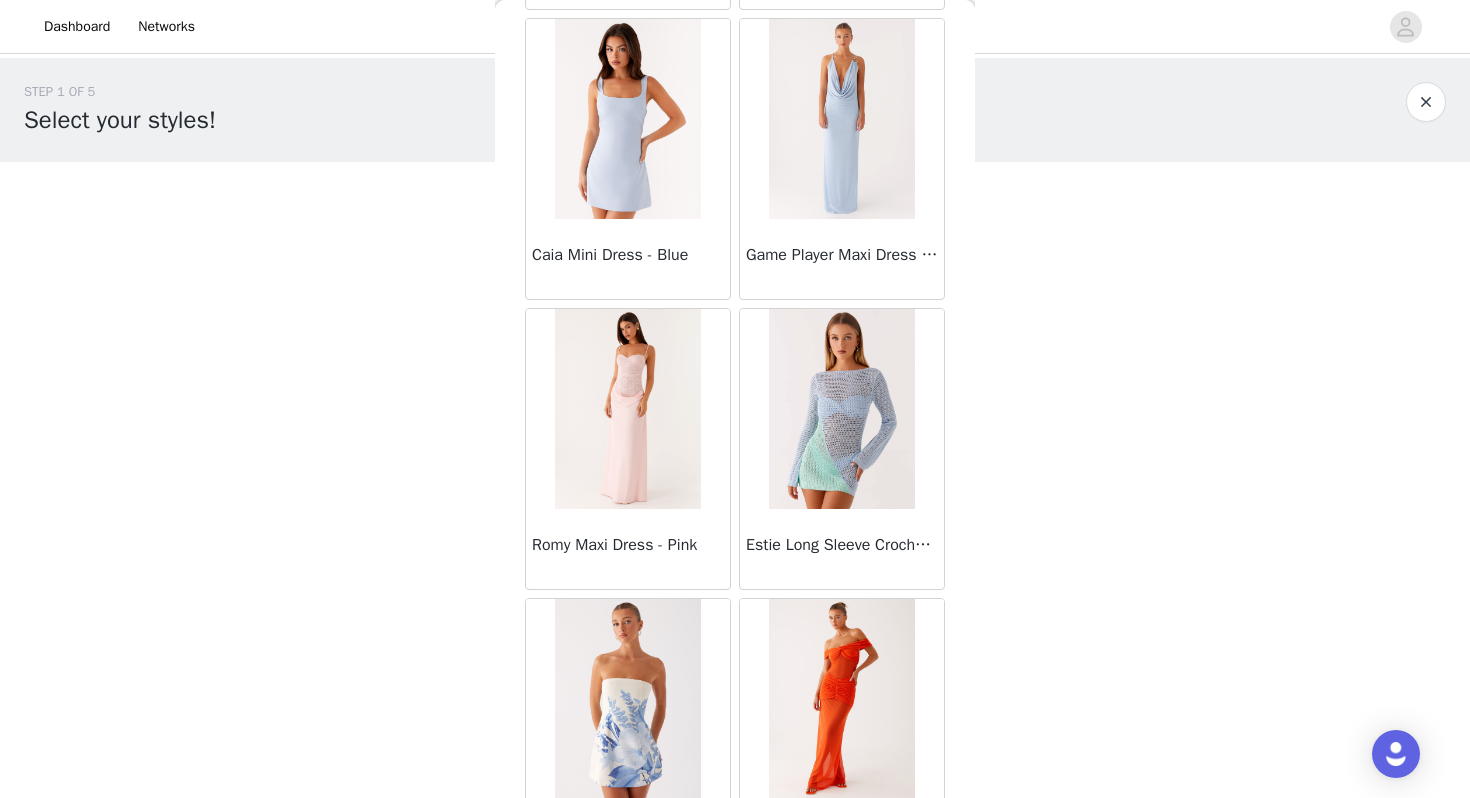 scroll, scrollTop: 34162, scrollLeft: 0, axis: vertical 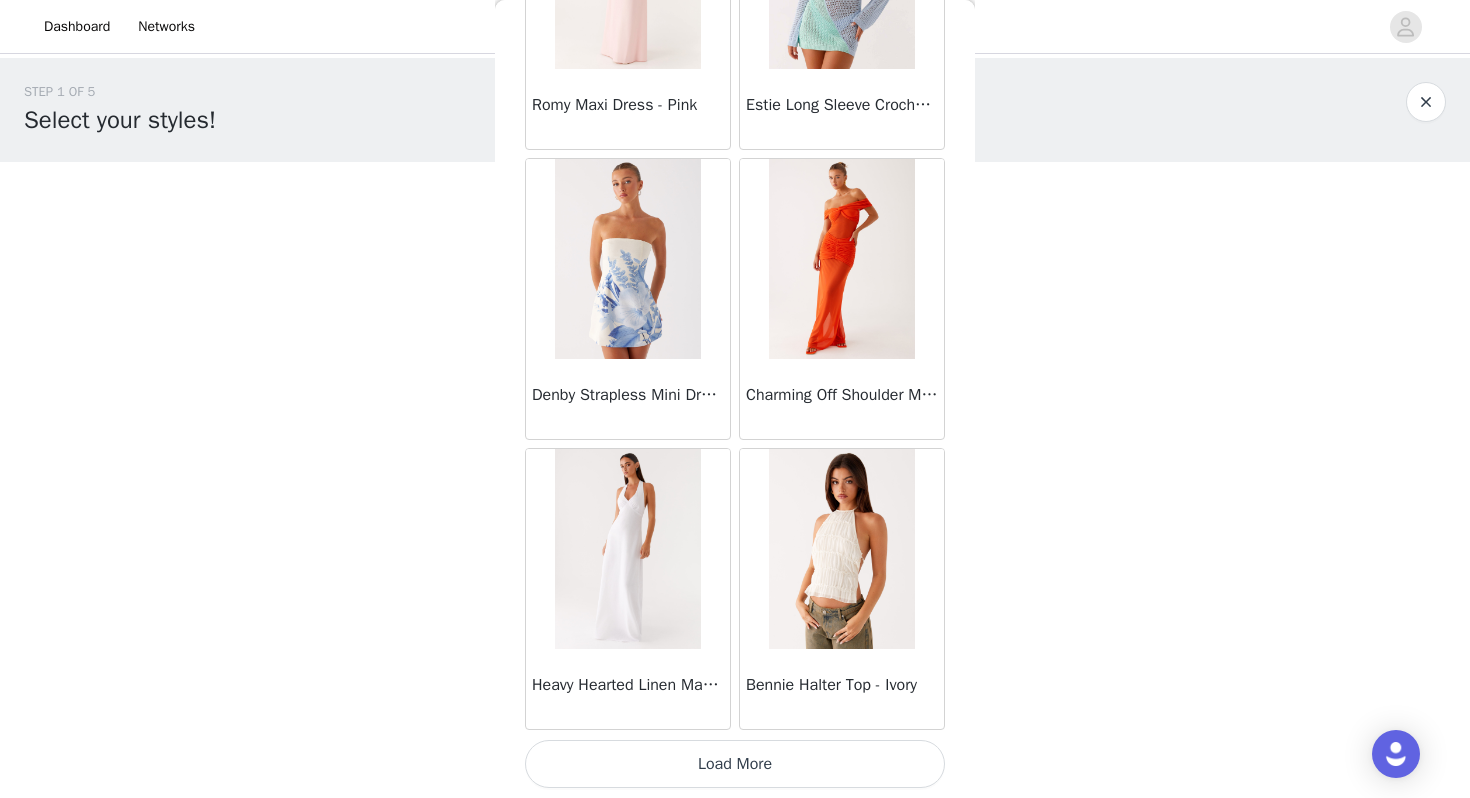 click on "Load More" at bounding box center (735, 764) 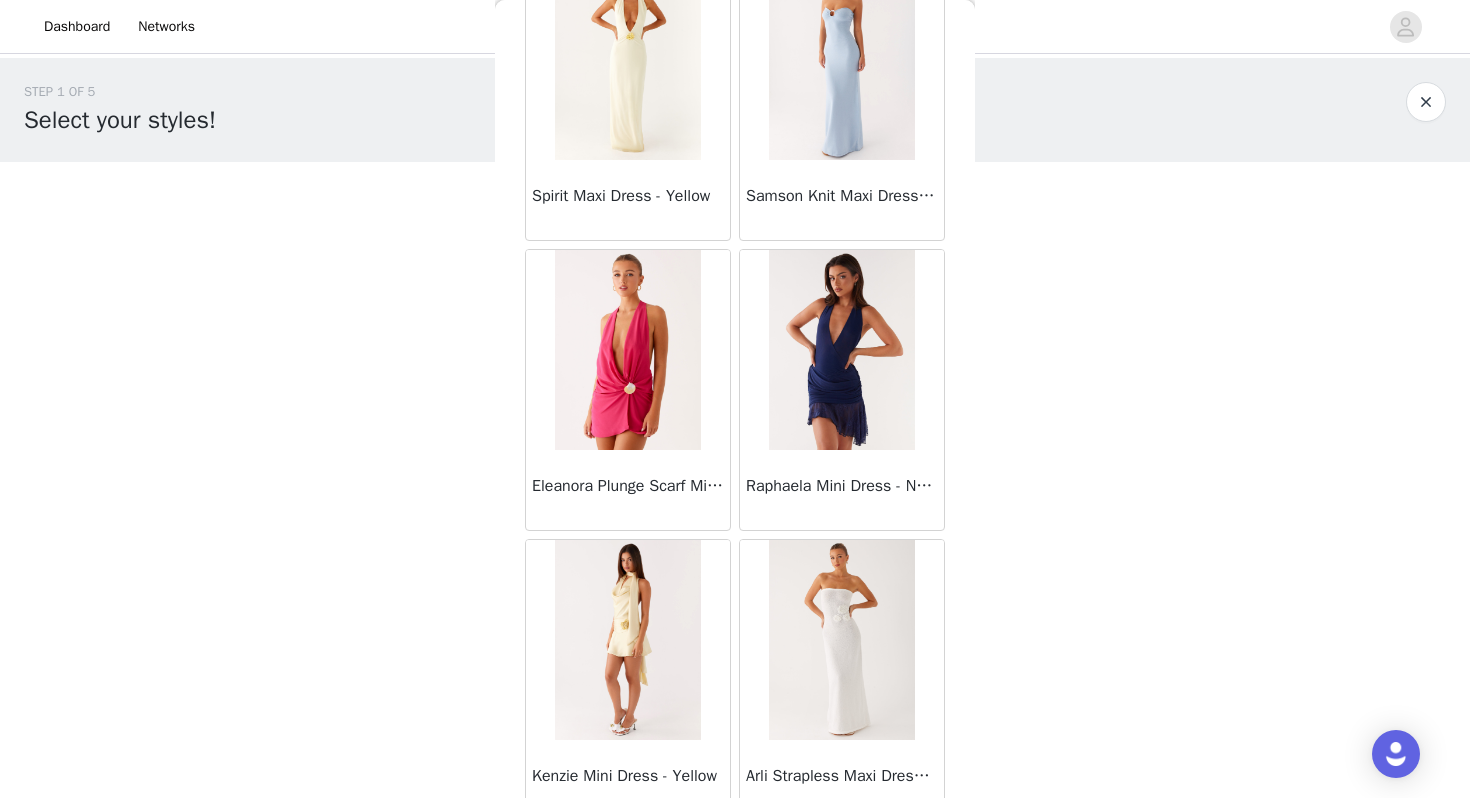 scroll, scrollTop: 37062, scrollLeft: 0, axis: vertical 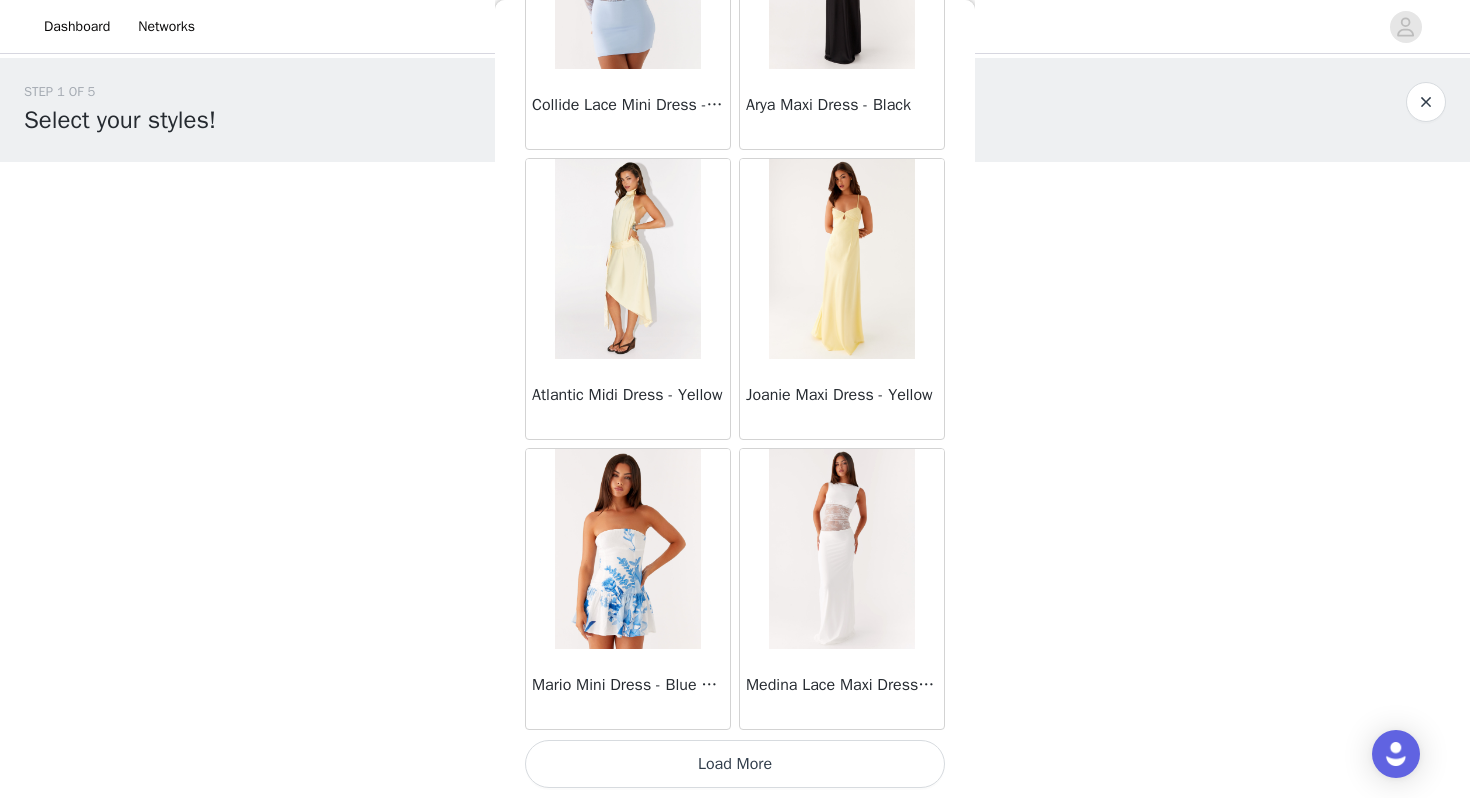 click on "Load More" at bounding box center [735, 764] 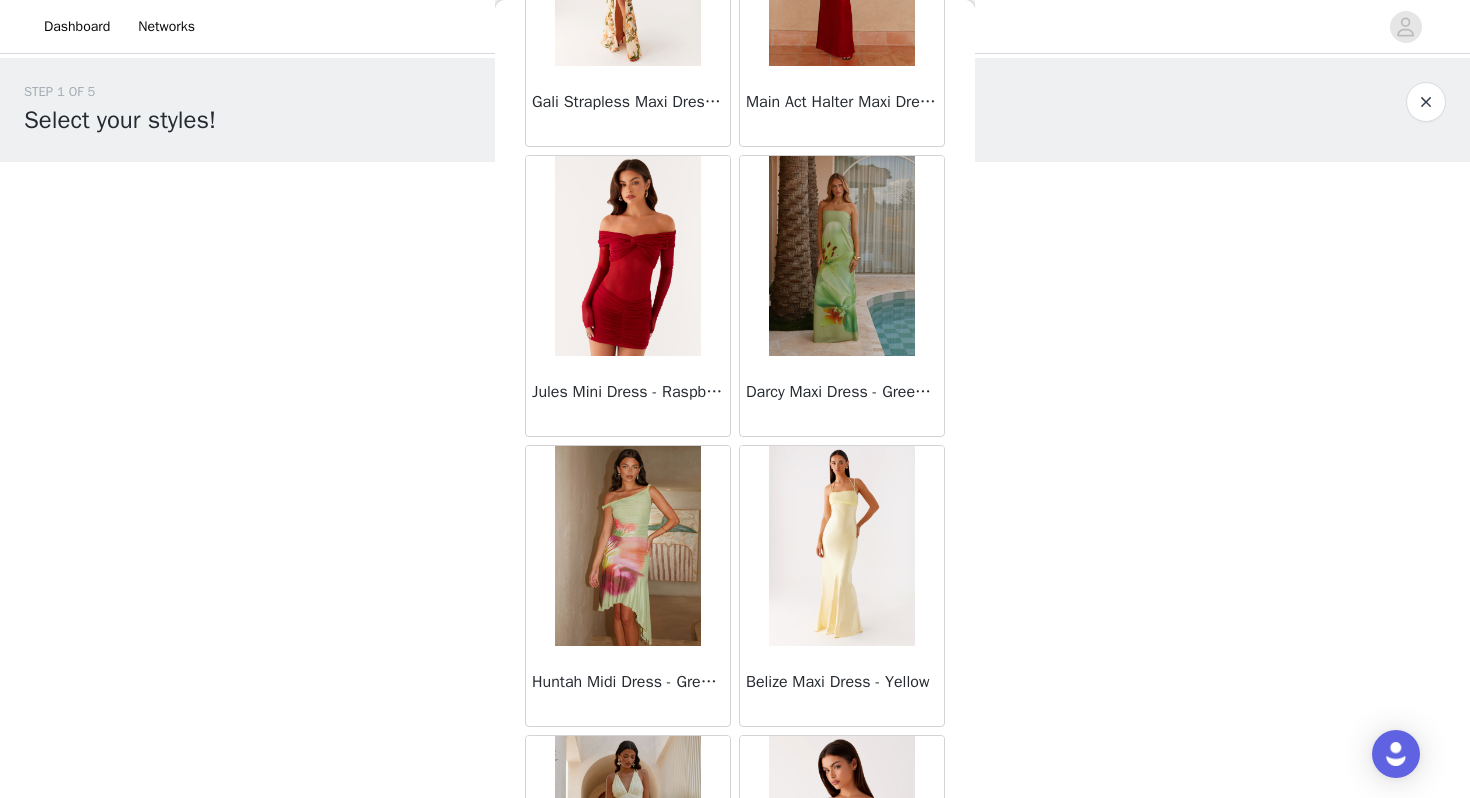 scroll, scrollTop: 39962, scrollLeft: 0, axis: vertical 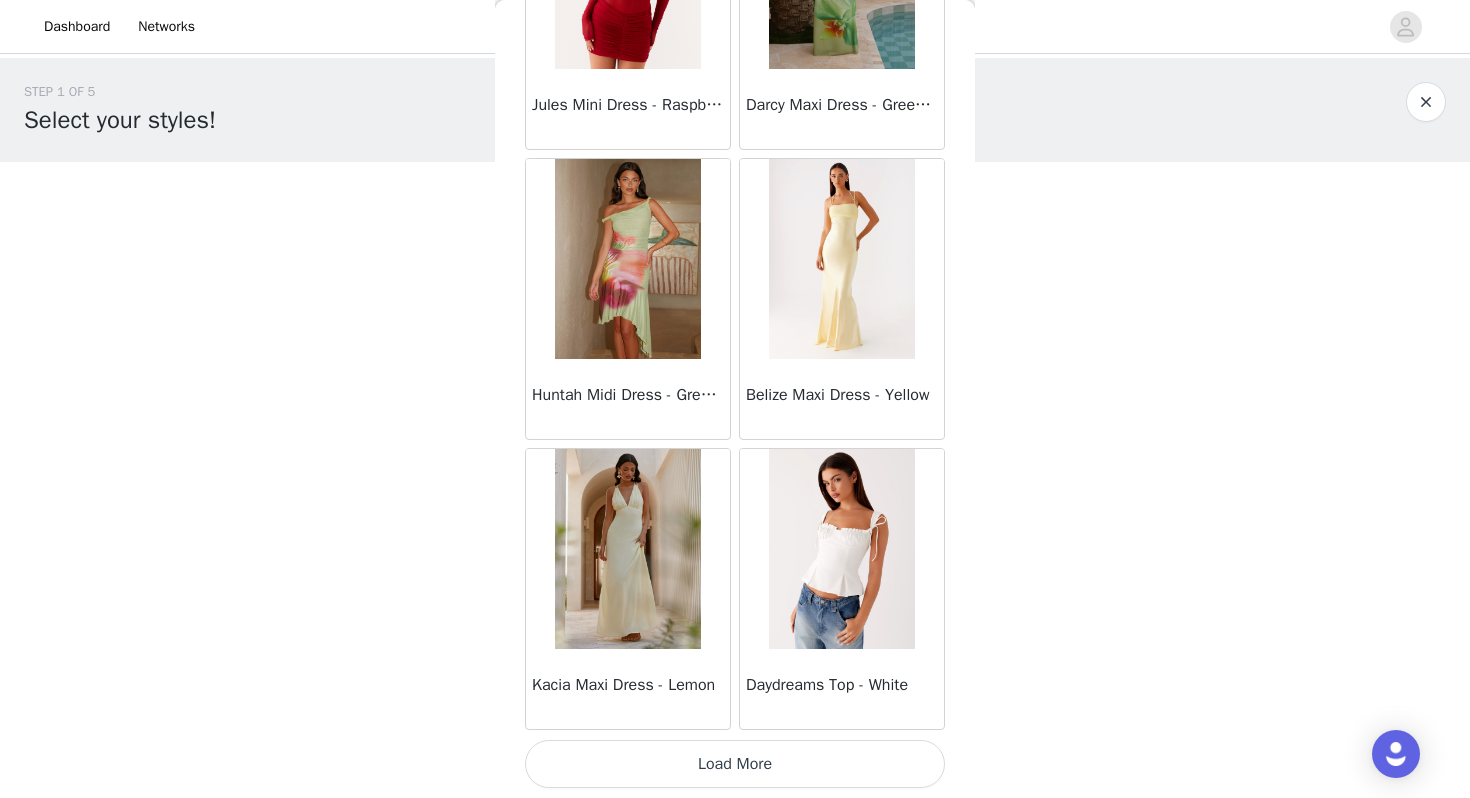 click on "Load More" at bounding box center (735, 764) 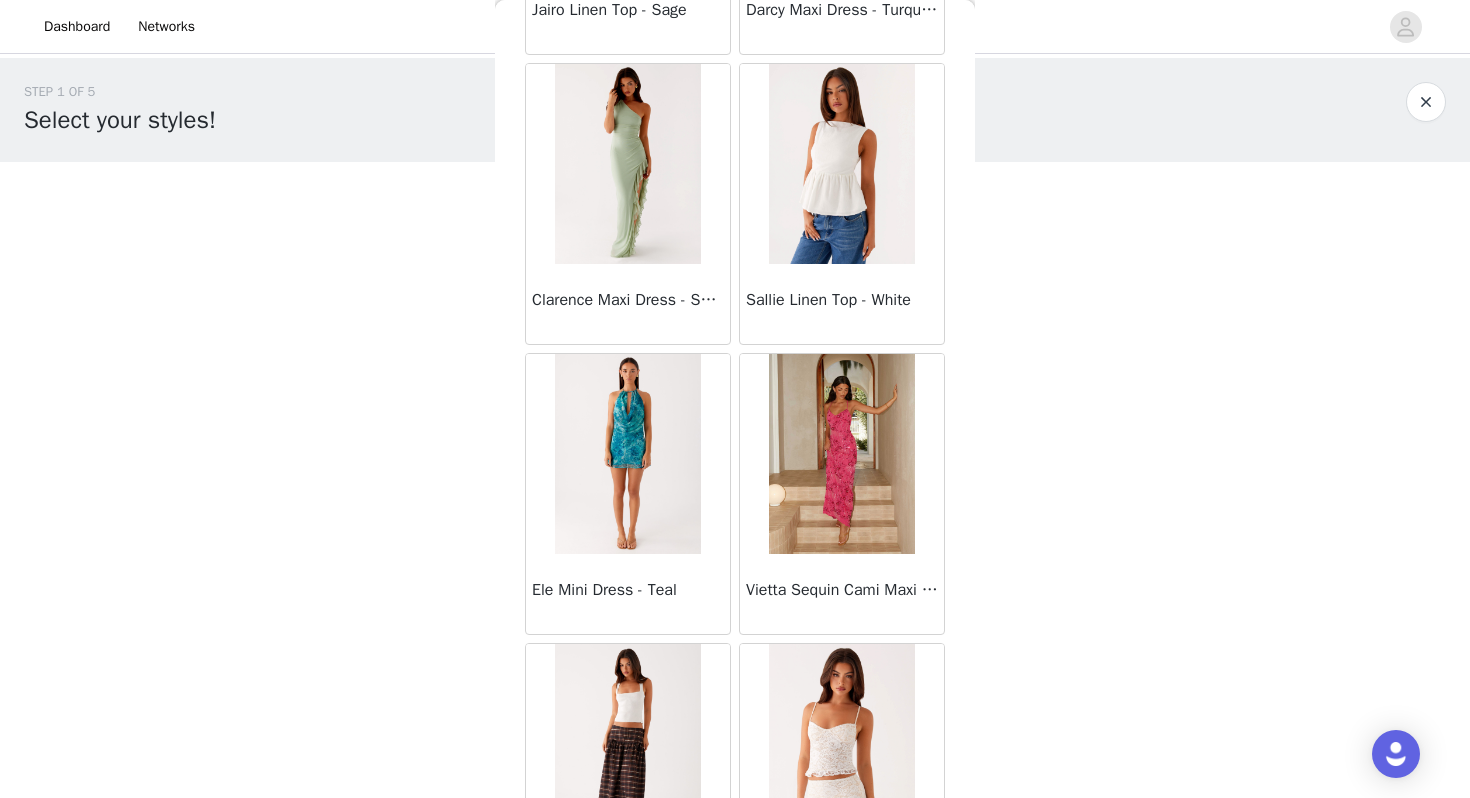 scroll, scrollTop: 42862, scrollLeft: 0, axis: vertical 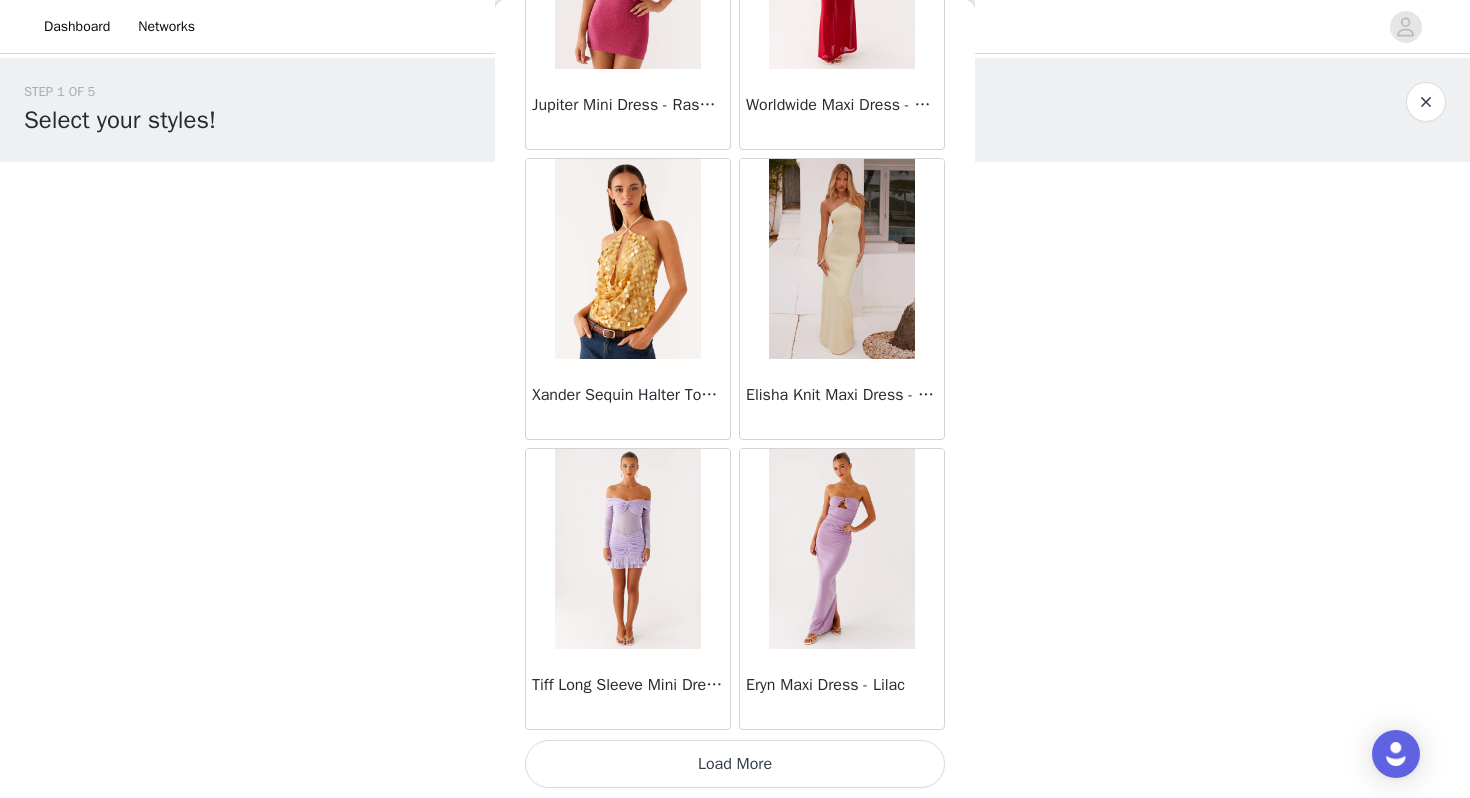 click on "Load More" at bounding box center [735, 764] 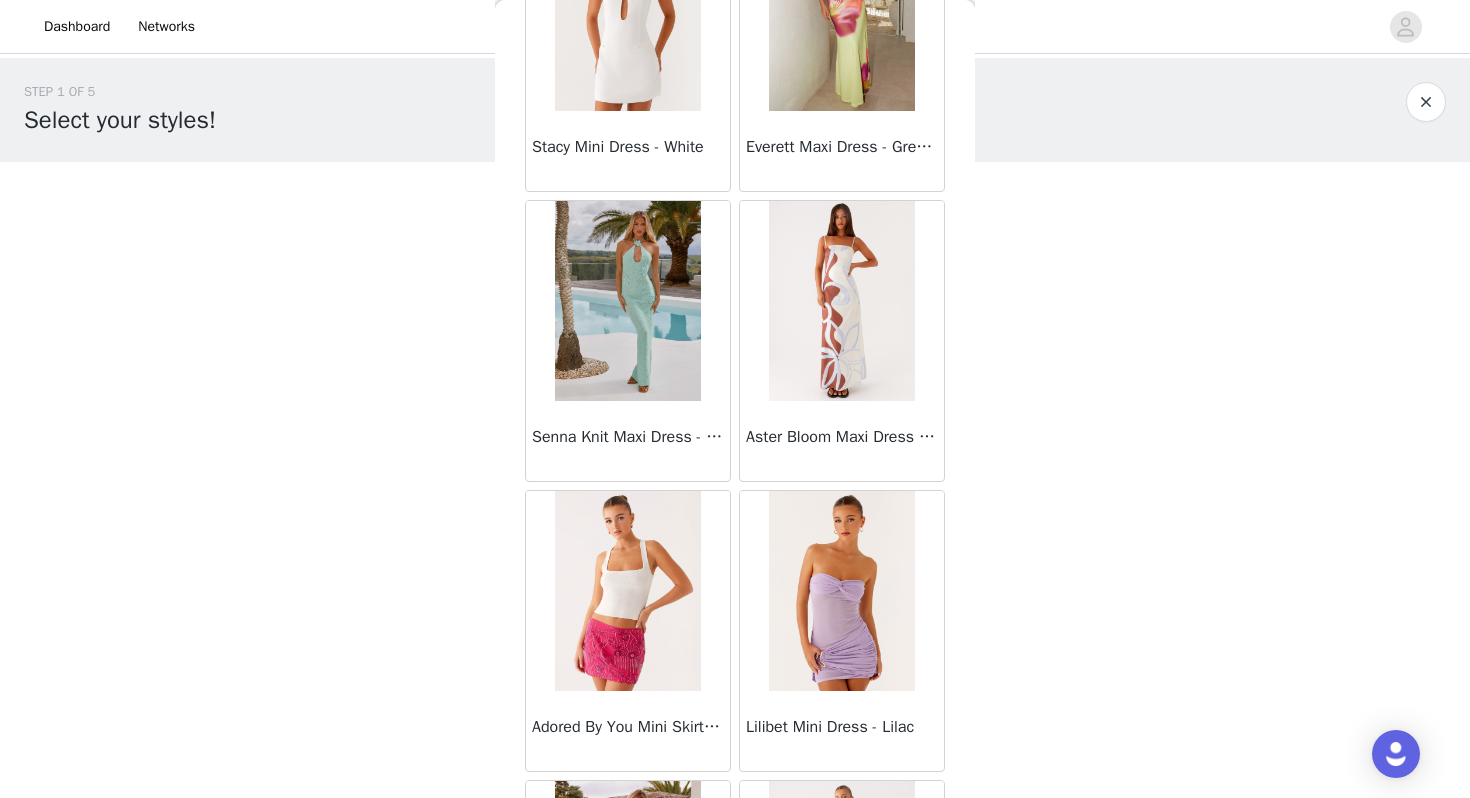 scroll, scrollTop: 45762, scrollLeft: 0, axis: vertical 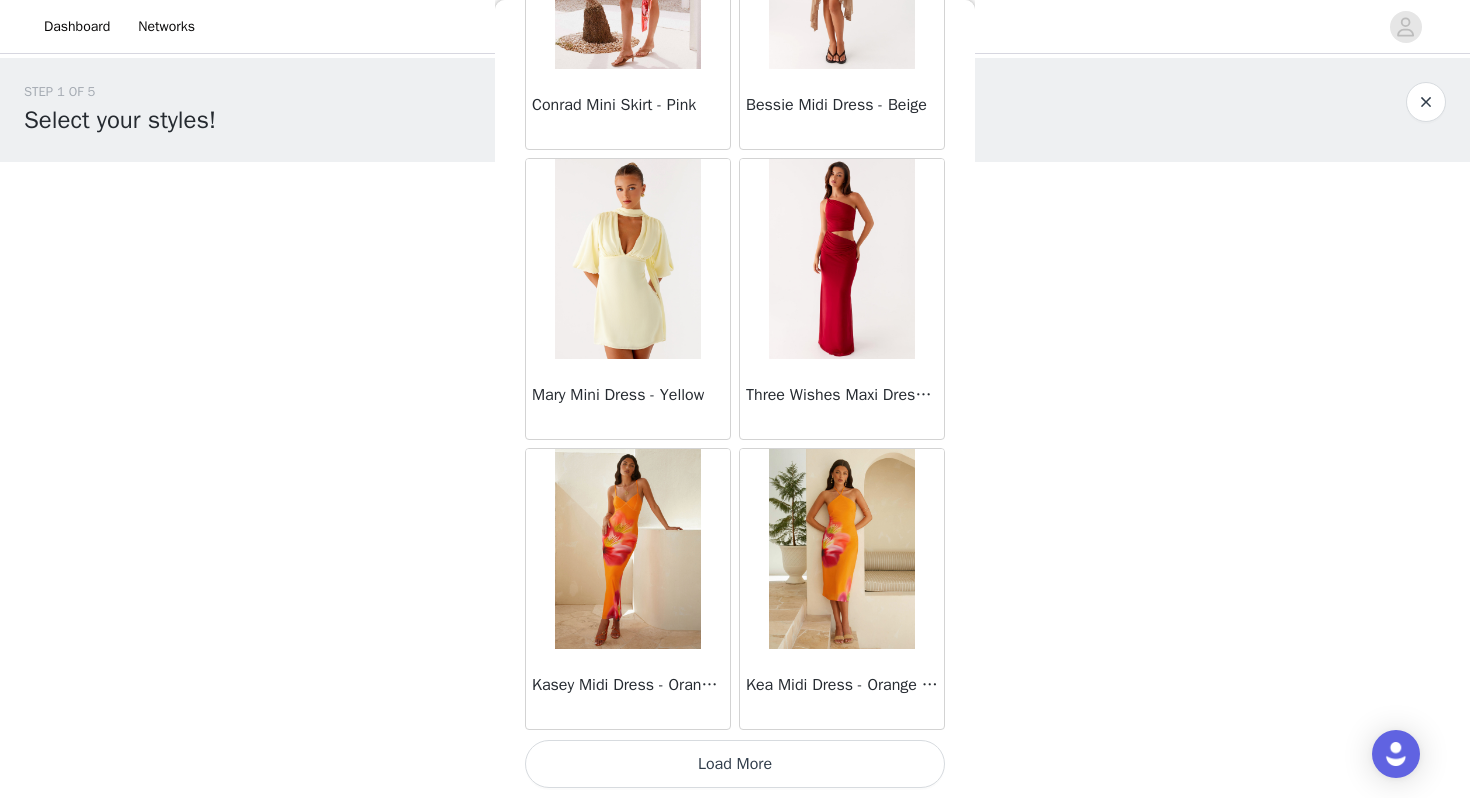 click on "Load More" at bounding box center (735, 764) 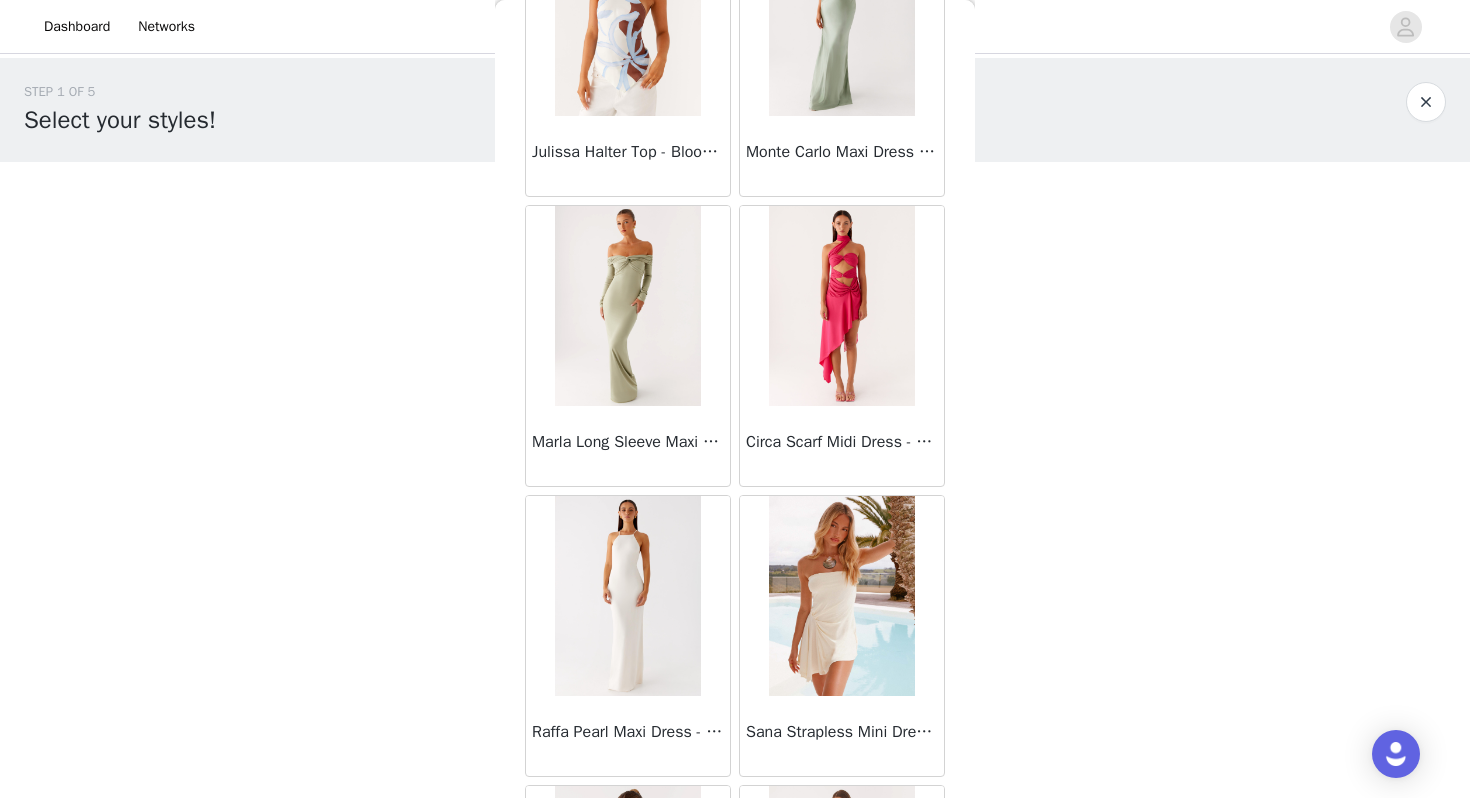 scroll, scrollTop: 48662, scrollLeft: 0, axis: vertical 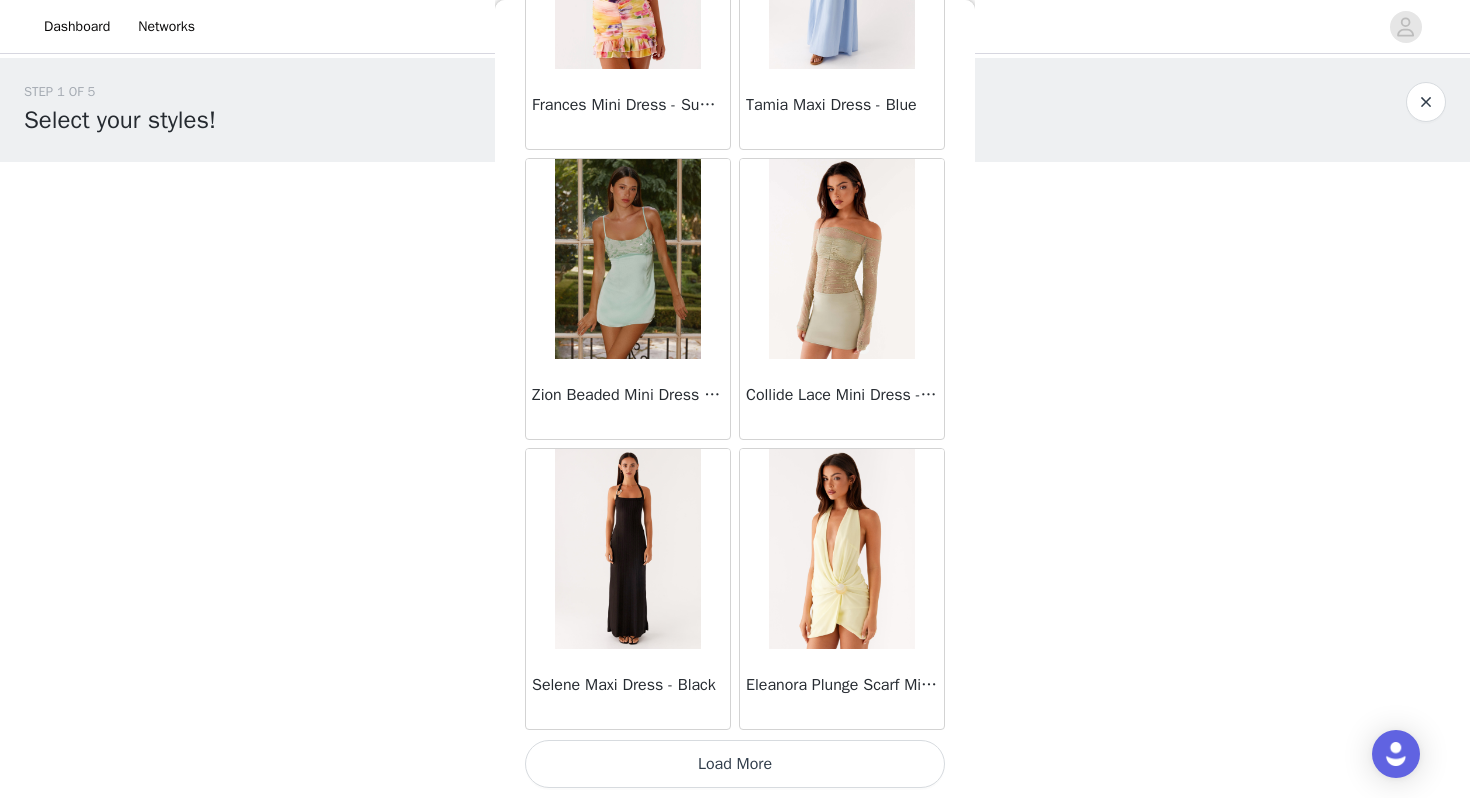 click on "Load More" at bounding box center [735, 764] 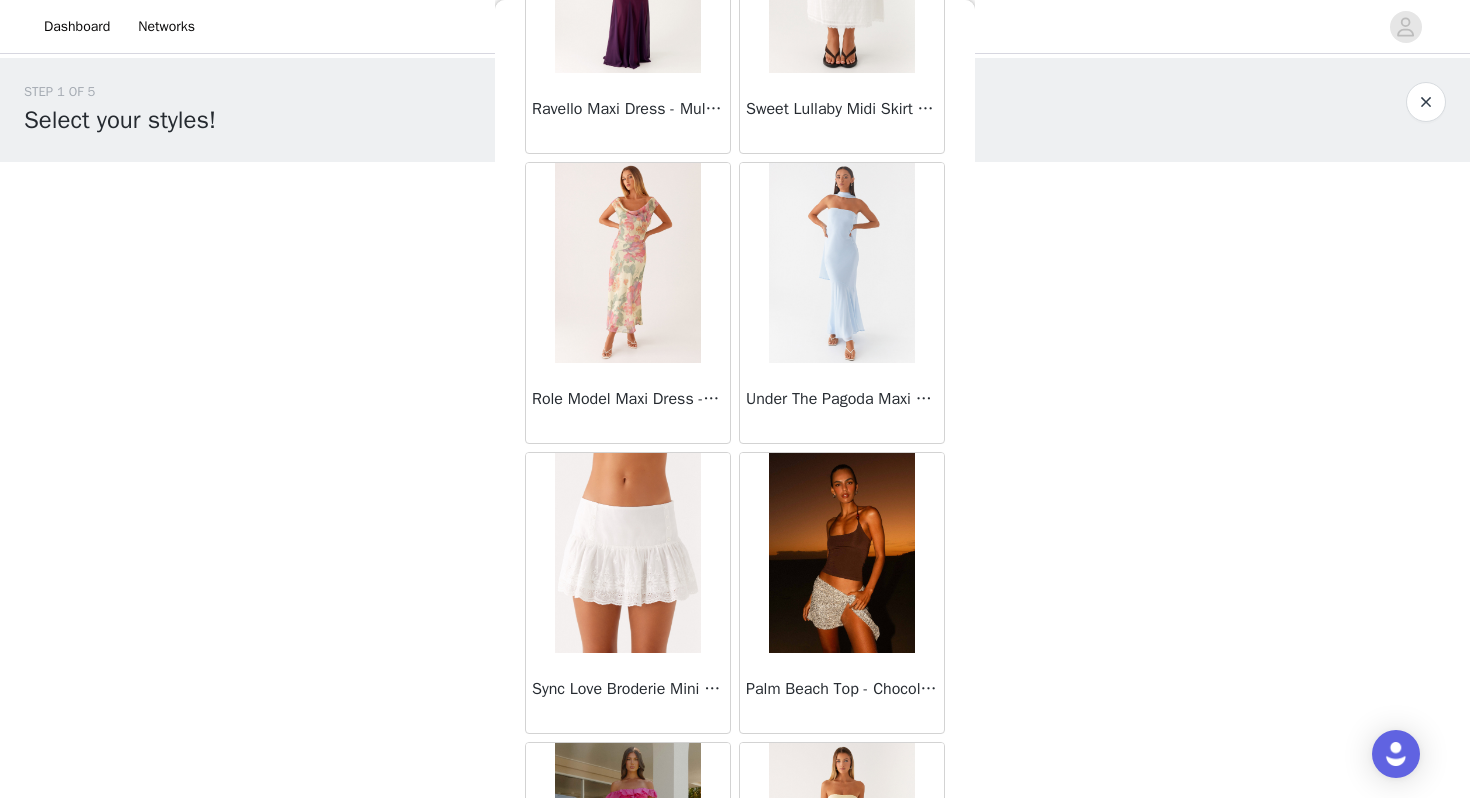 scroll, scrollTop: 48658, scrollLeft: 0, axis: vertical 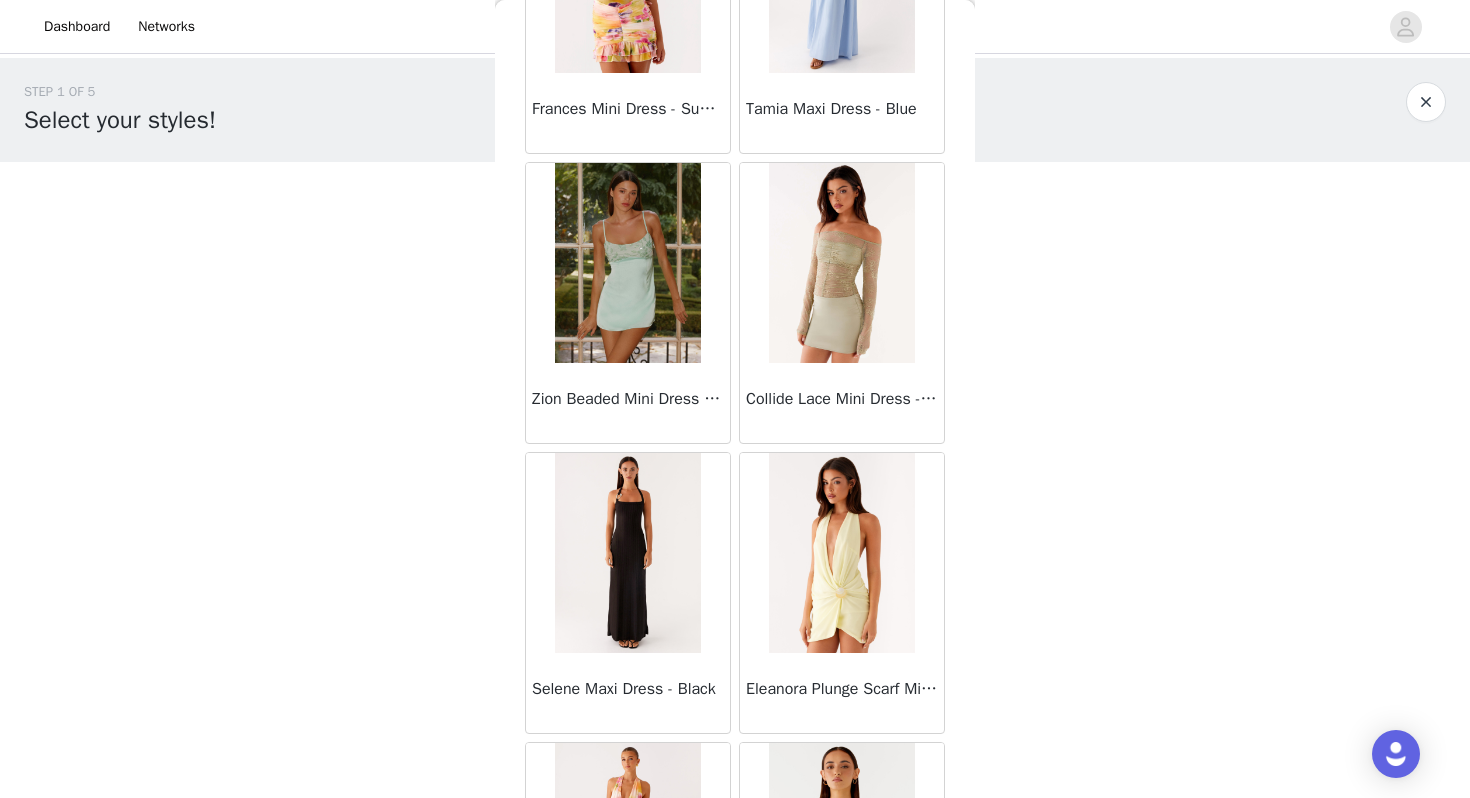 click at bounding box center (627, 263) 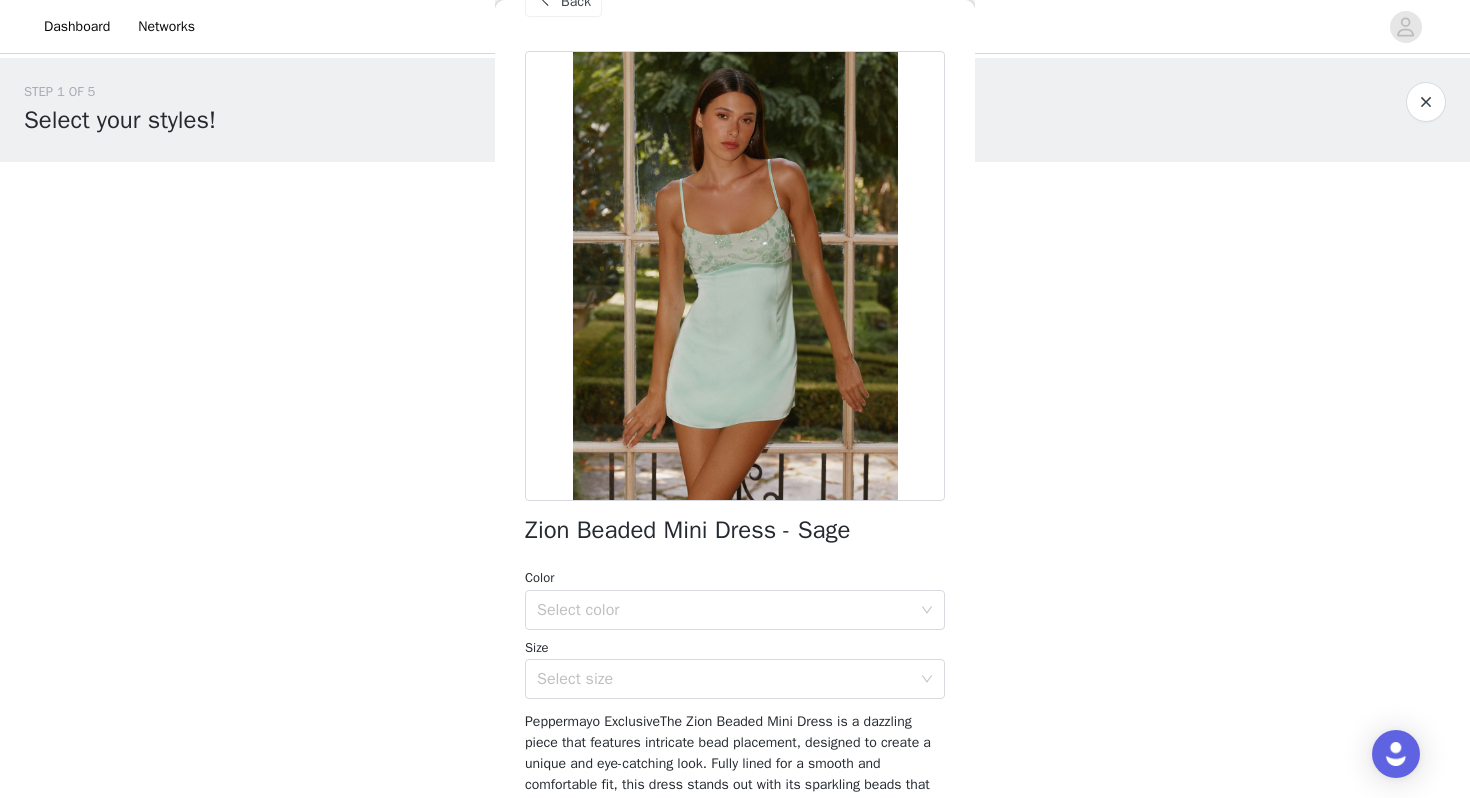 scroll, scrollTop: 54, scrollLeft: 0, axis: vertical 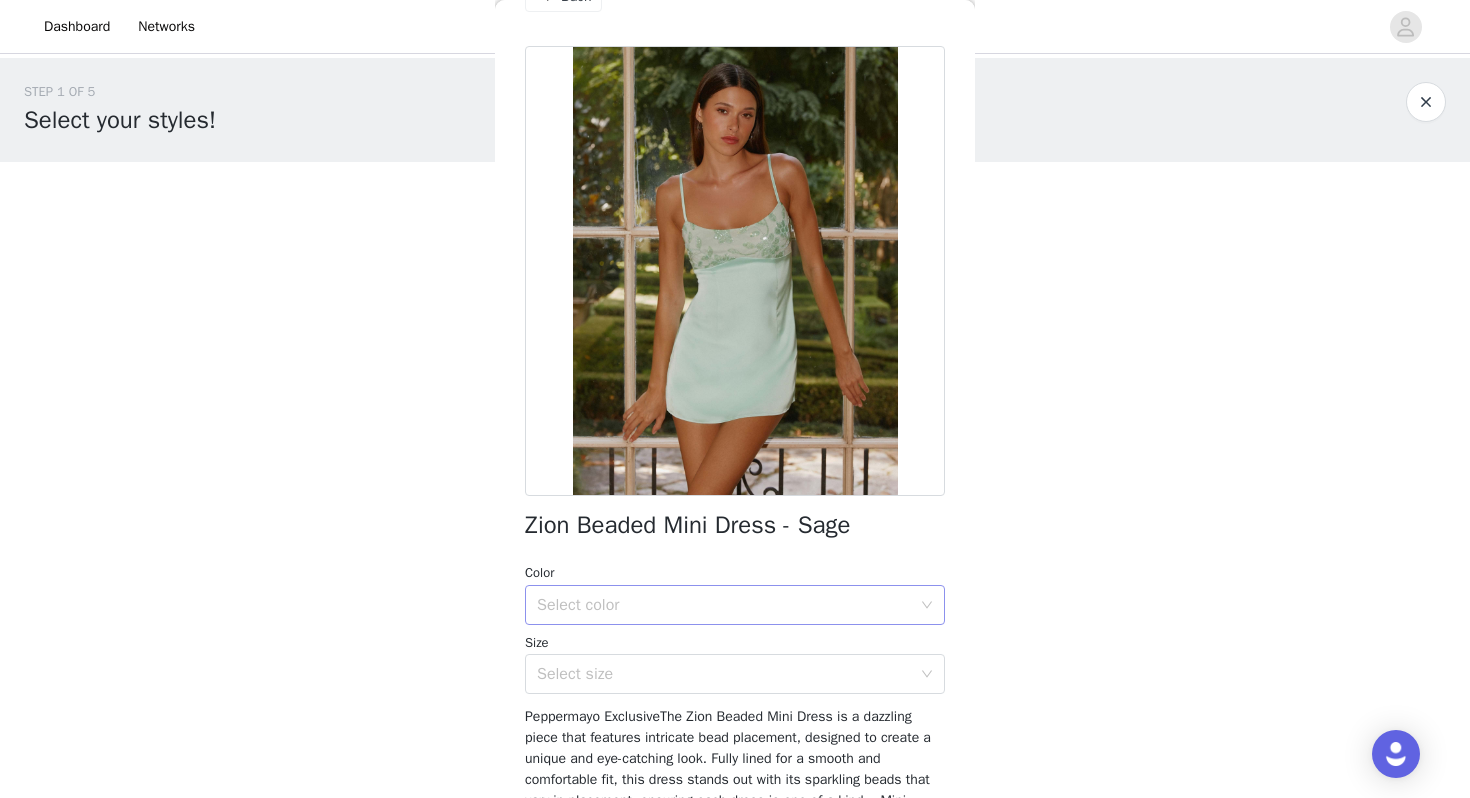 click on "Select color" at bounding box center [728, 605] 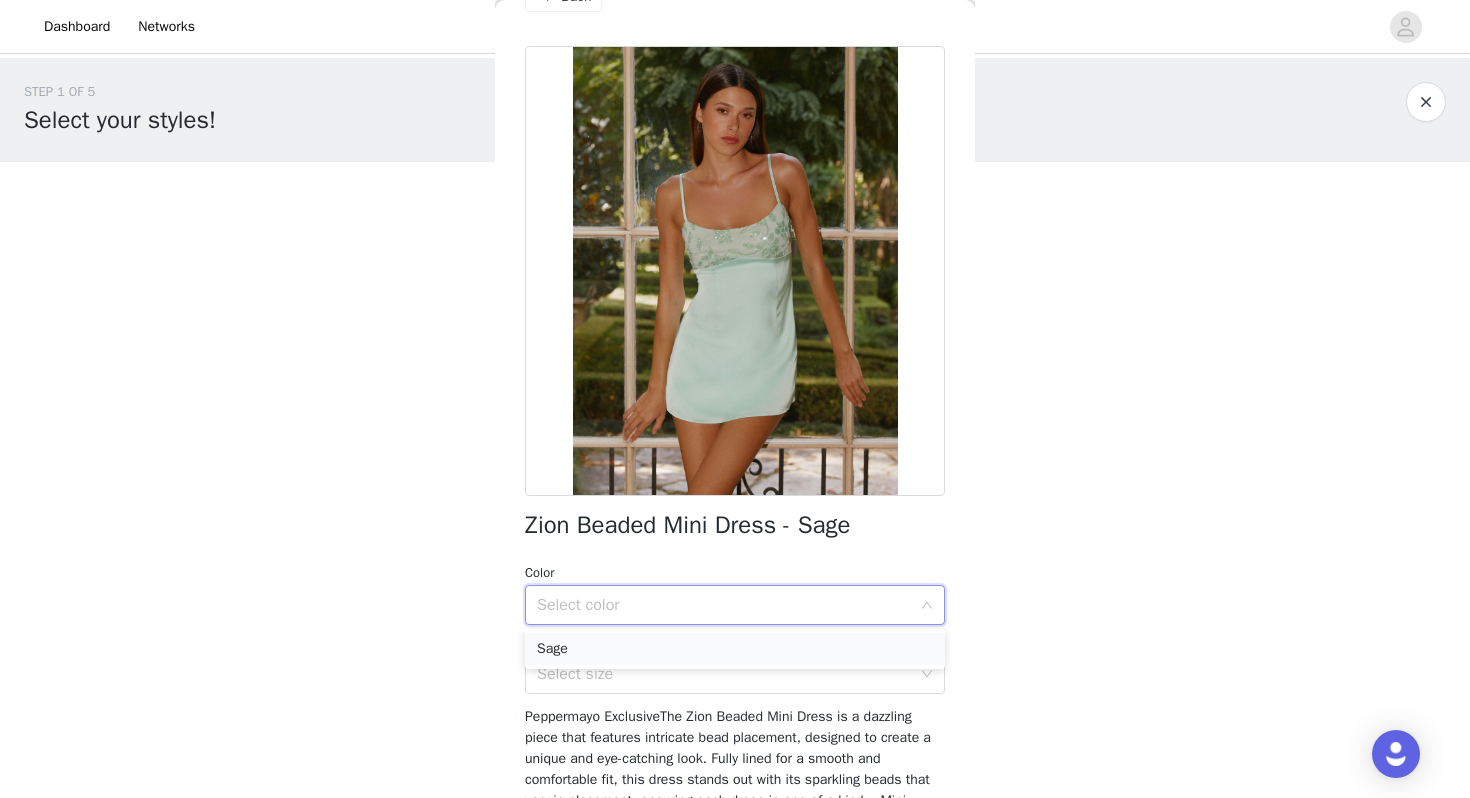 click on "Sage" at bounding box center [735, 649] 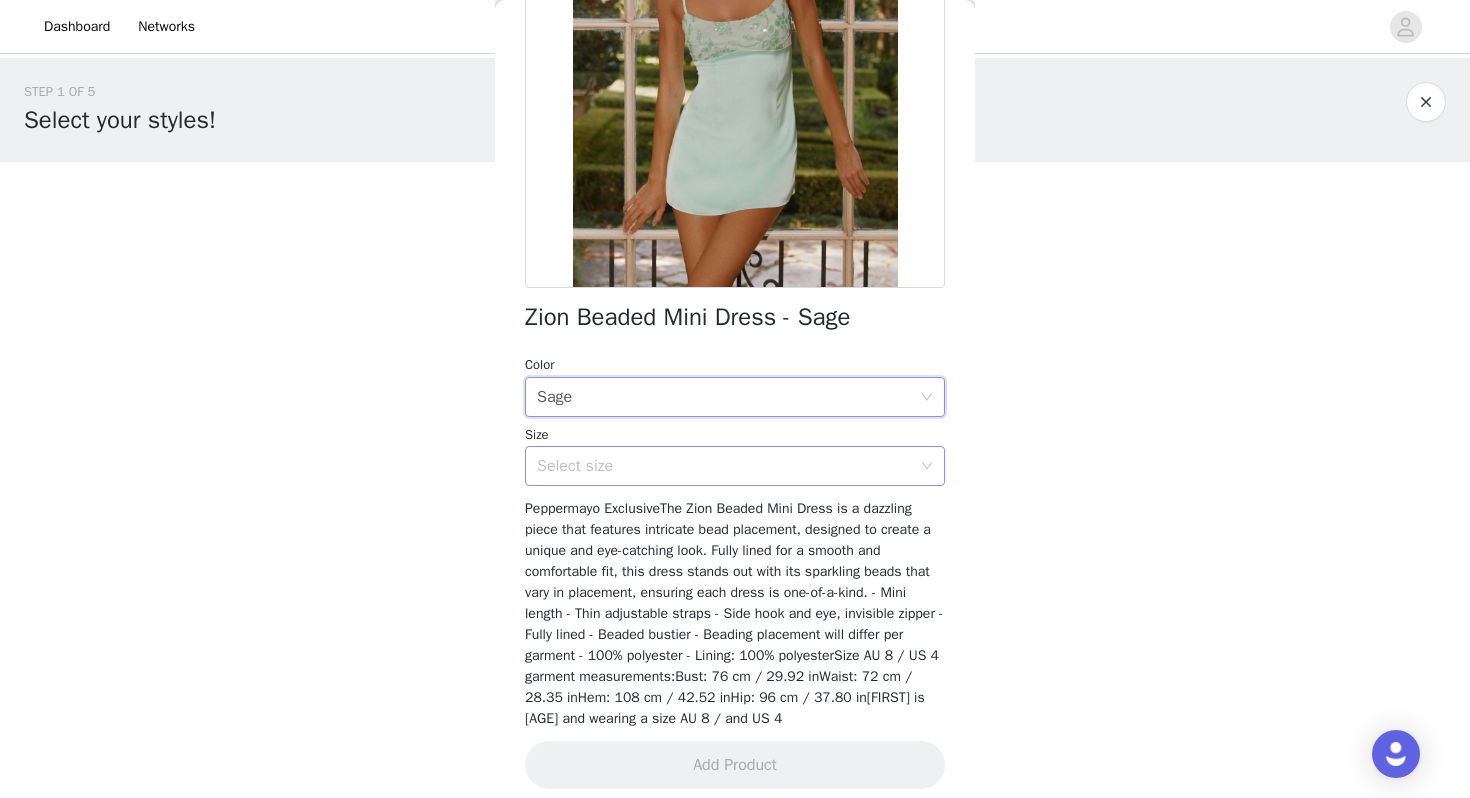 scroll, scrollTop: 298, scrollLeft: 0, axis: vertical 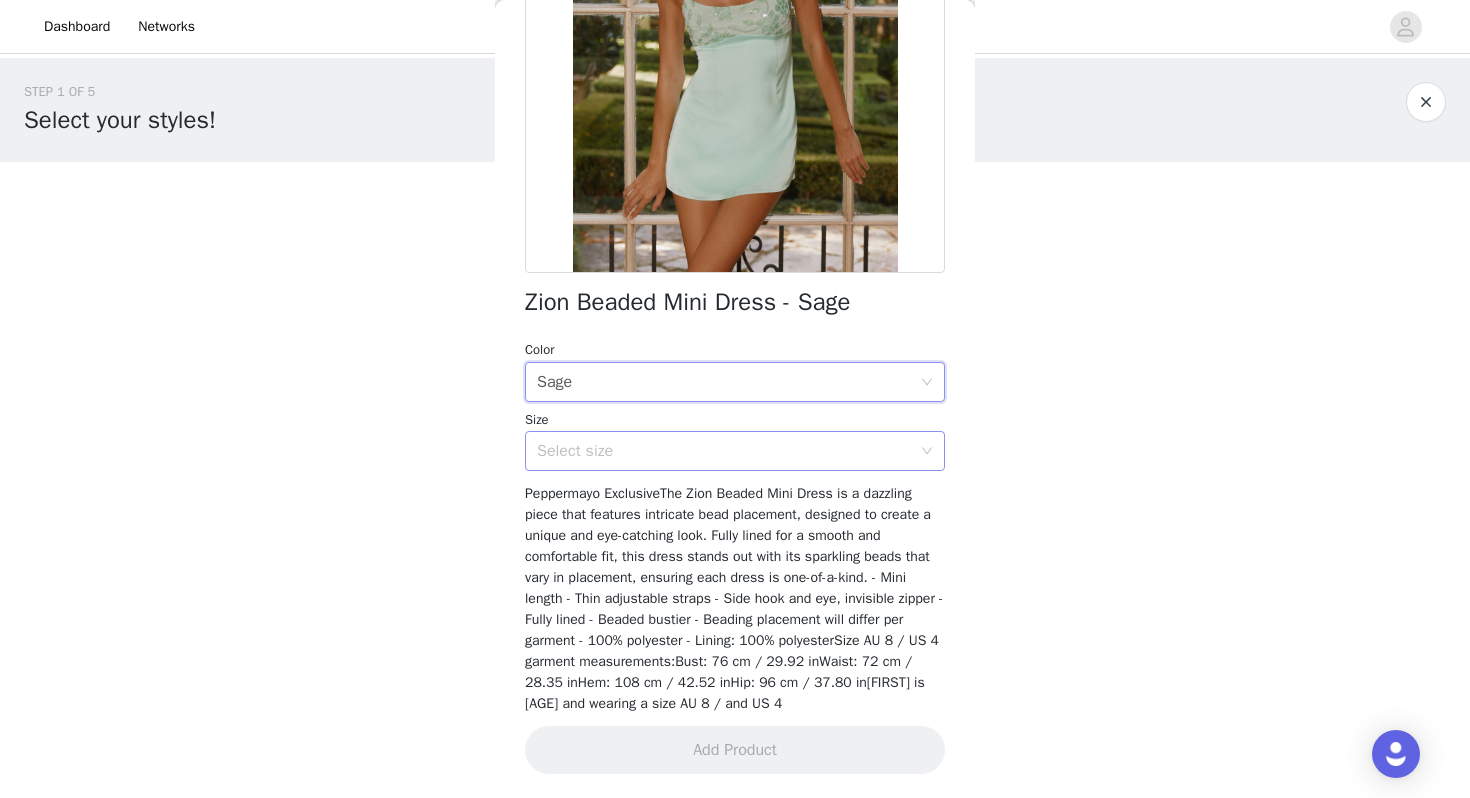 click on "Select size" at bounding box center [724, 451] 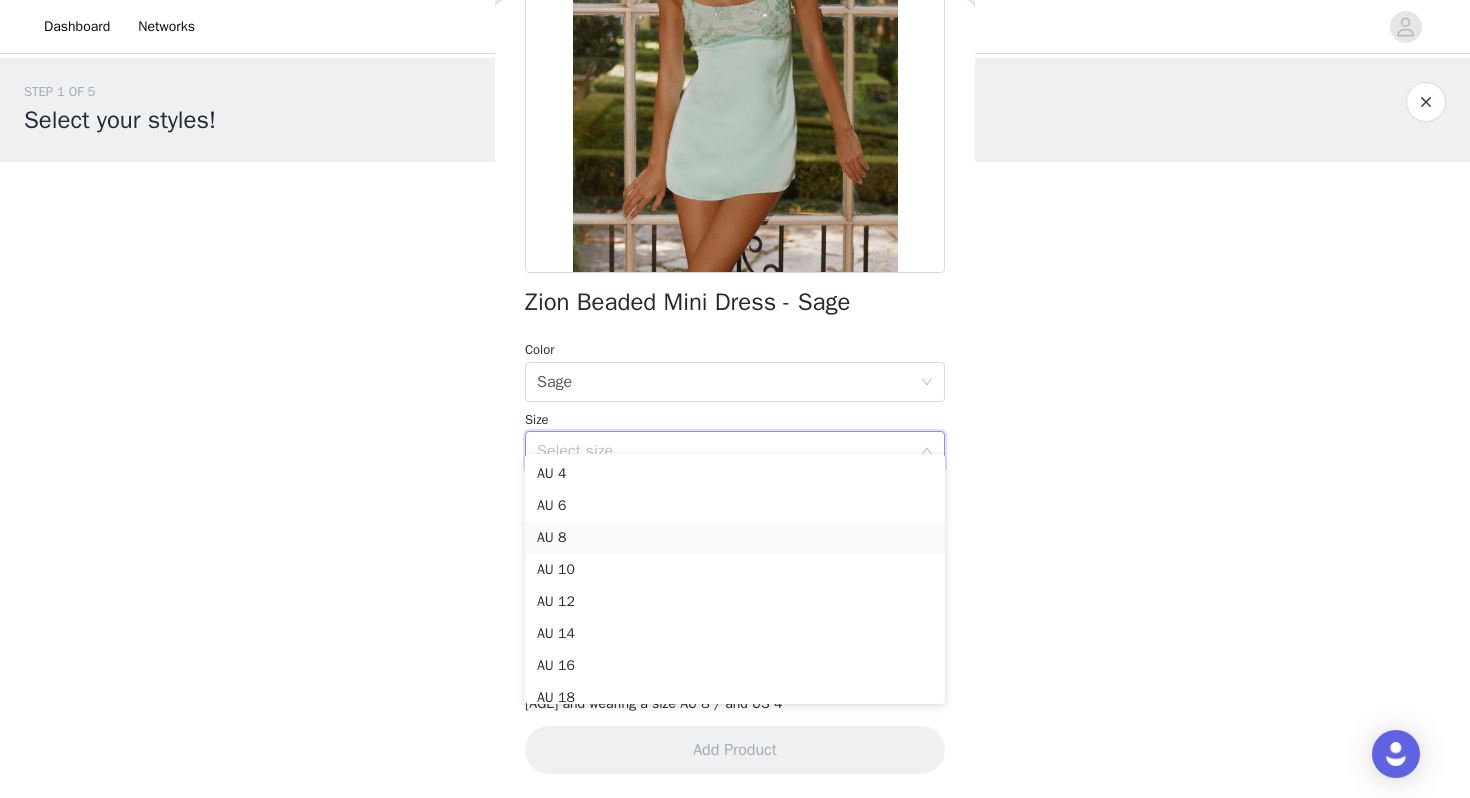 click on "AU 8" at bounding box center (735, 538) 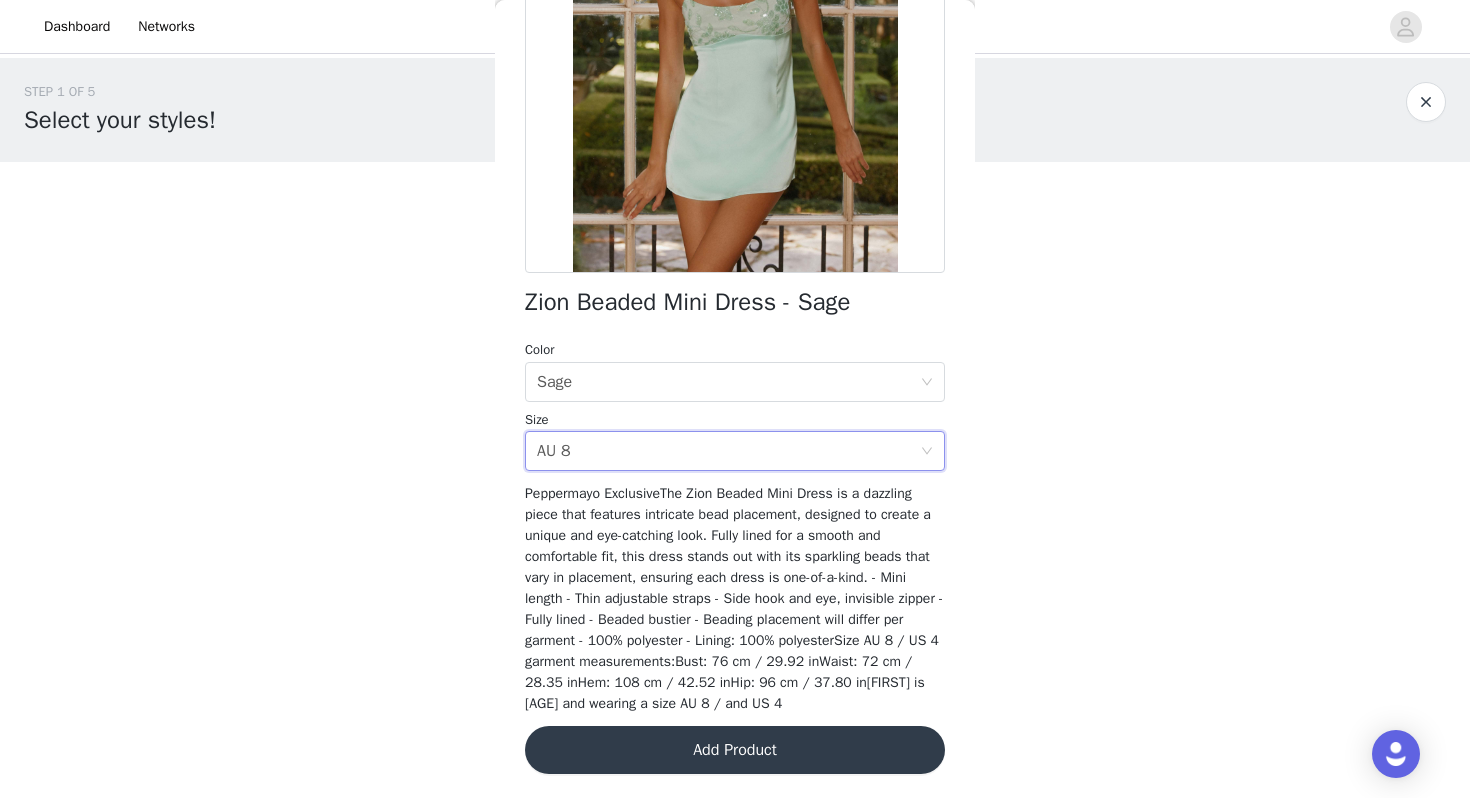 click on "Add Product" at bounding box center [735, 750] 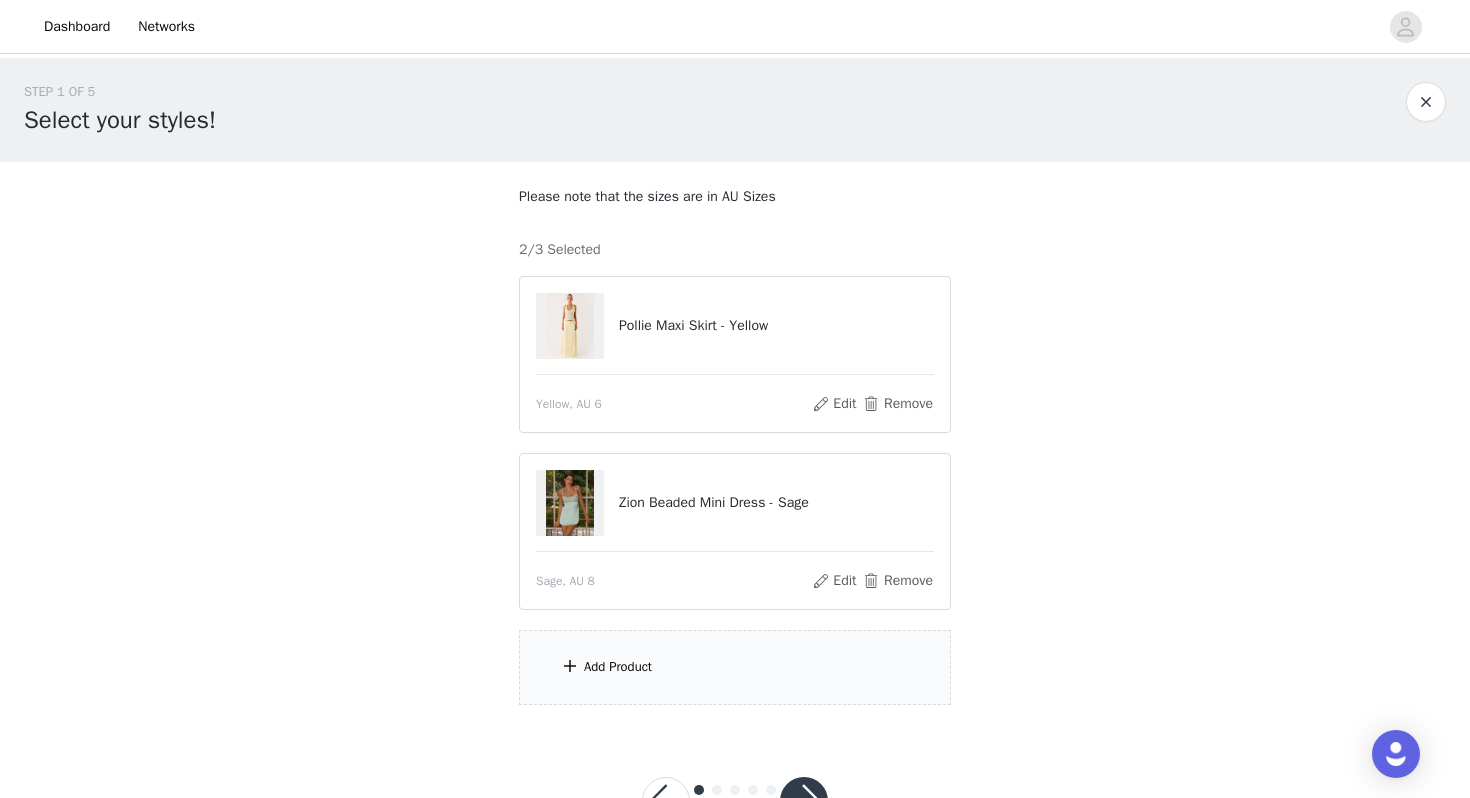 click on "Add Product" at bounding box center (618, 667) 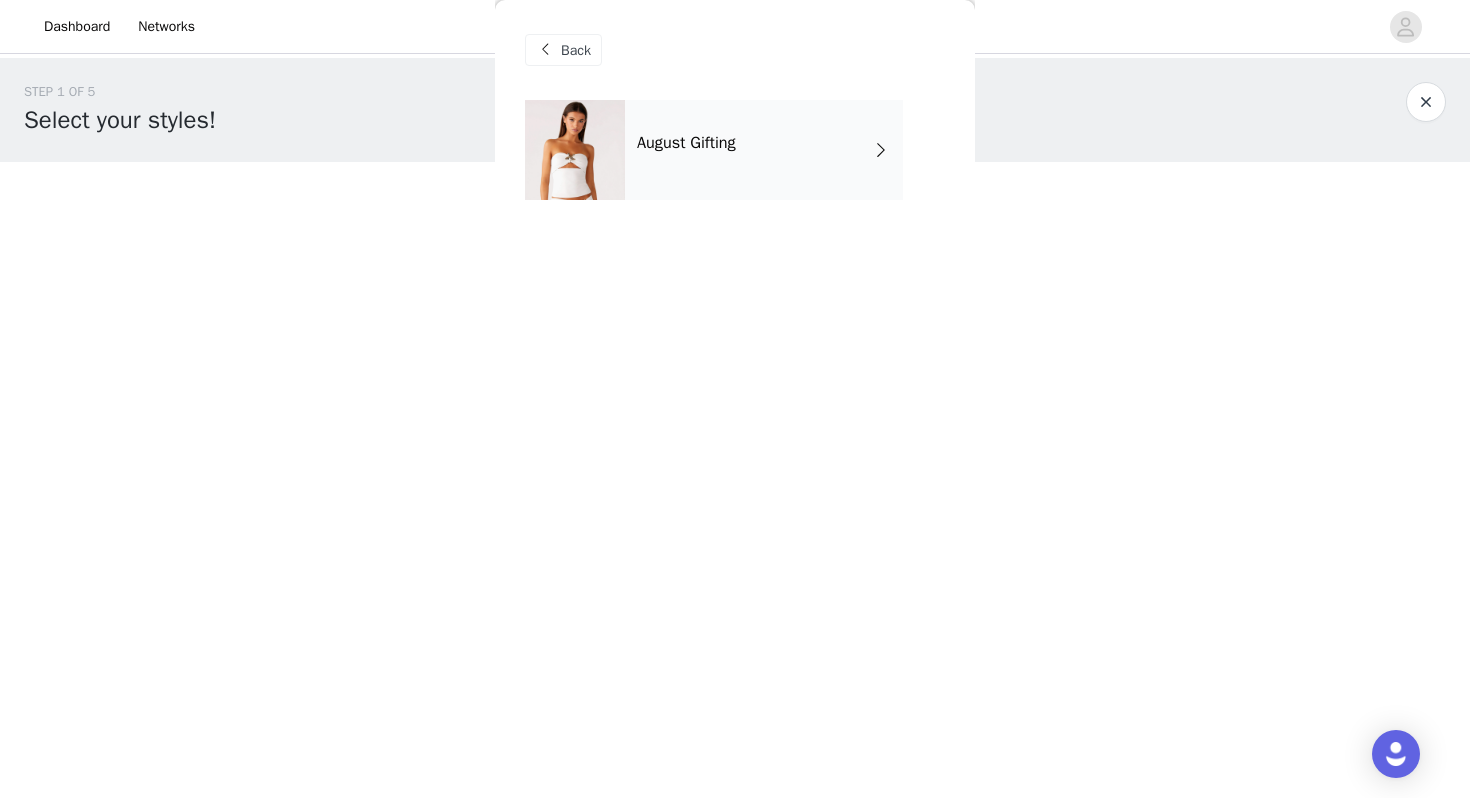 click at bounding box center (575, 150) 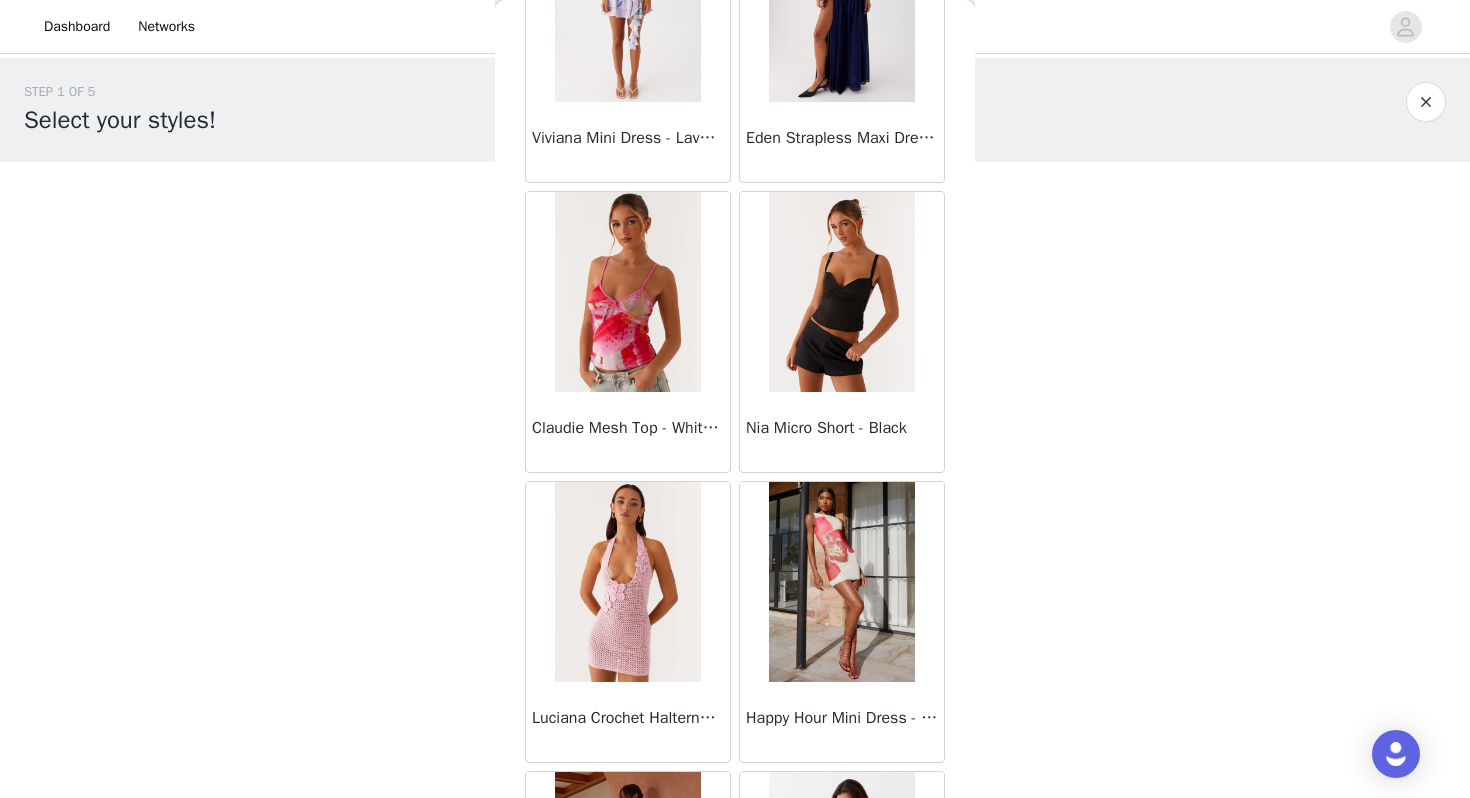 scroll, scrollTop: 2262, scrollLeft: 0, axis: vertical 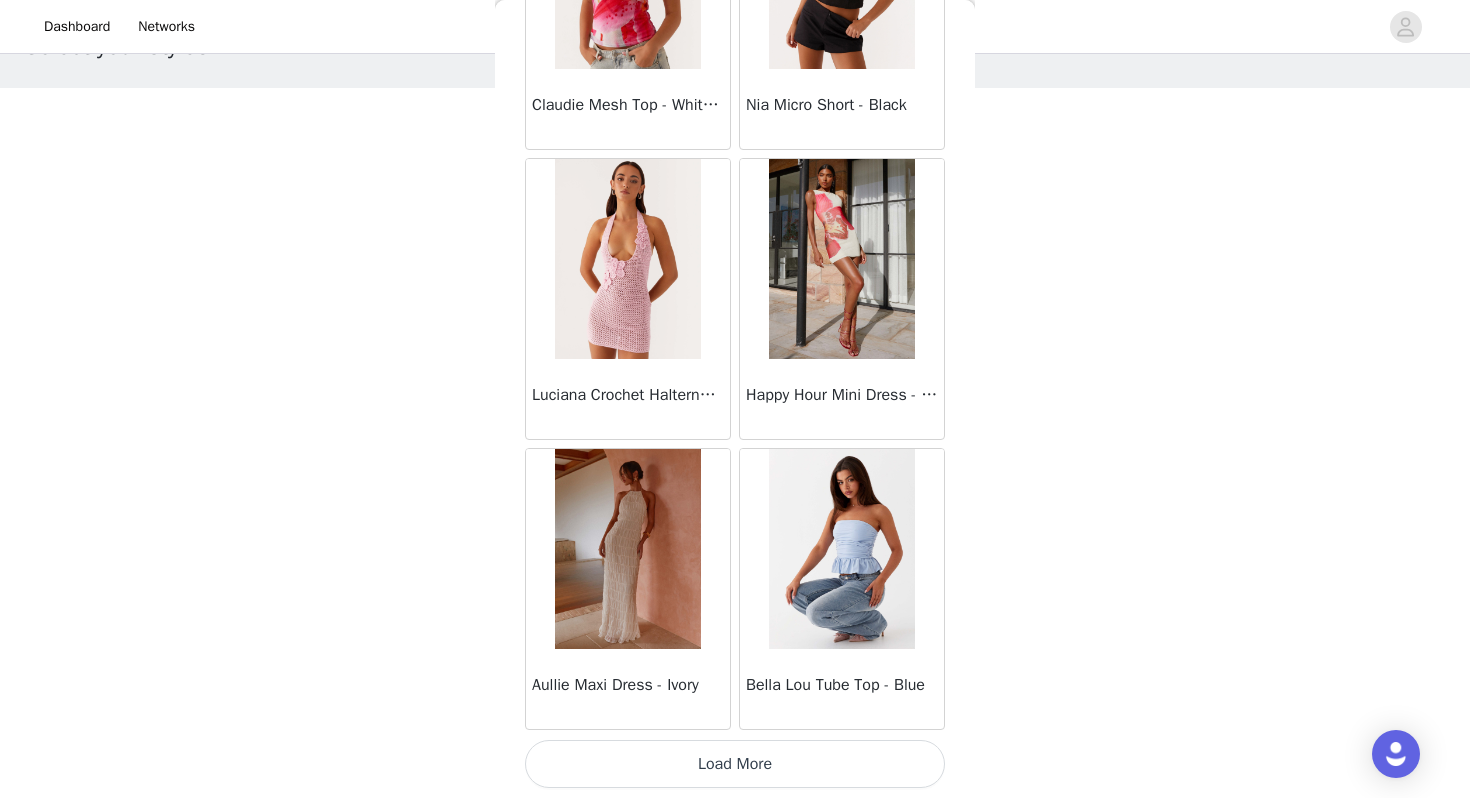 click on "Load More" at bounding box center (735, 764) 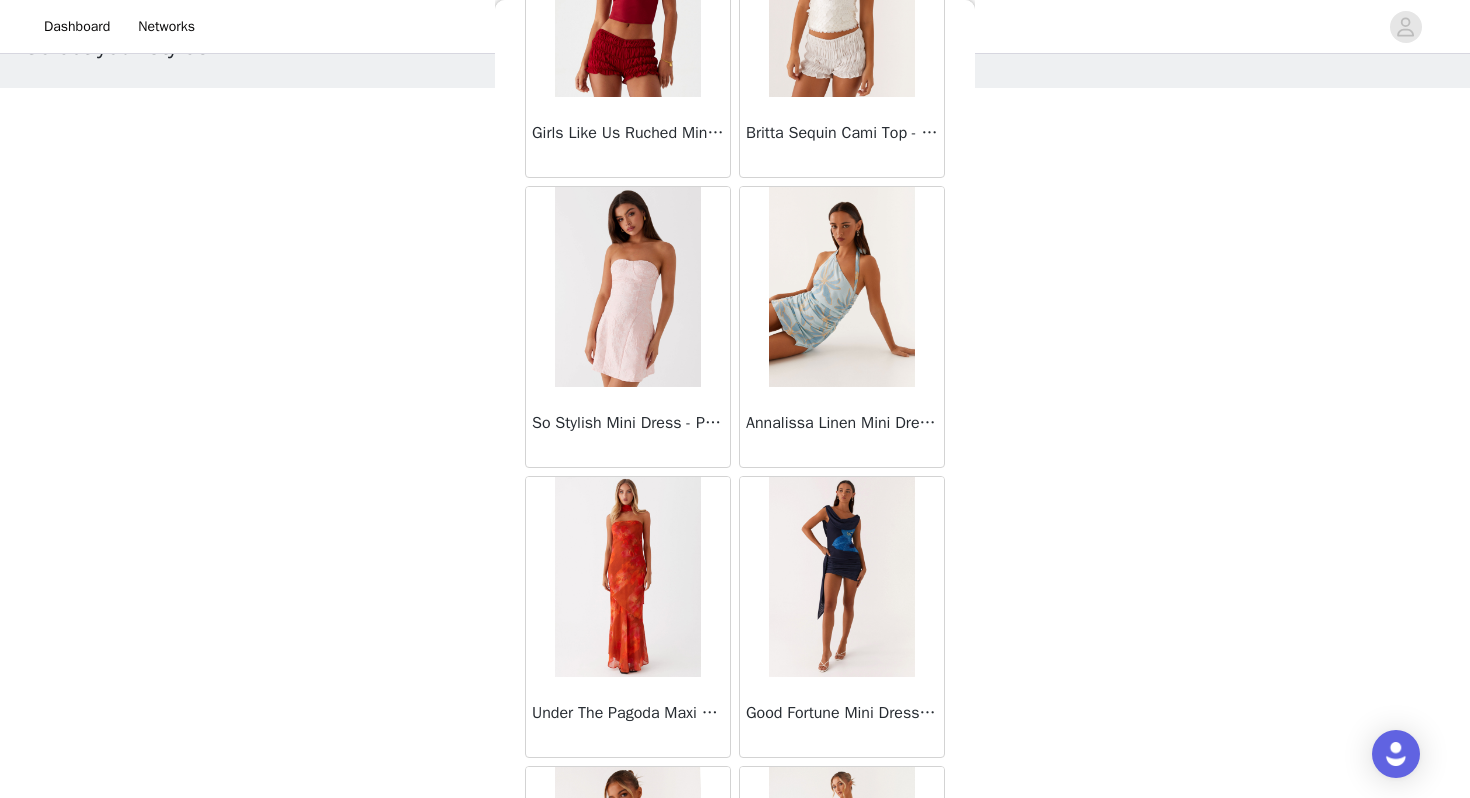 scroll, scrollTop: 5162, scrollLeft: 0, axis: vertical 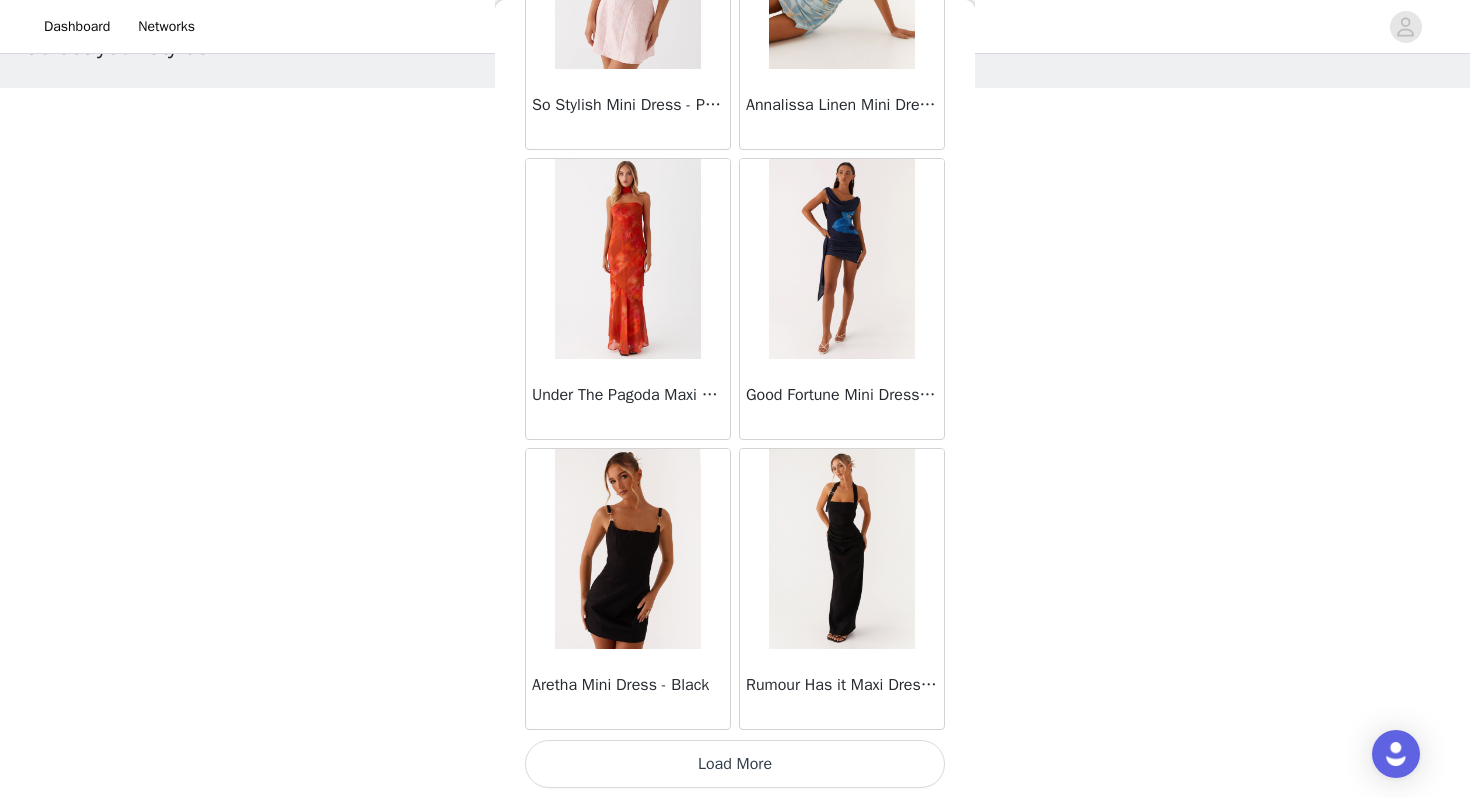 click on "Load More" at bounding box center (735, 764) 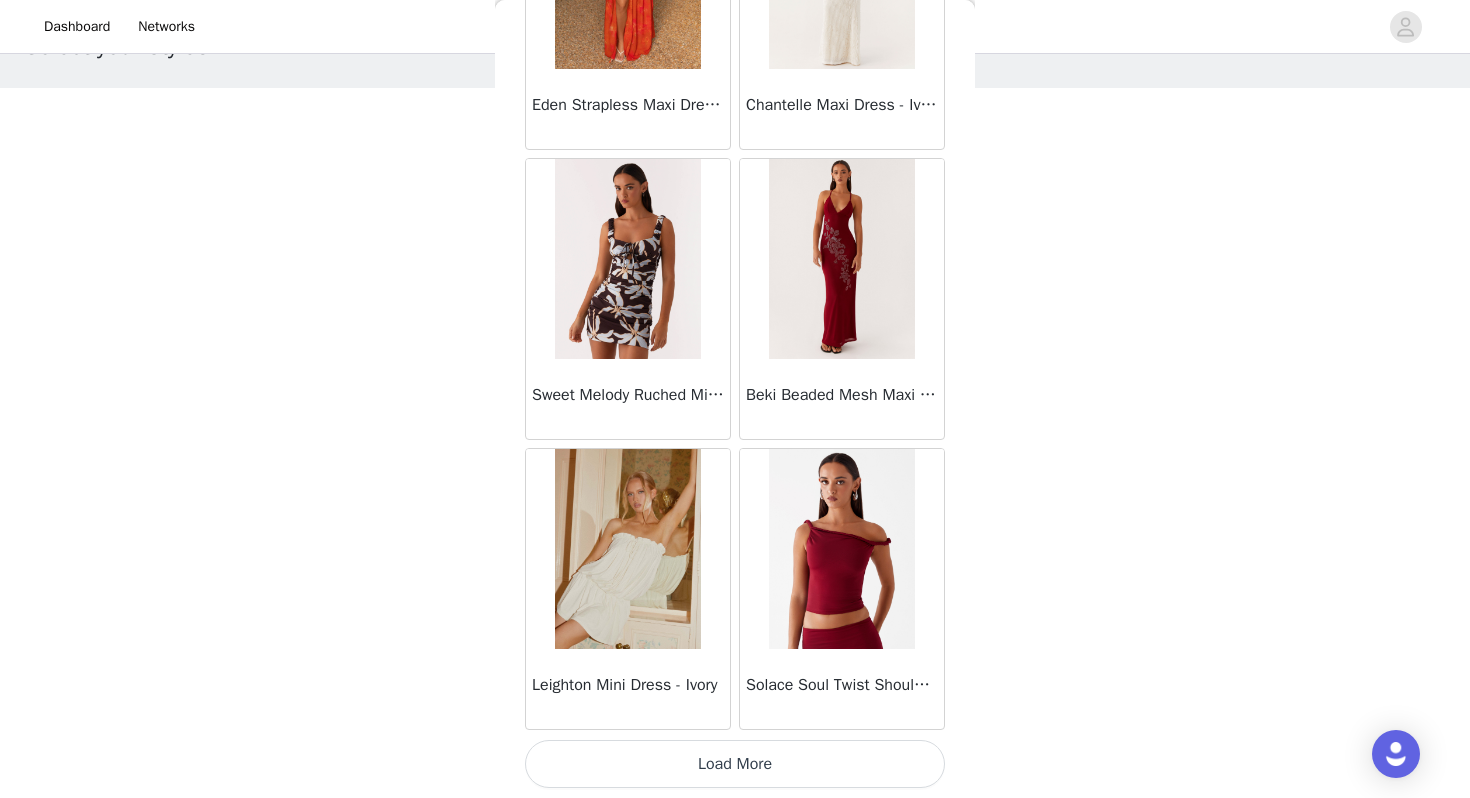 click on "Load More" at bounding box center (735, 764) 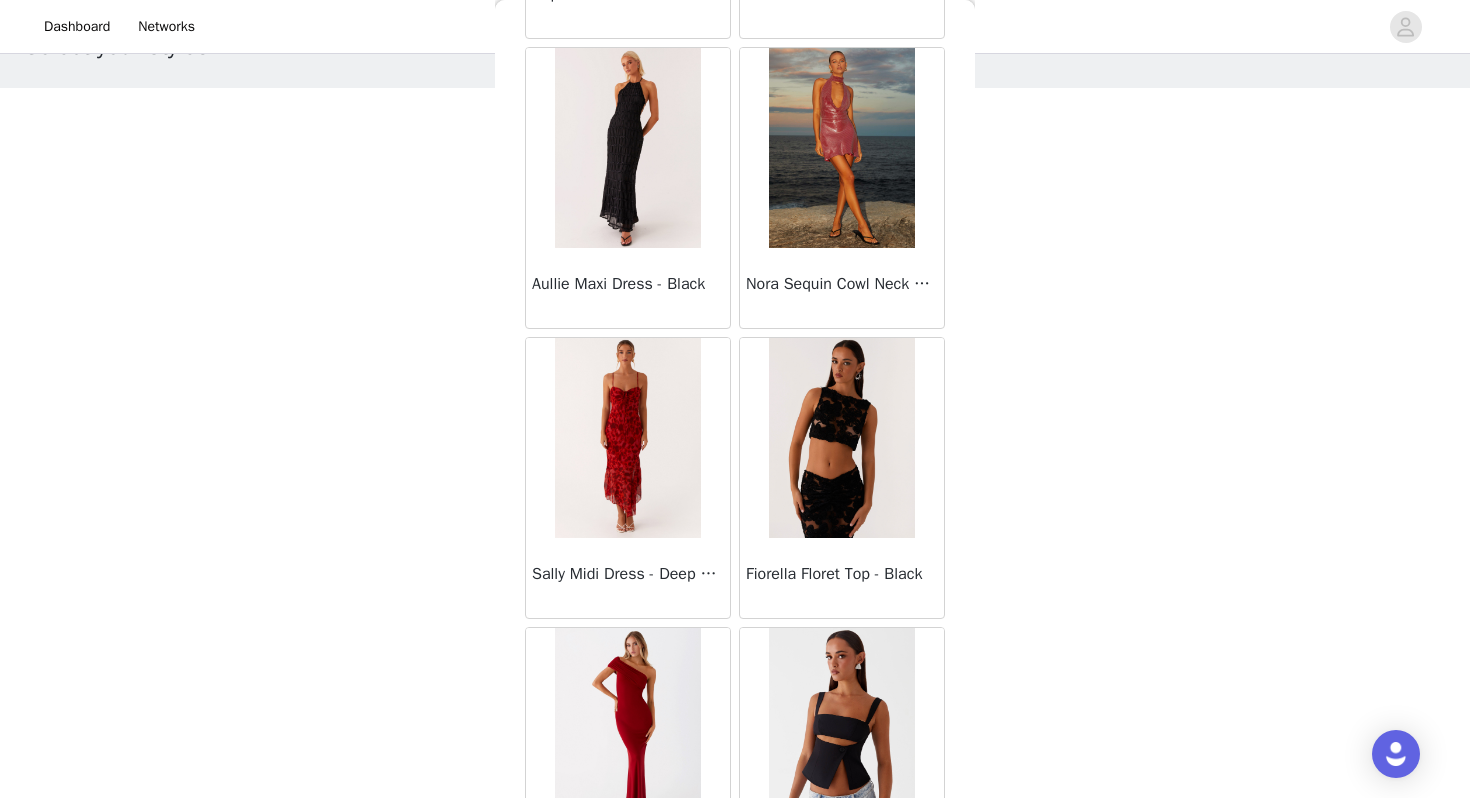 scroll, scrollTop: 10962, scrollLeft: 0, axis: vertical 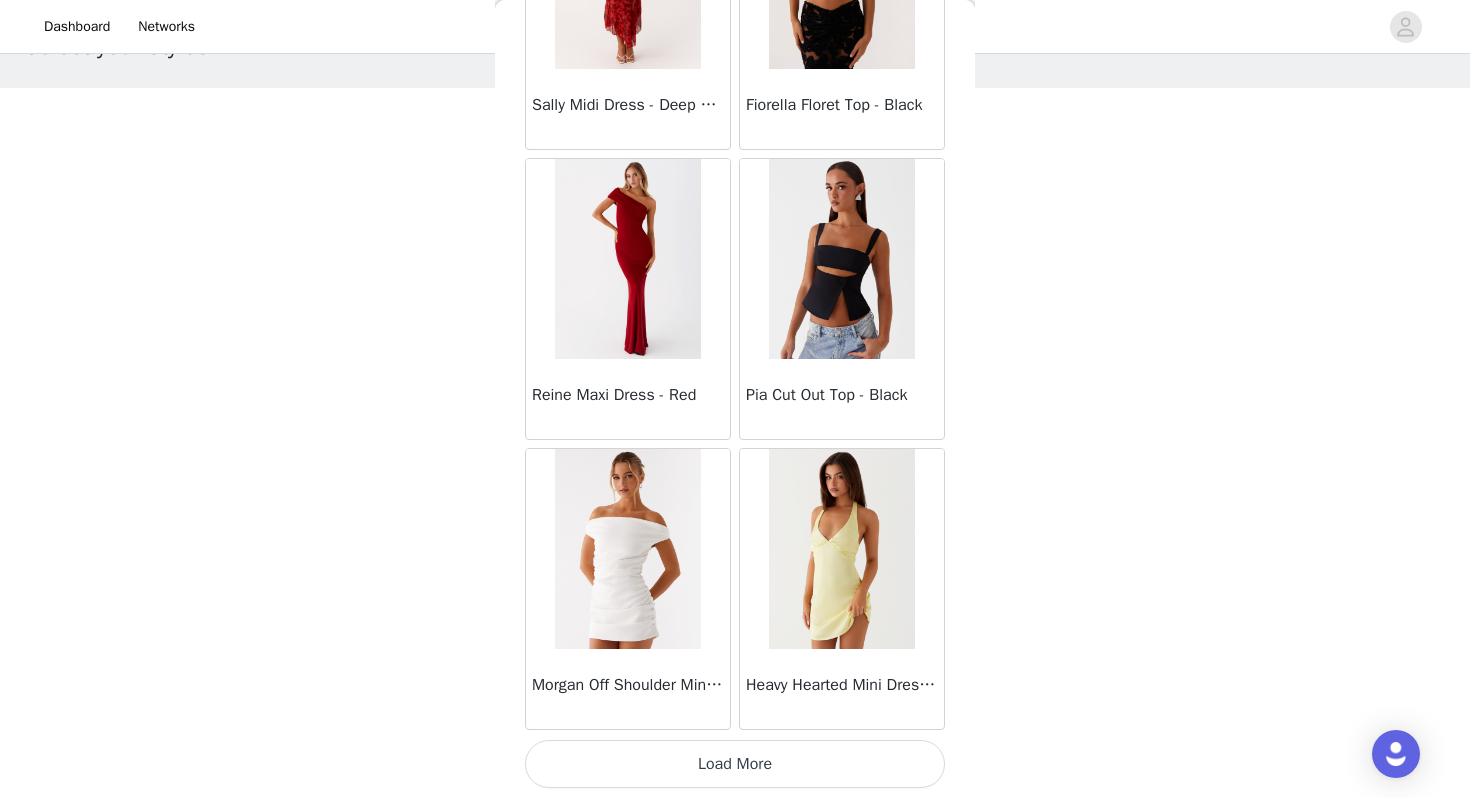 click on "Load More" at bounding box center (735, 764) 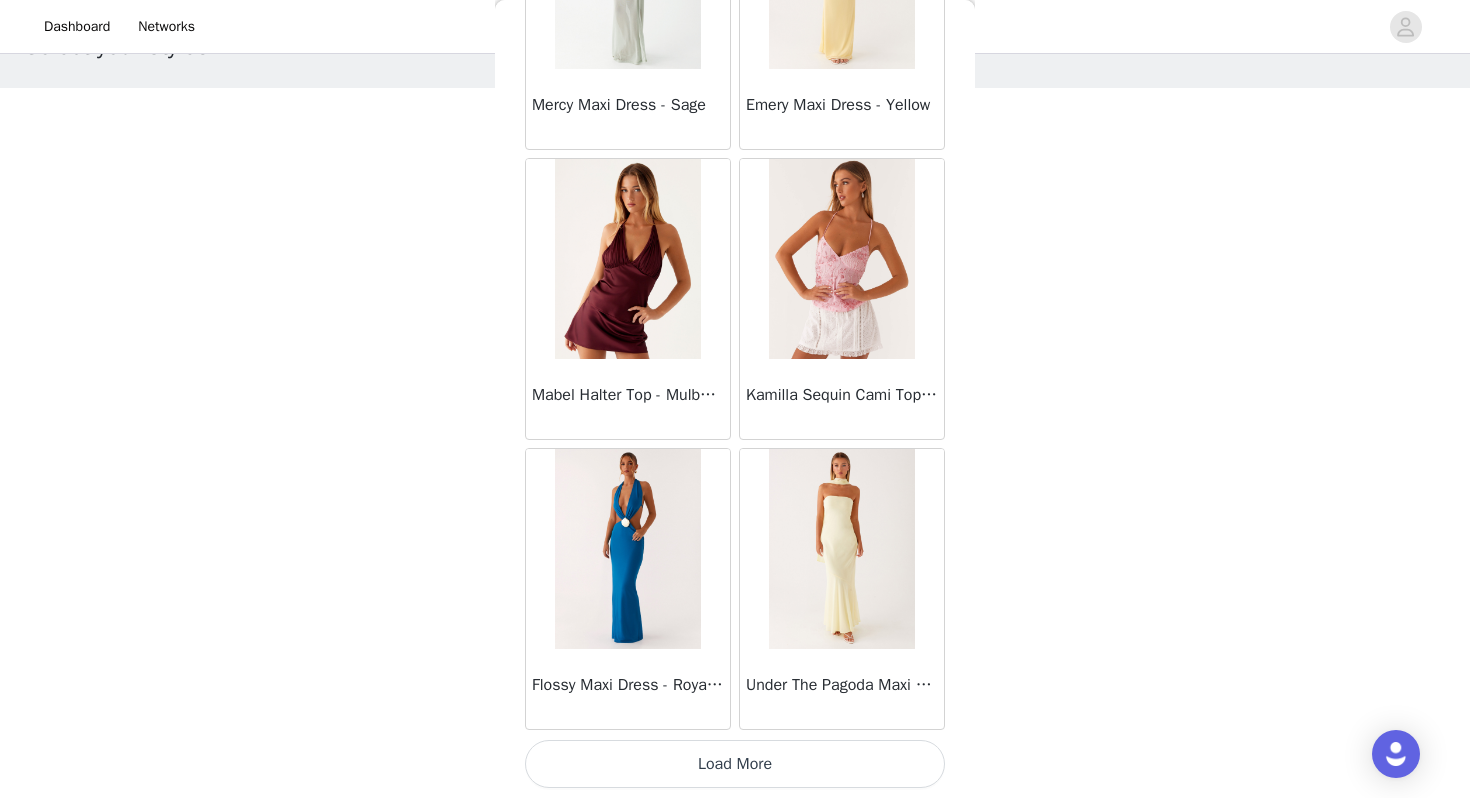 click on "Load More" at bounding box center (735, 764) 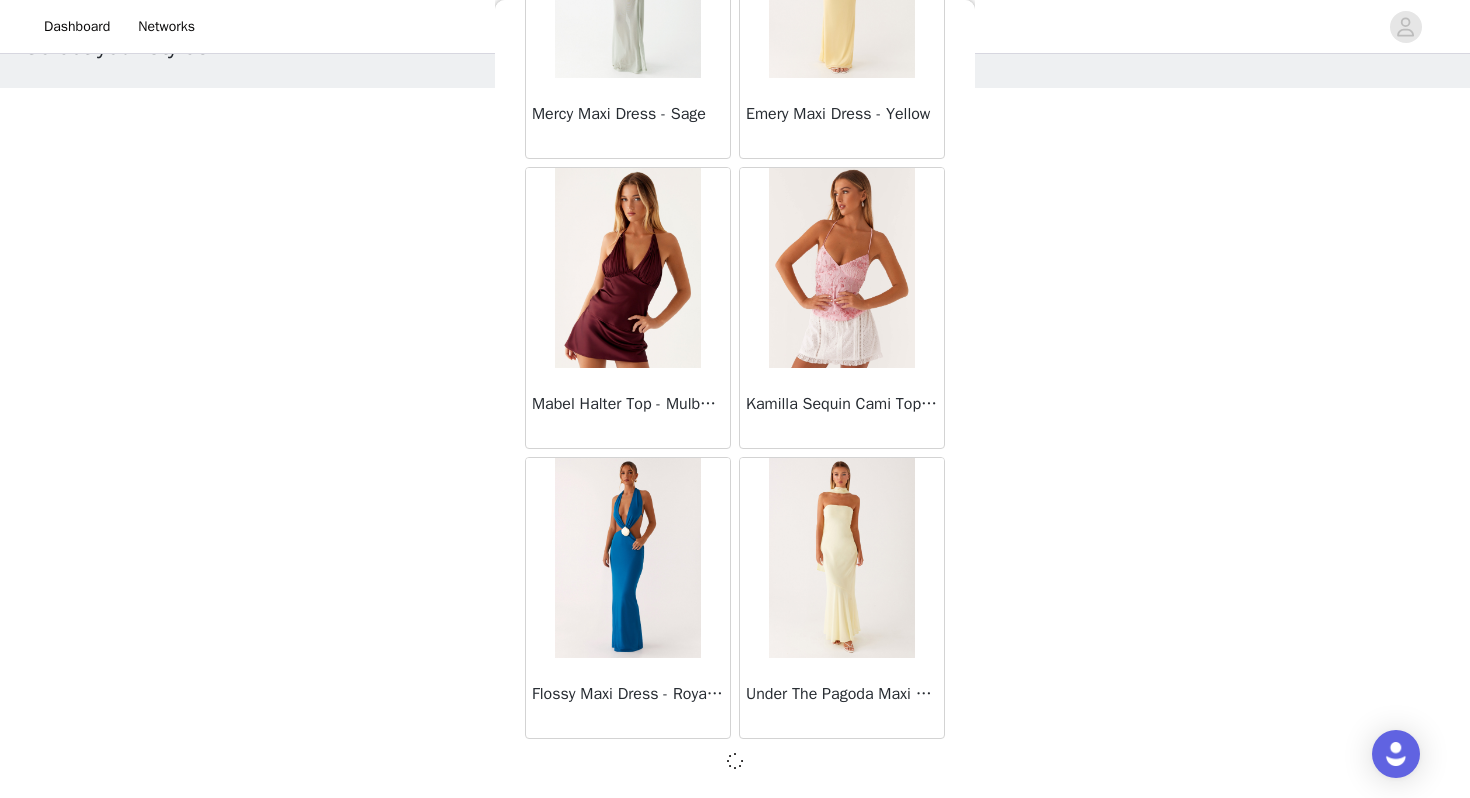 scroll, scrollTop: 13853, scrollLeft: 0, axis: vertical 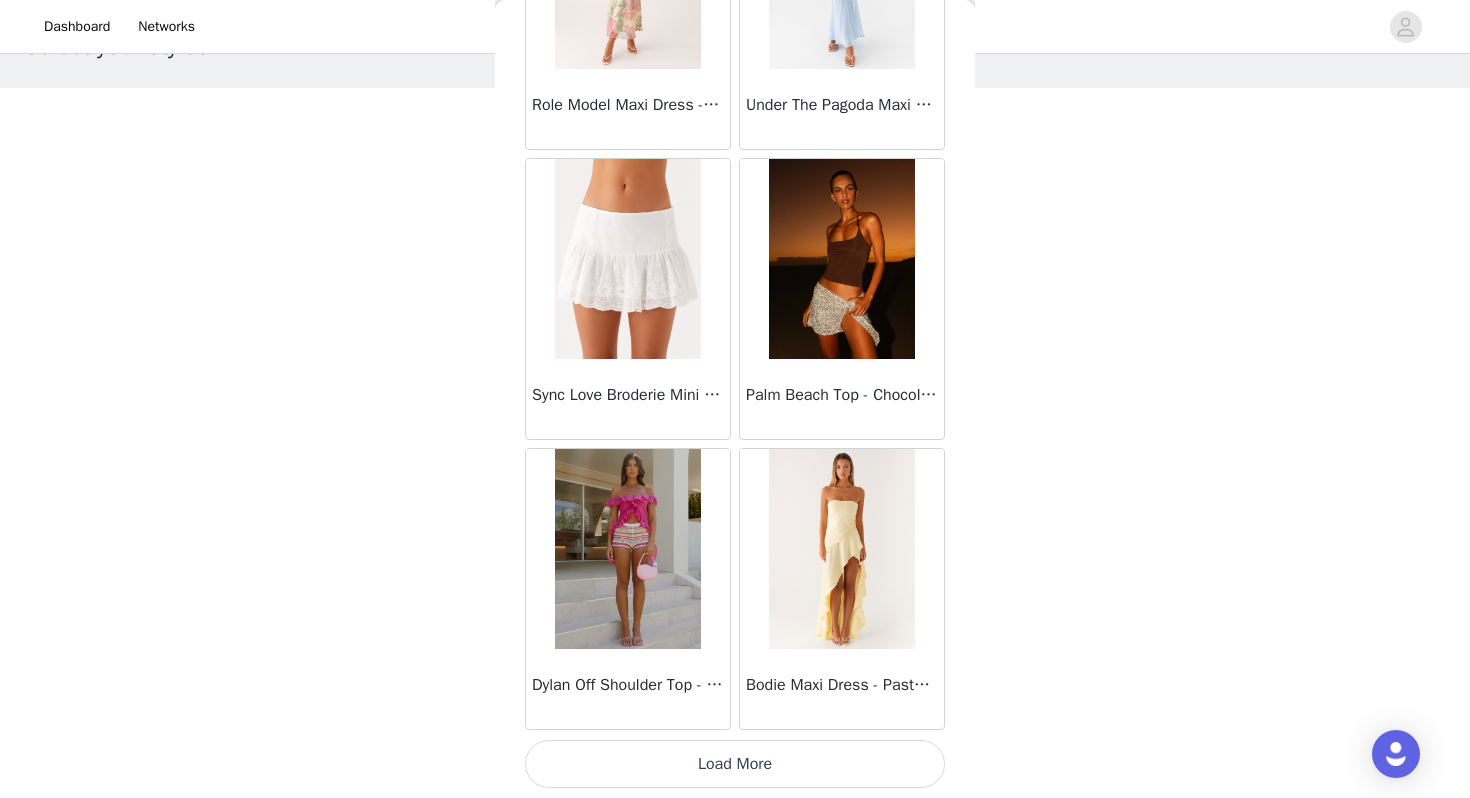 click on "Load More" at bounding box center (735, 764) 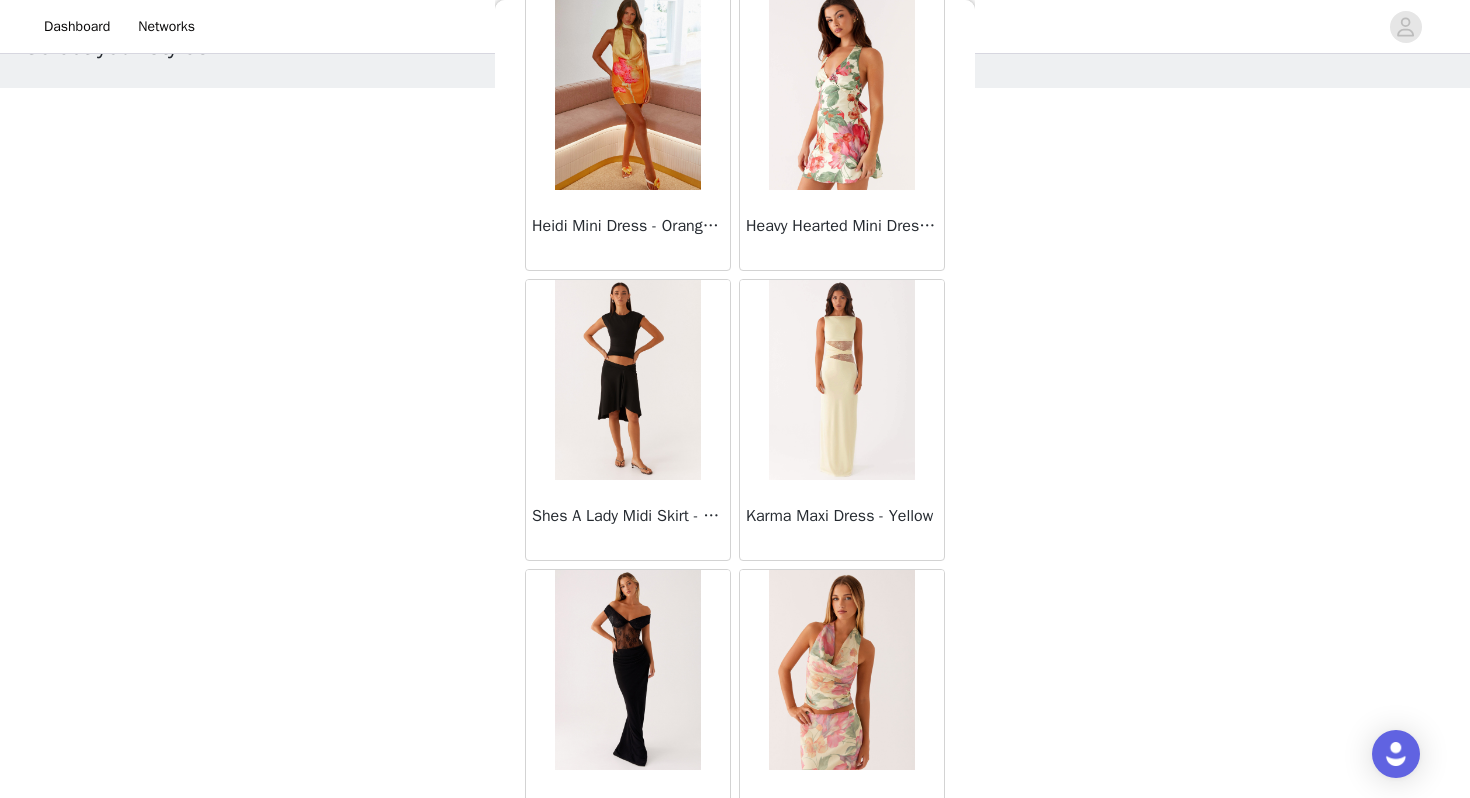 scroll, scrollTop: 19662, scrollLeft: 0, axis: vertical 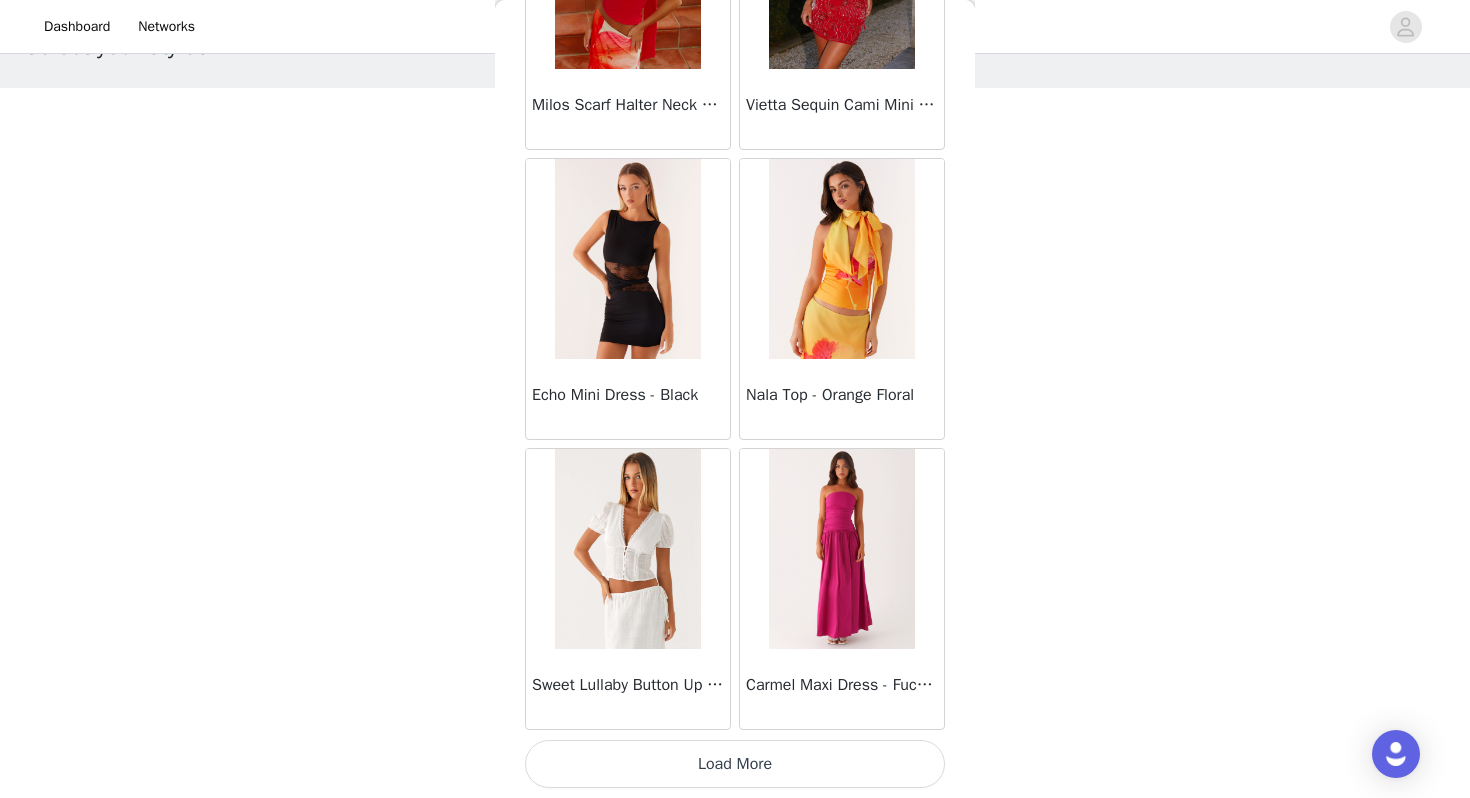 click on "Load More" at bounding box center (735, 764) 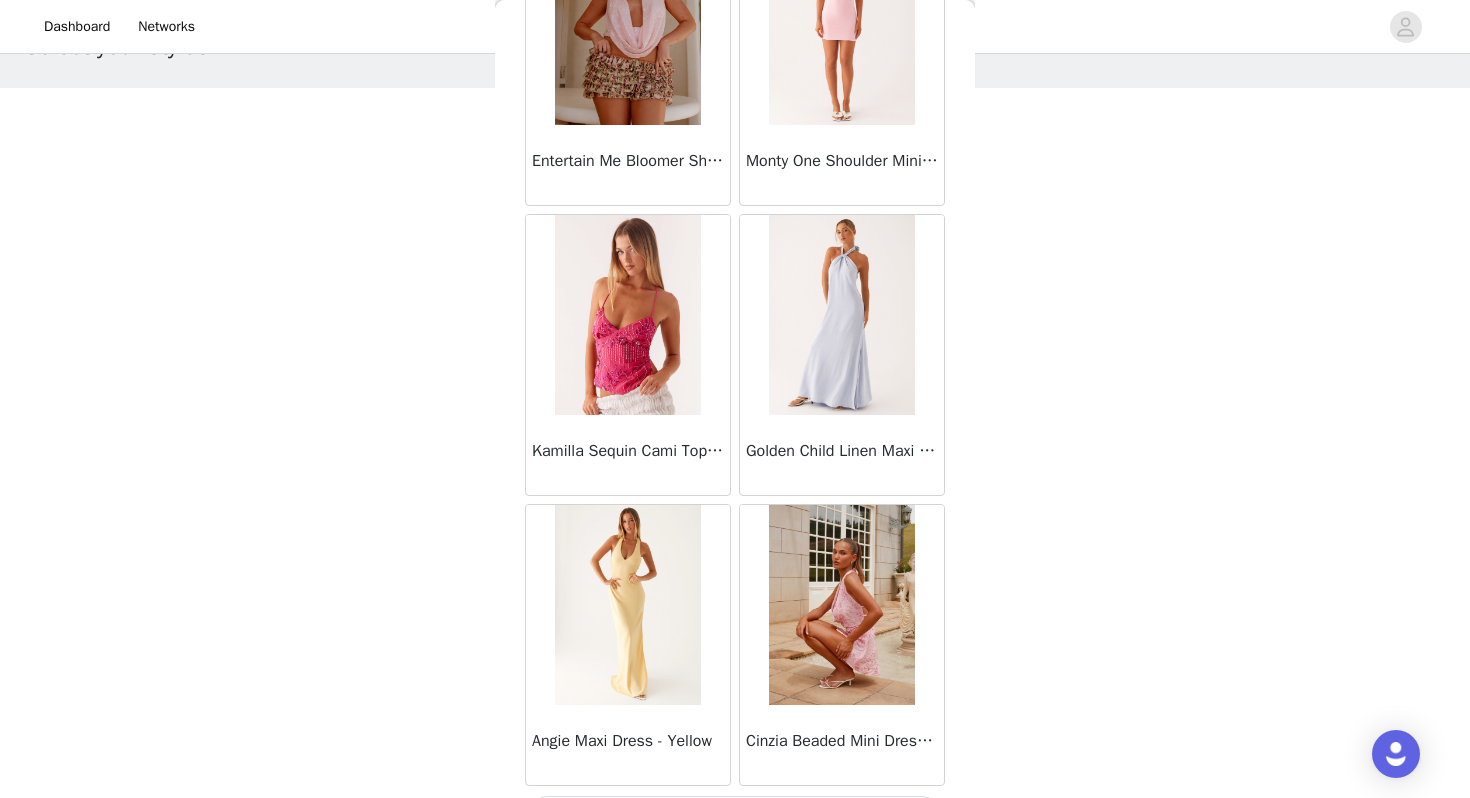 scroll, scrollTop: 22562, scrollLeft: 0, axis: vertical 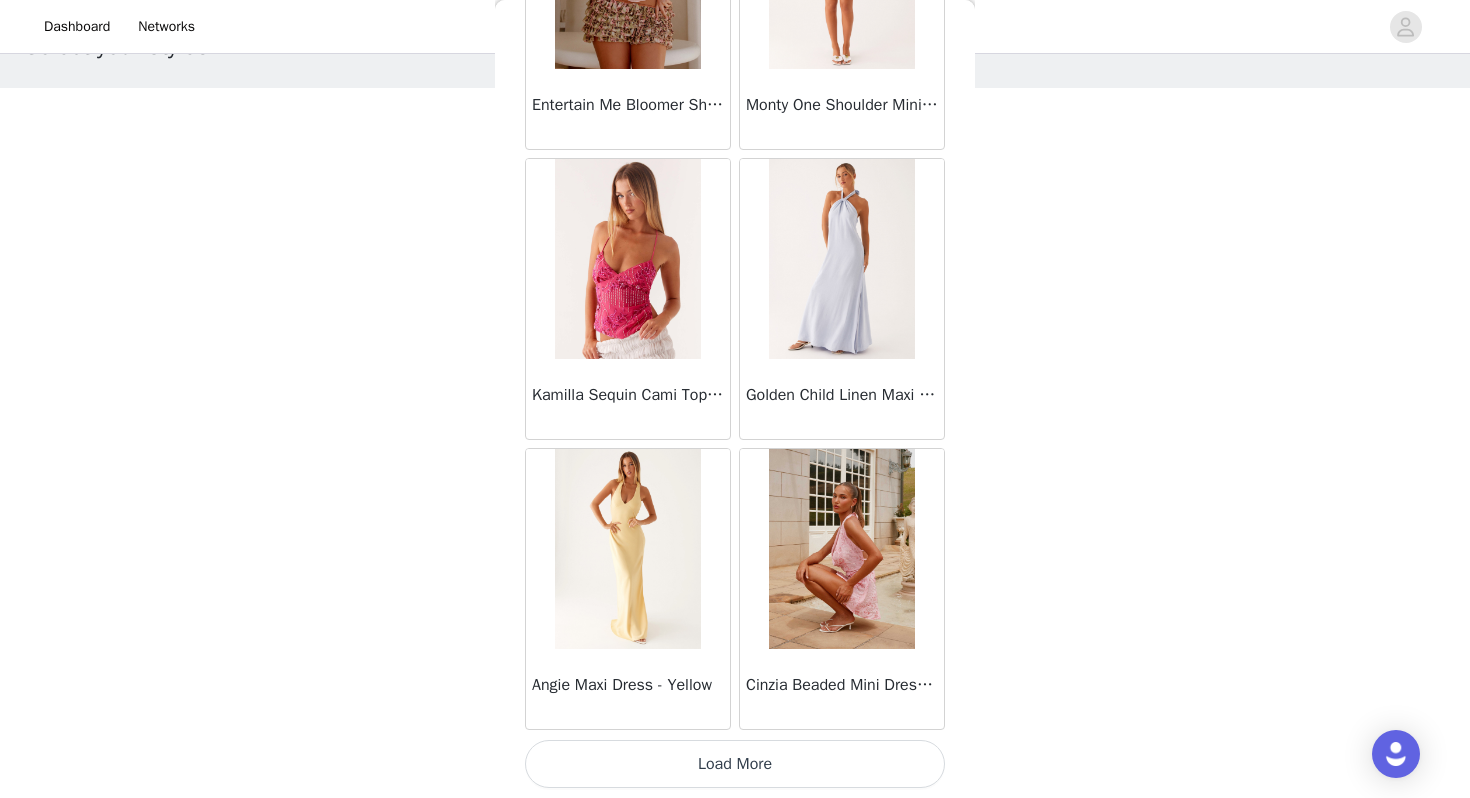 click on "Load More" at bounding box center [735, 764] 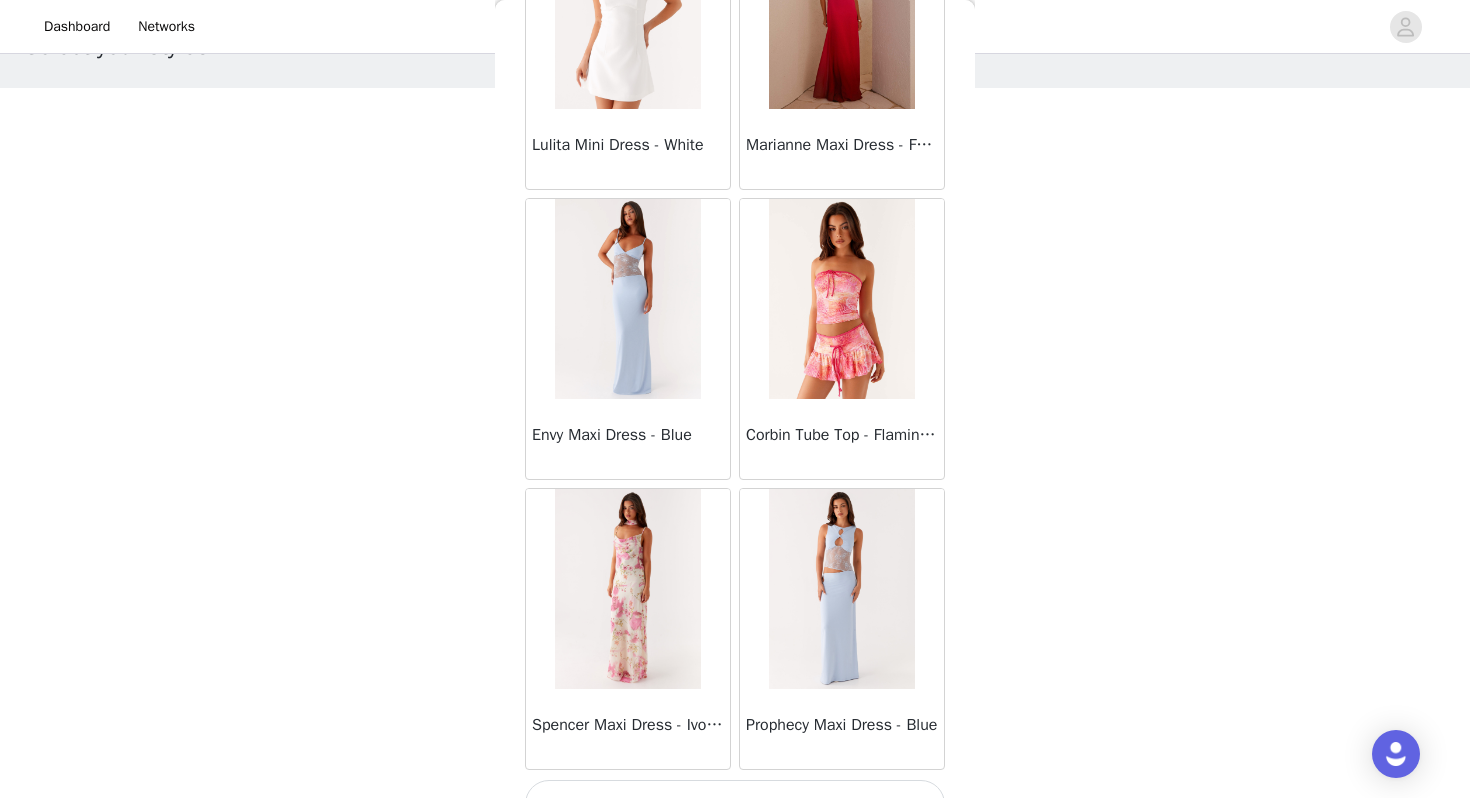 scroll, scrollTop: 25462, scrollLeft: 0, axis: vertical 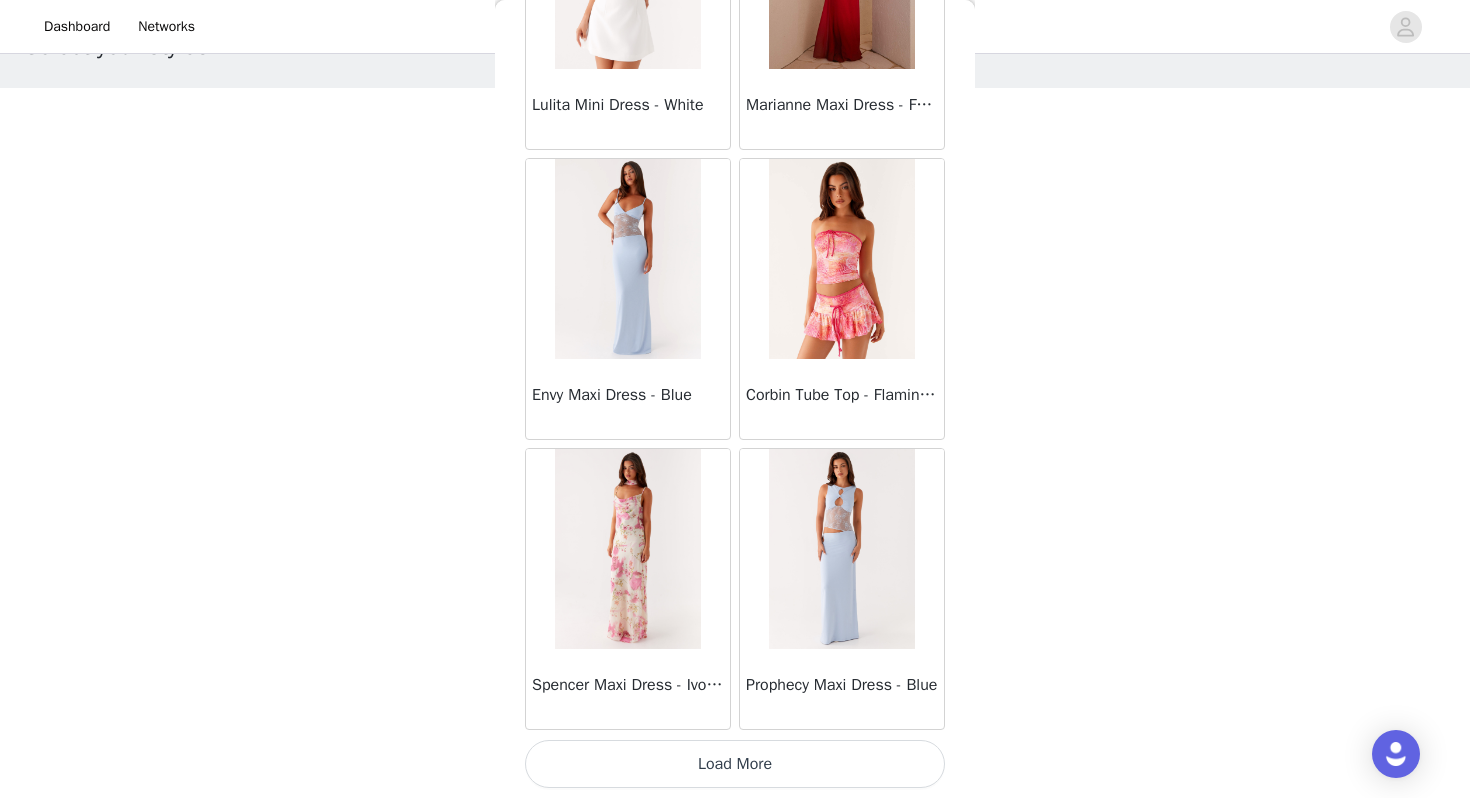 click on "Load More" at bounding box center (735, 764) 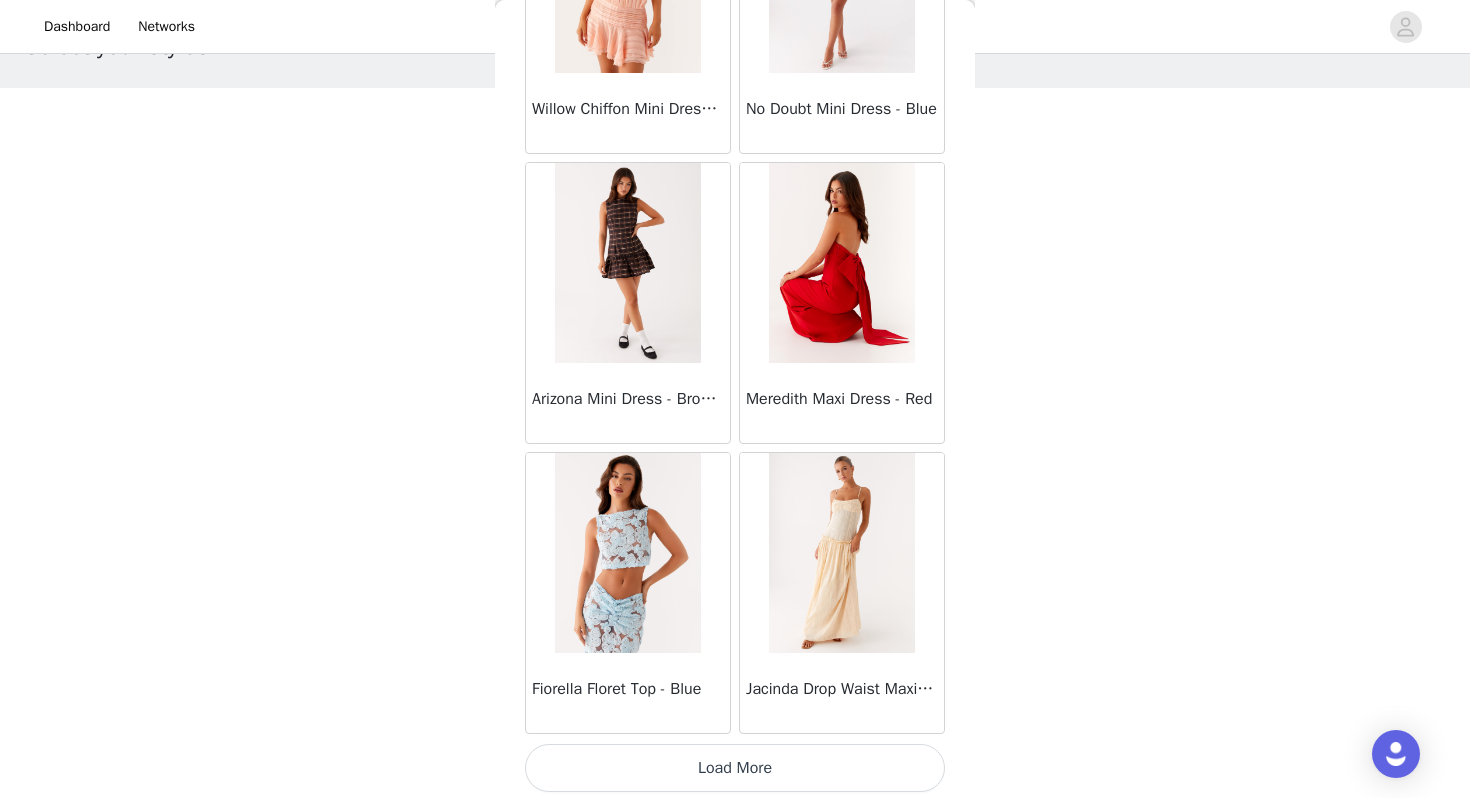 scroll, scrollTop: 28362, scrollLeft: 0, axis: vertical 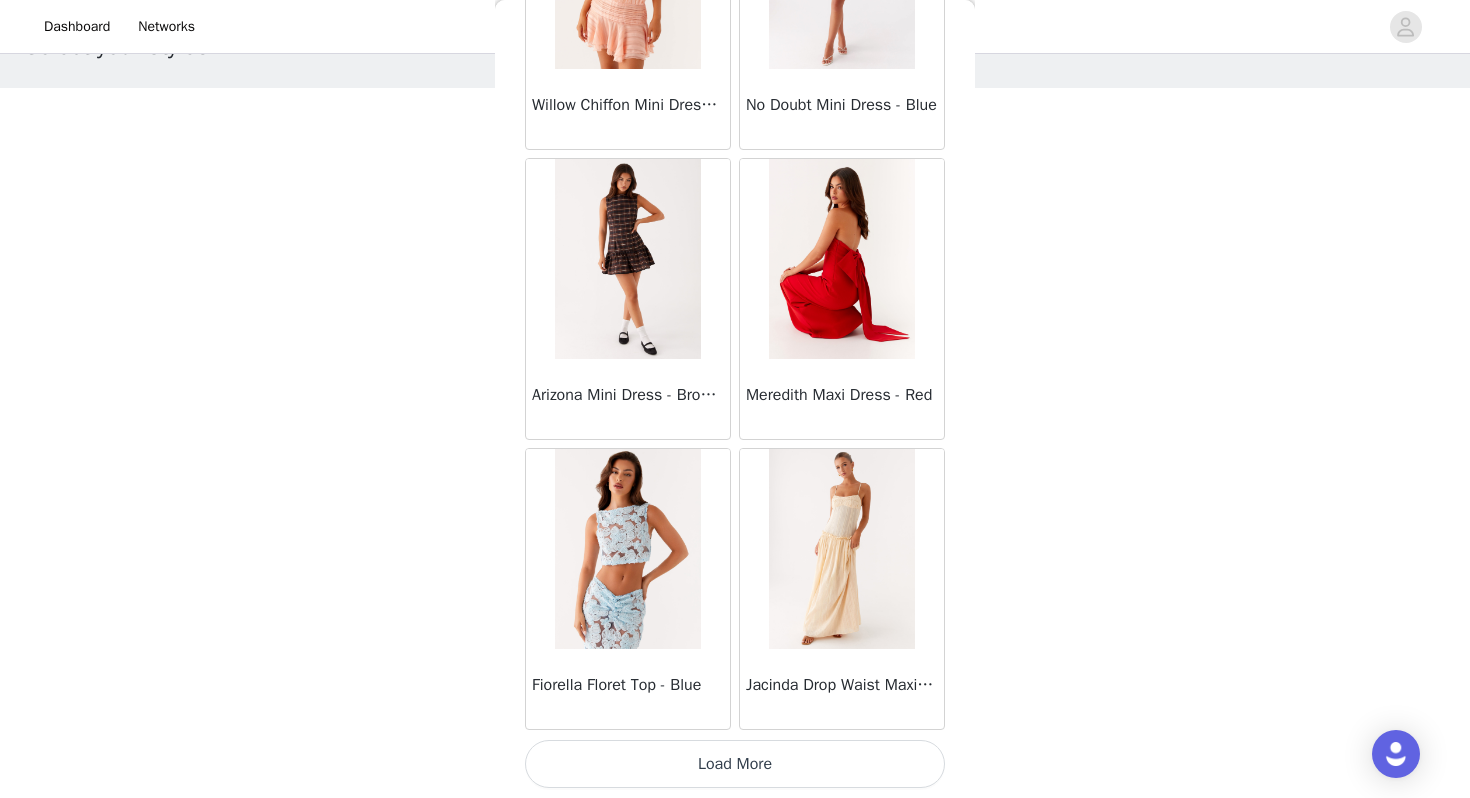 click on "Load More" at bounding box center (735, 764) 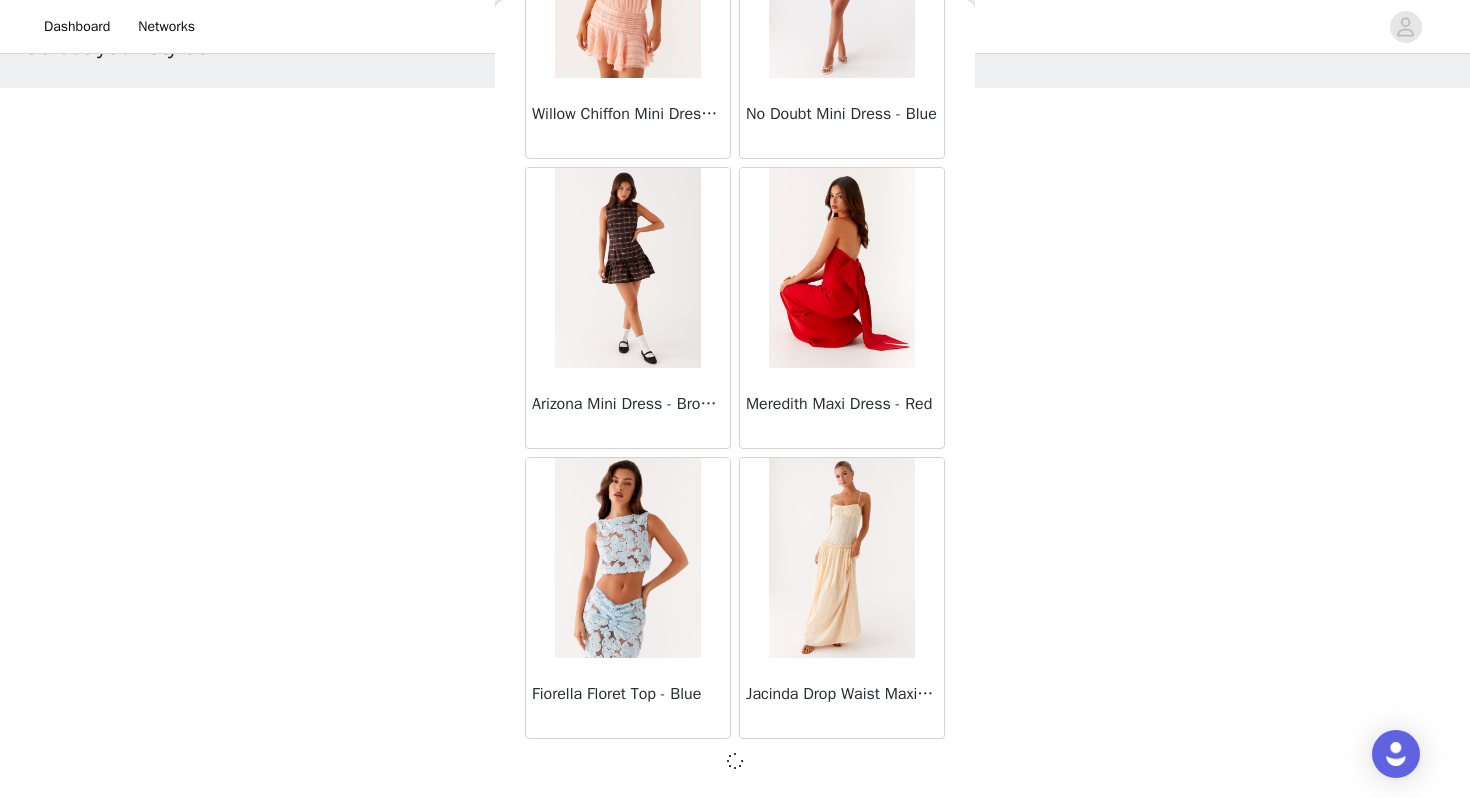 scroll, scrollTop: 28353, scrollLeft: 0, axis: vertical 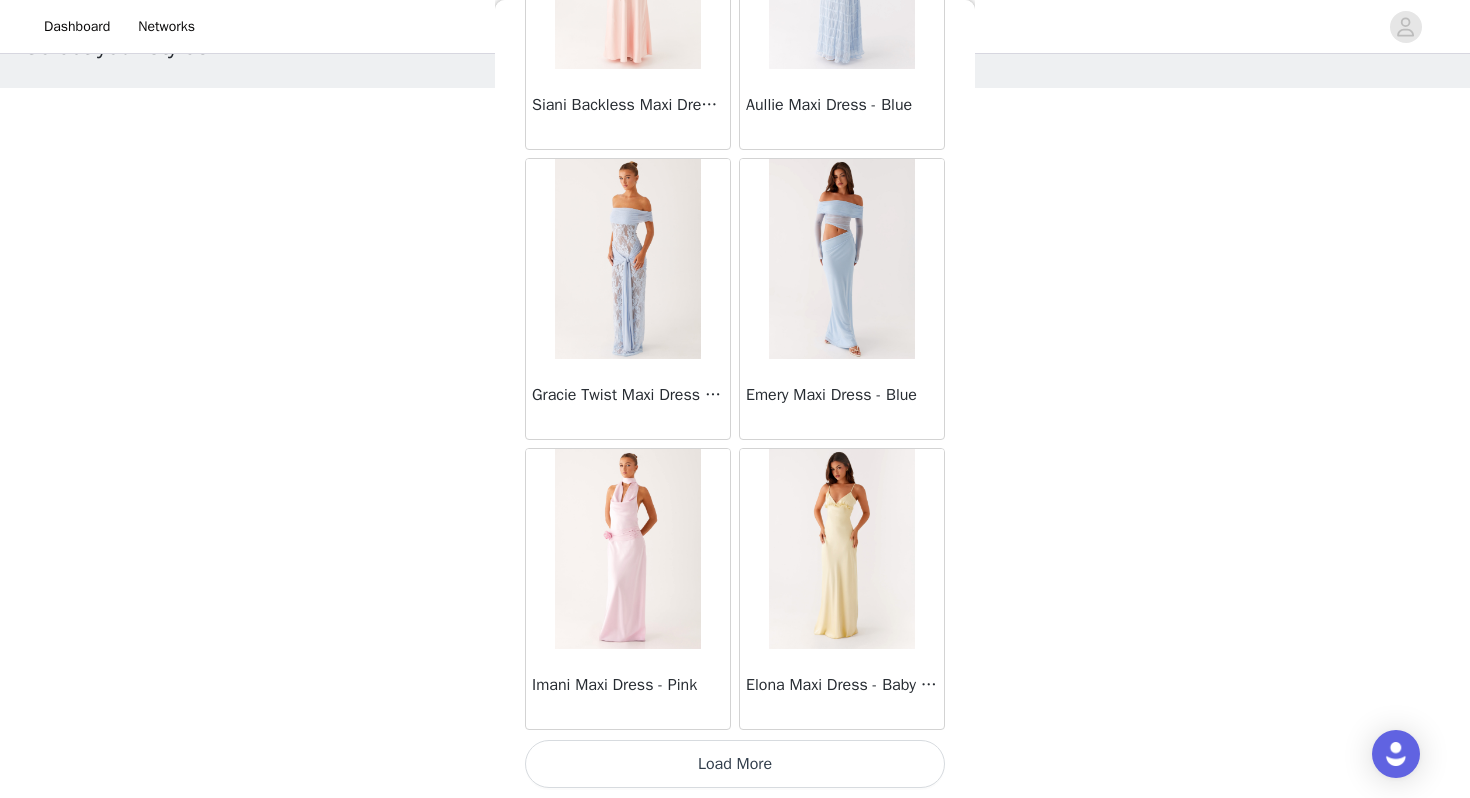 click on "Load More" at bounding box center [735, 764] 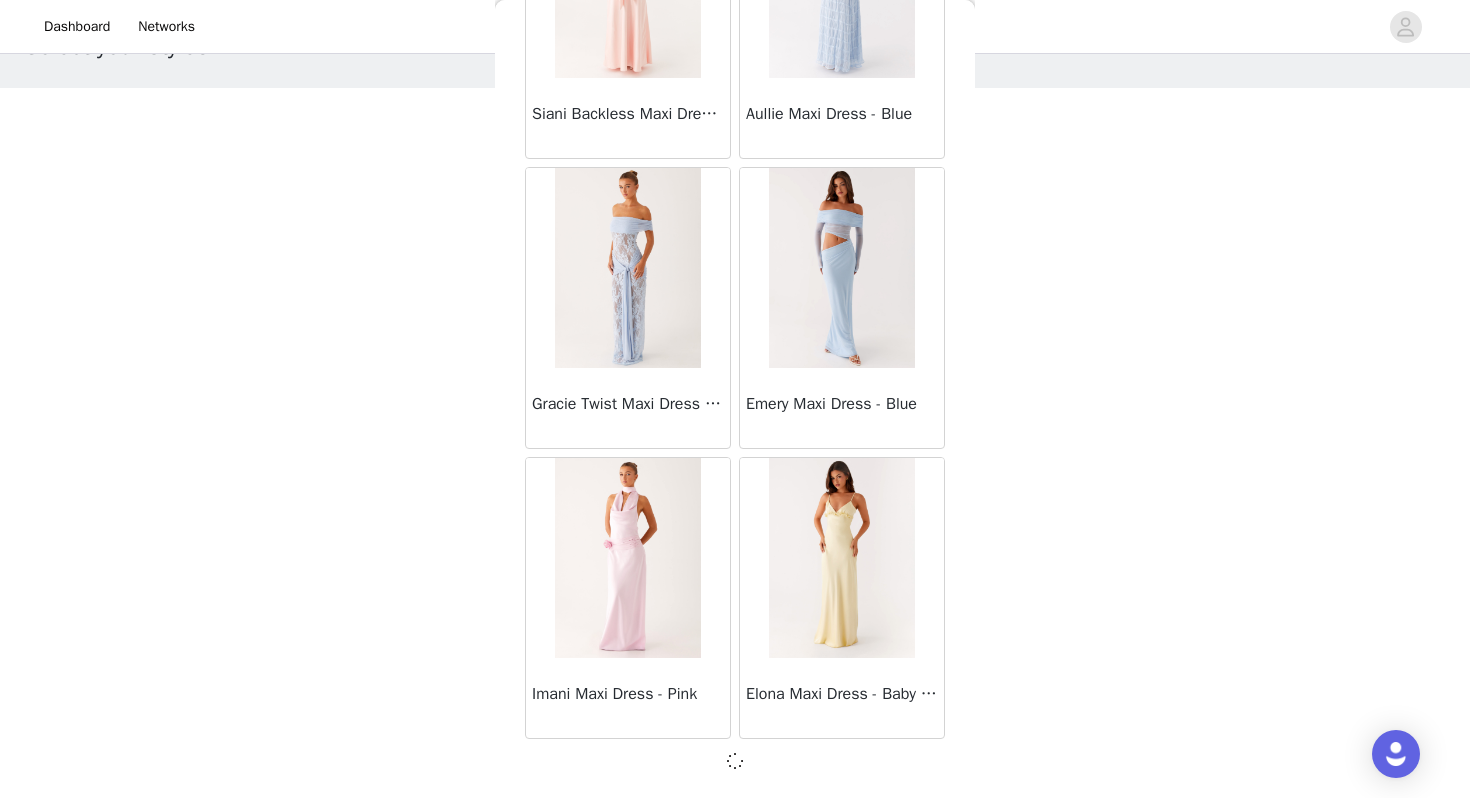 scroll, scrollTop: 31253, scrollLeft: 0, axis: vertical 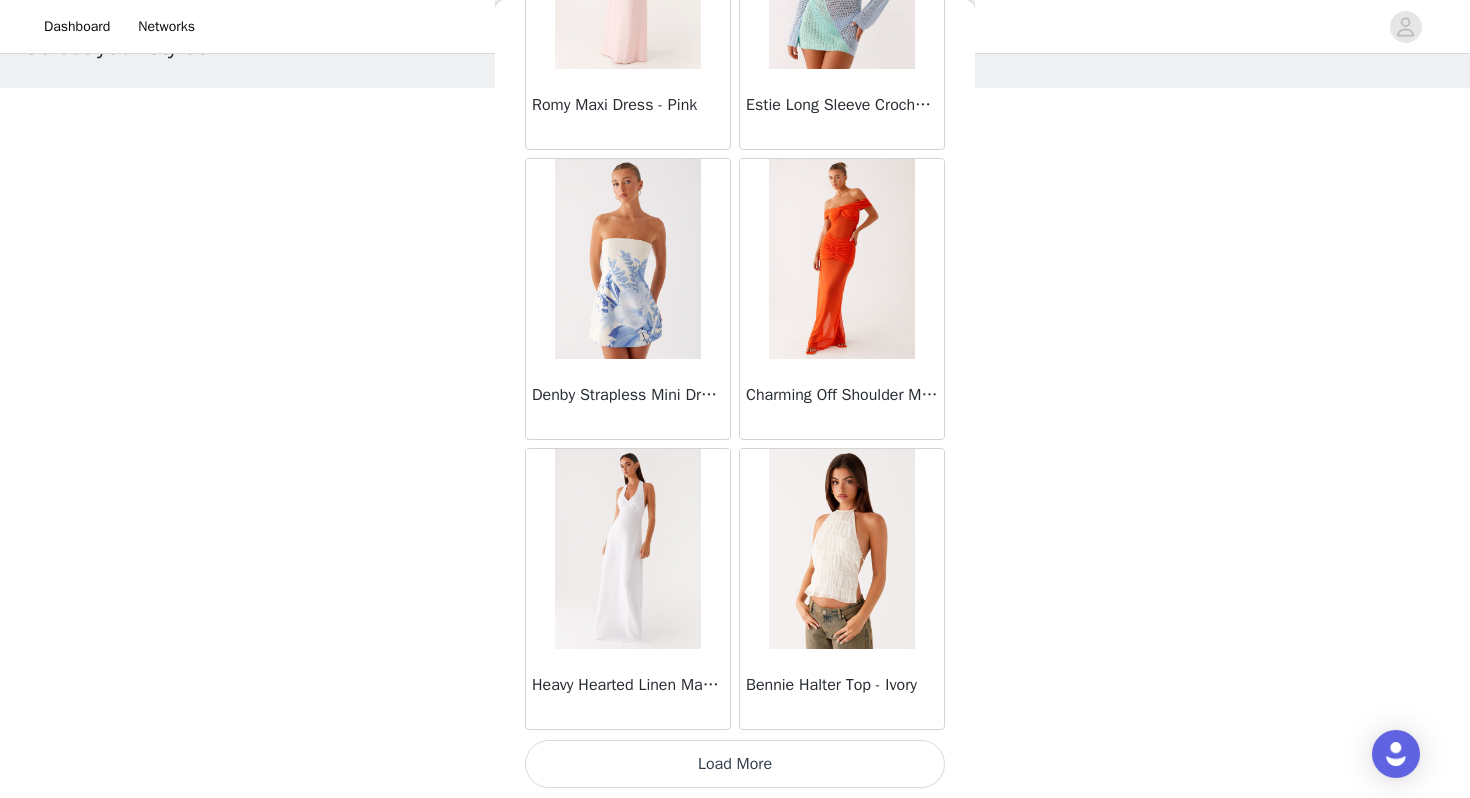 click on "Load More" at bounding box center (735, 764) 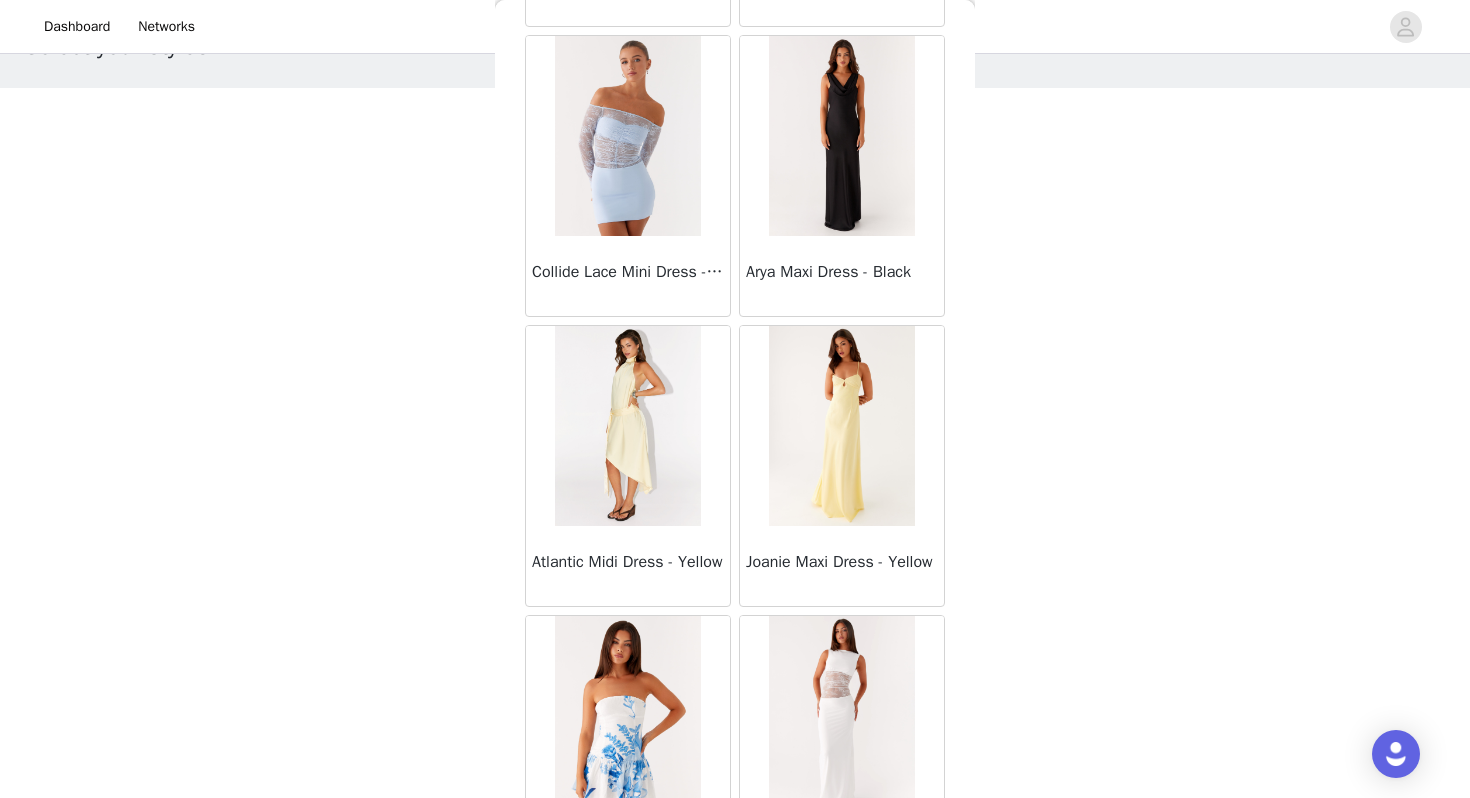 scroll, scrollTop: 37062, scrollLeft: 0, axis: vertical 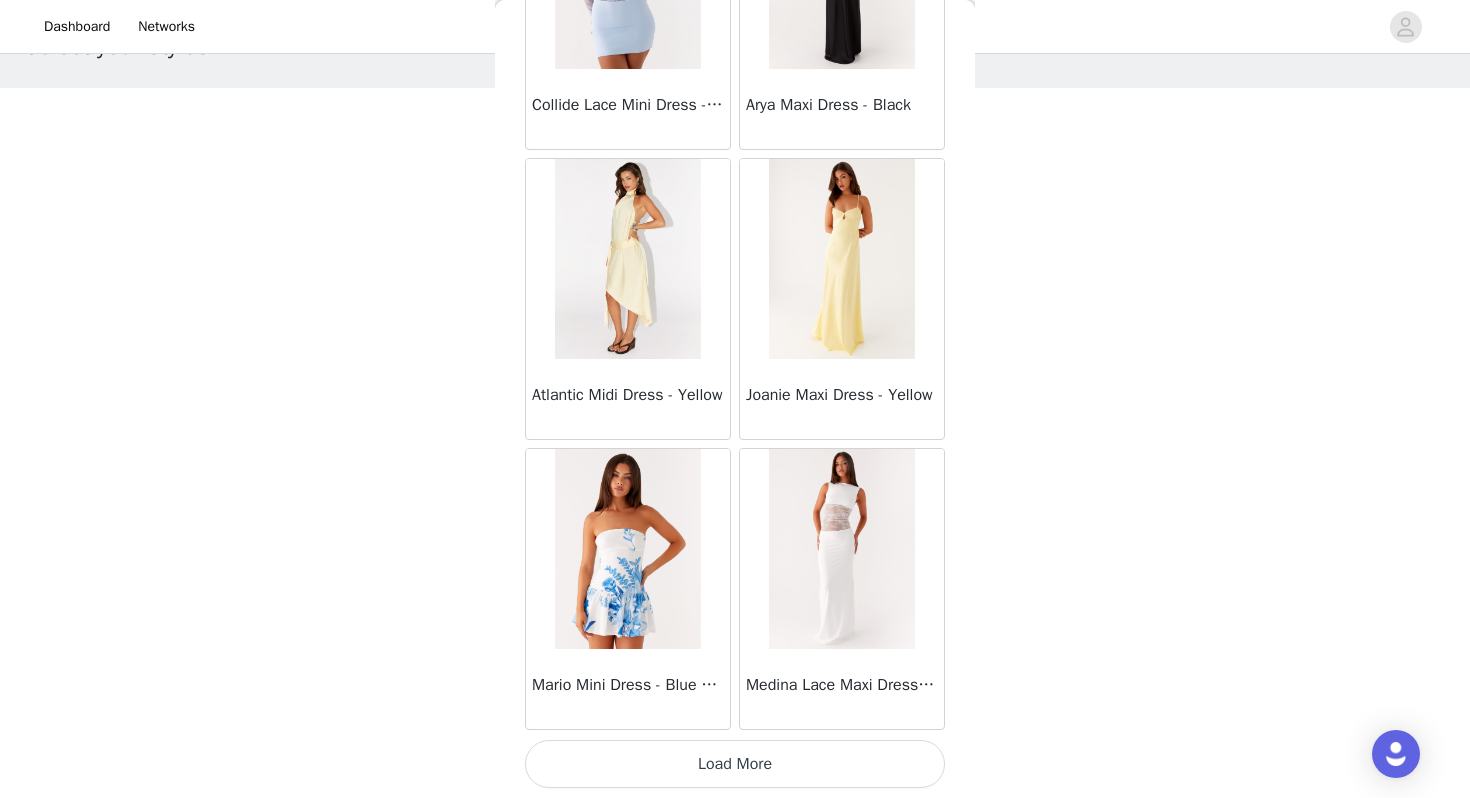 click on "Sweetpea Mini Dress - Yellow       Manifest Mini Dress - Amber       Raquel Off Shoulder Long Sleeve Top - Pink       Julianna Linen Mini Dress - Black       Radiate Halterneck Top - Pink       Arden Mesh Mini Dress - White       Cheryl Bustier Halter Top - Cherry Red       Under The Pagoda Maxi Dress - Deep Red Floral       Sweetest Pie T-Shirt - Black Gingham       That Girl Maxi Dress - Pink       Peppermayo Exclusive Heavy Hearted Mini - Black       Songbird Maxi Dress - Blue Black Floral       Viviana Mini Dress - Lavender       Eden Strapless Maxi Dress - Navy       Claudie Mesh Top - White Pink Lilly       Nia Micro Short - Black       Luciana Crochet Halterneck Mini Dress - Pink       Happy Hour Mini Dress - Yellow       Aullie Maxi Dress - Ivory       Bella Lou Tube Top - Blue       Odette Satin Mini Dress - Blue       Talk About Us Maxi Dress - Blue       Odette Satin Mini Dress - Lilac       Bellamy Top - Red Gingham       Field Of Dreams Maxi Dress - Blue Black Floral" at bounding box center (735, -18084) 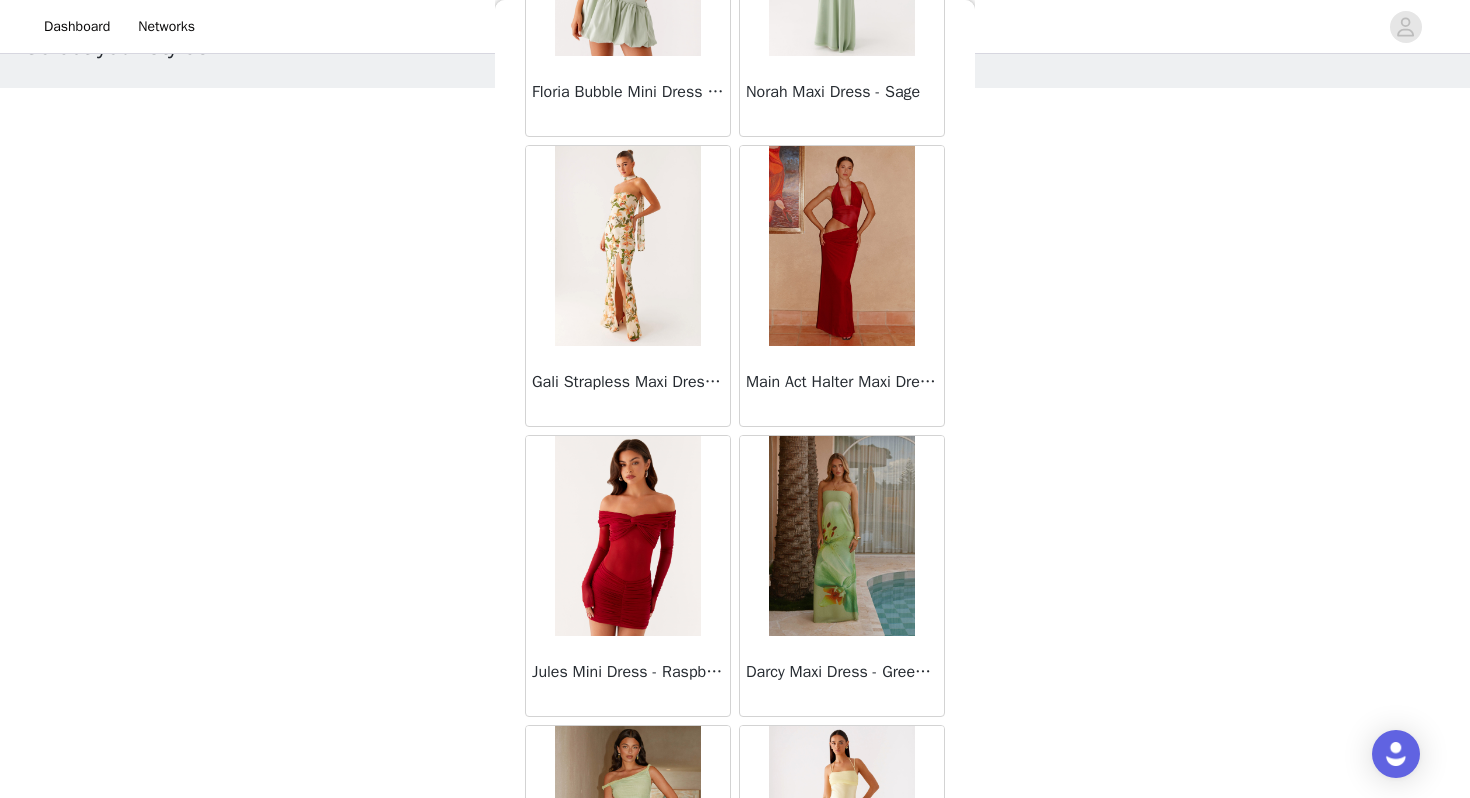 scroll, scrollTop: 39962, scrollLeft: 0, axis: vertical 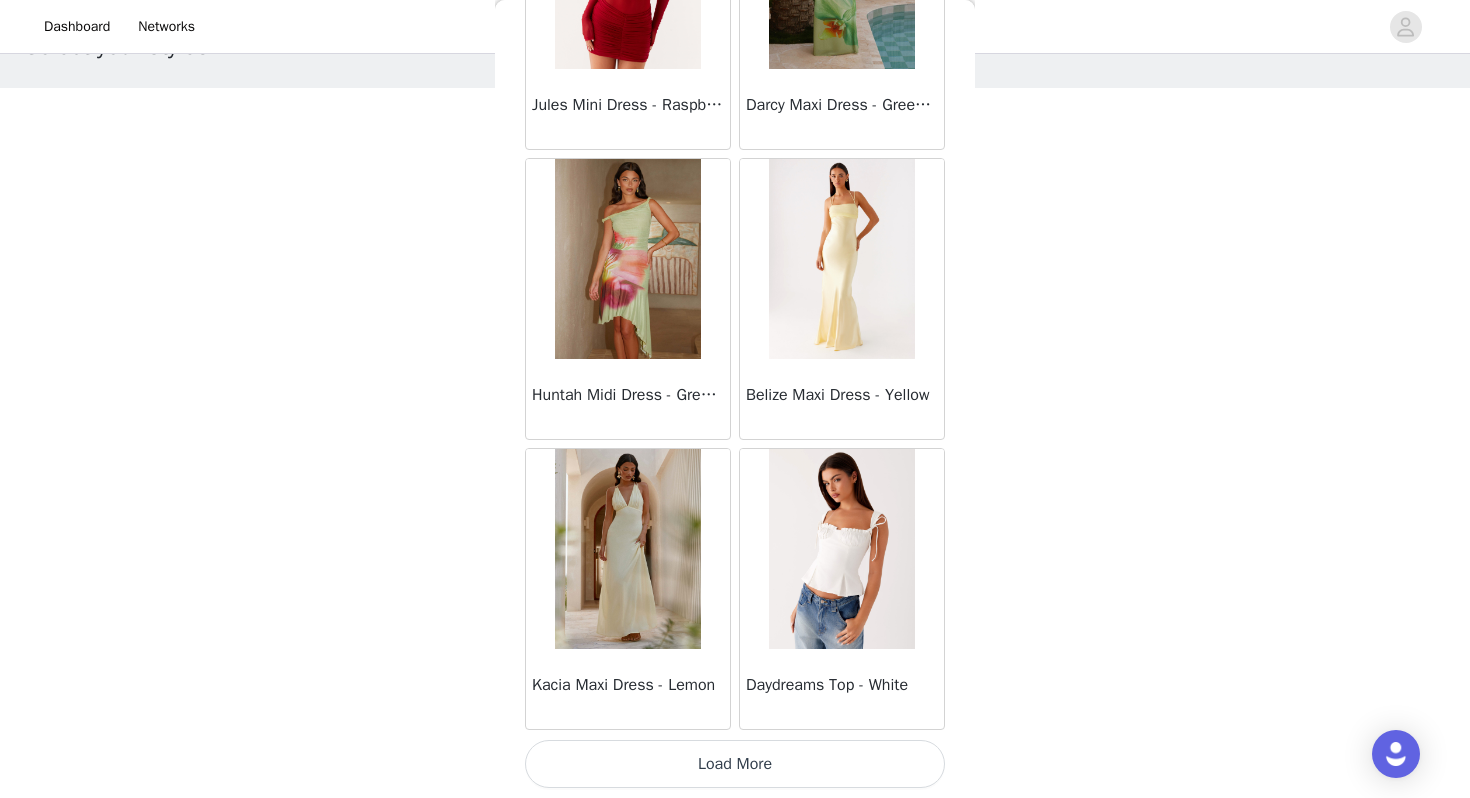 click on "Load More" at bounding box center [735, 764] 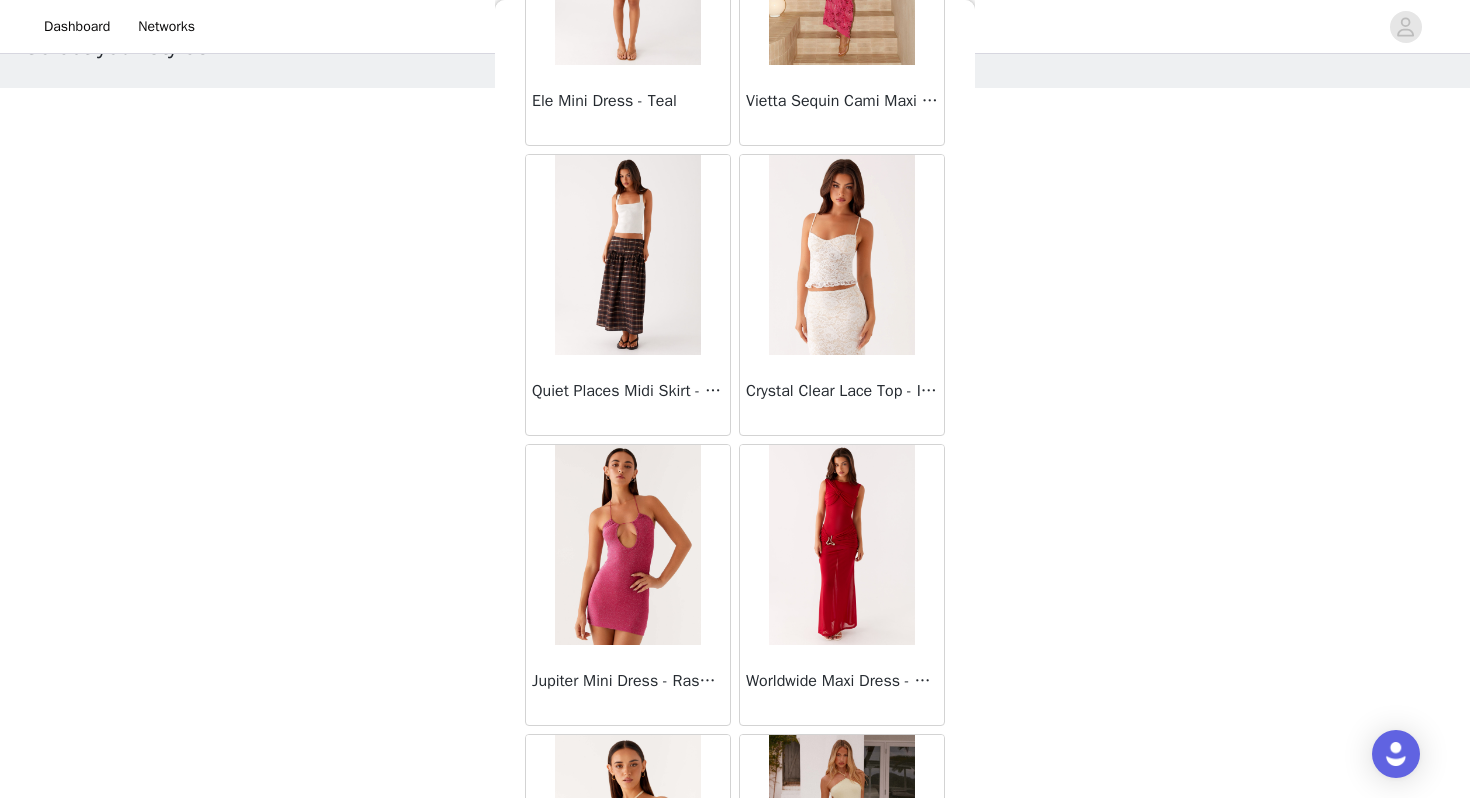 scroll, scrollTop: 42862, scrollLeft: 0, axis: vertical 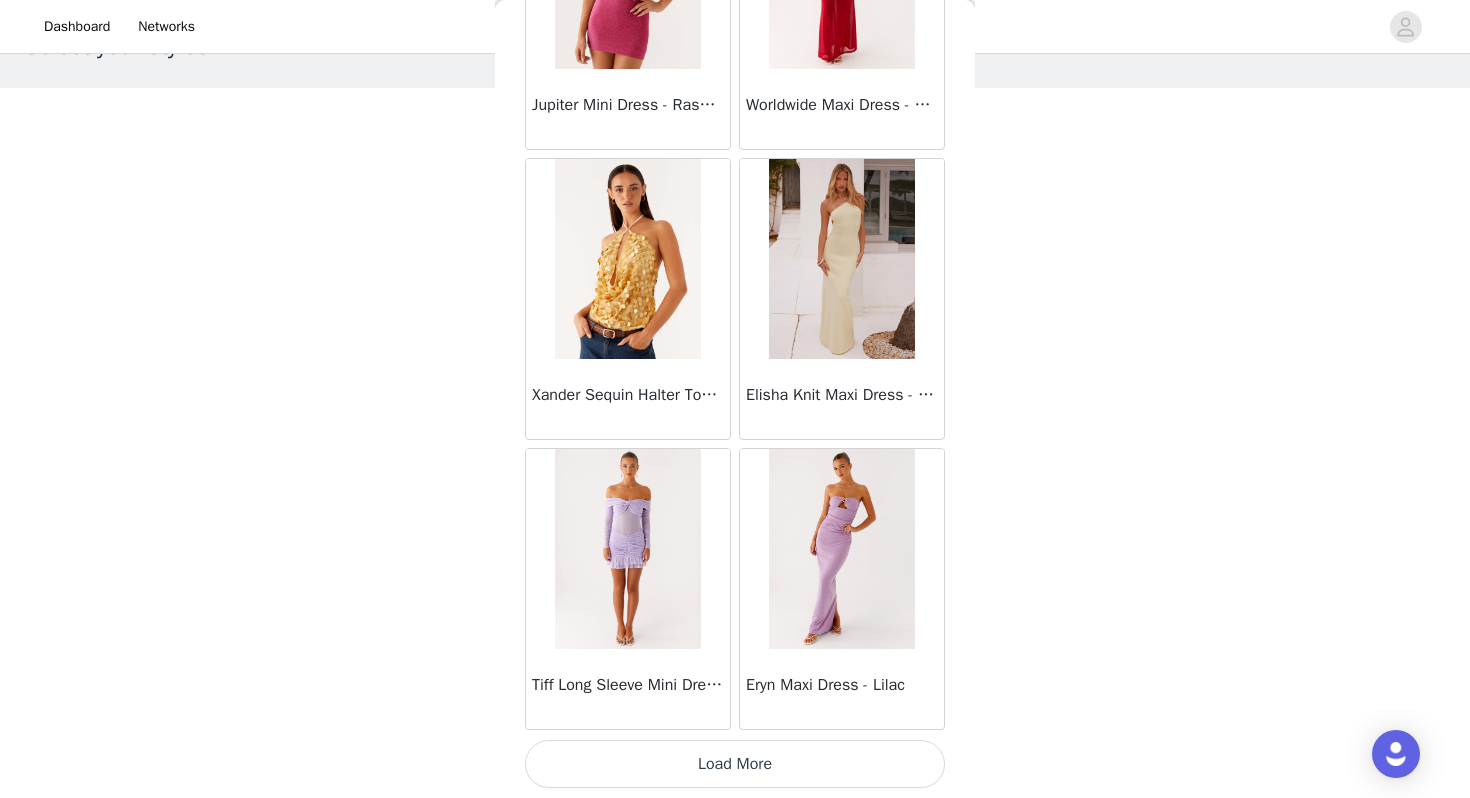 click on "Load More" at bounding box center (735, 764) 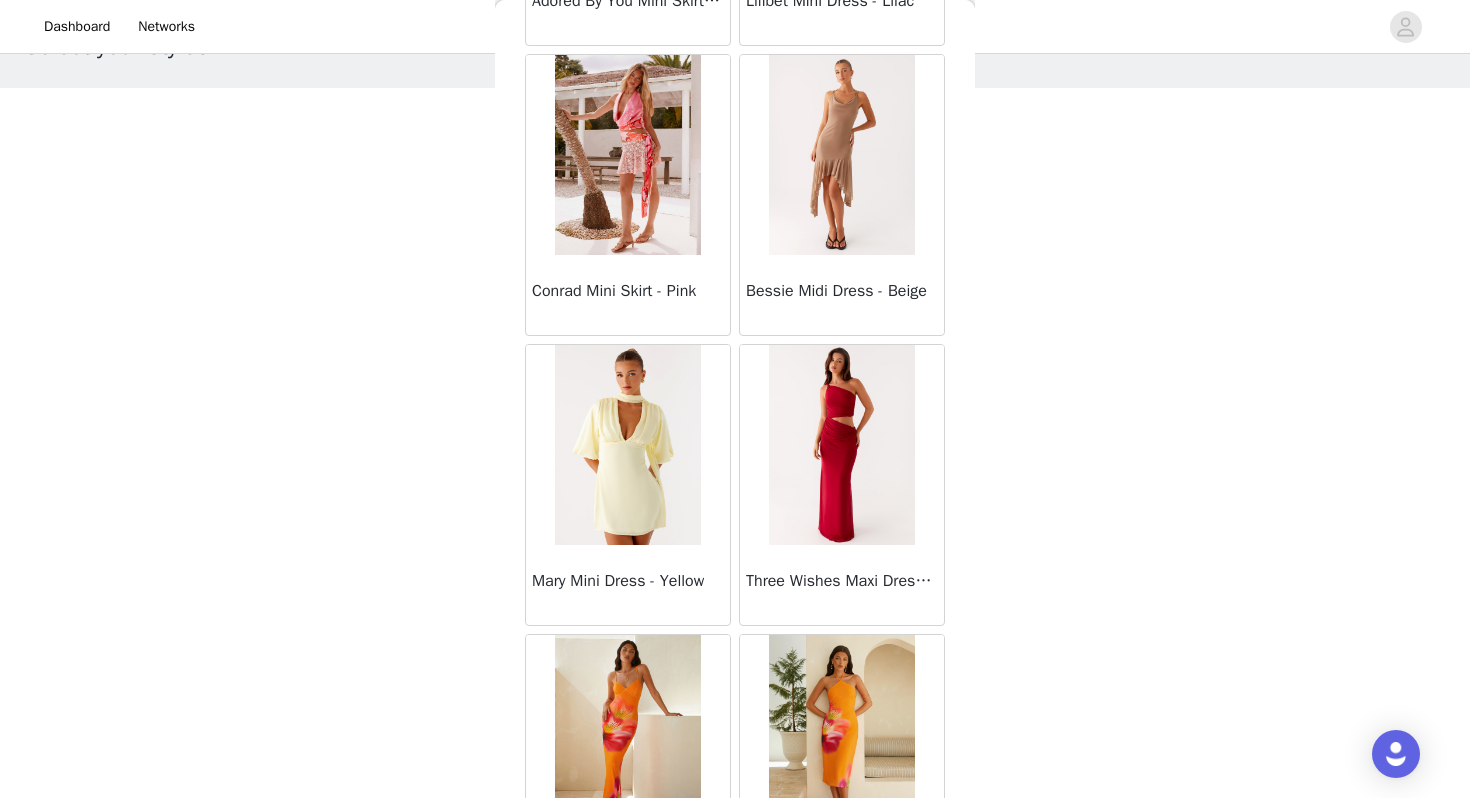 scroll, scrollTop: 45762, scrollLeft: 0, axis: vertical 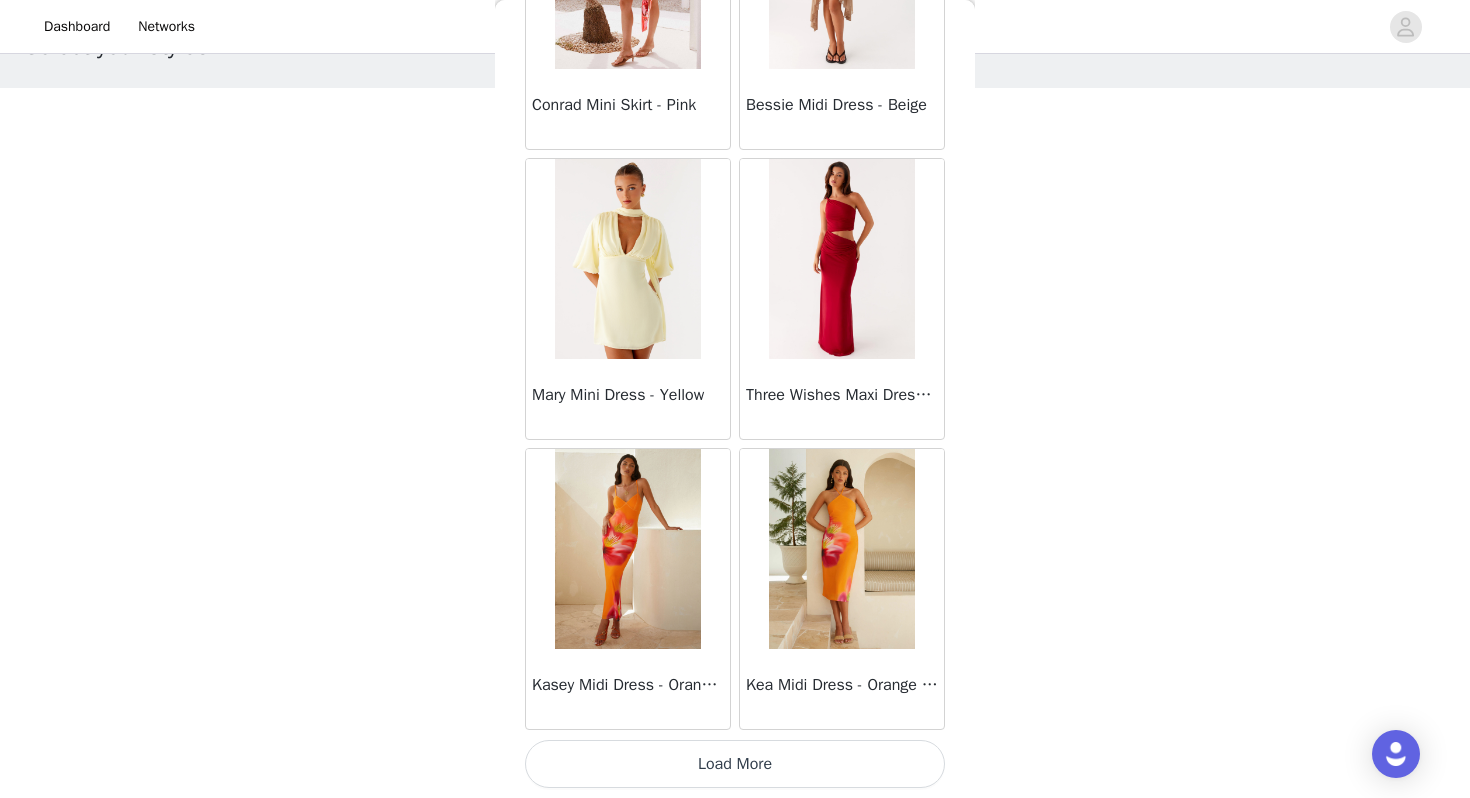 click on "Load More" at bounding box center (735, 764) 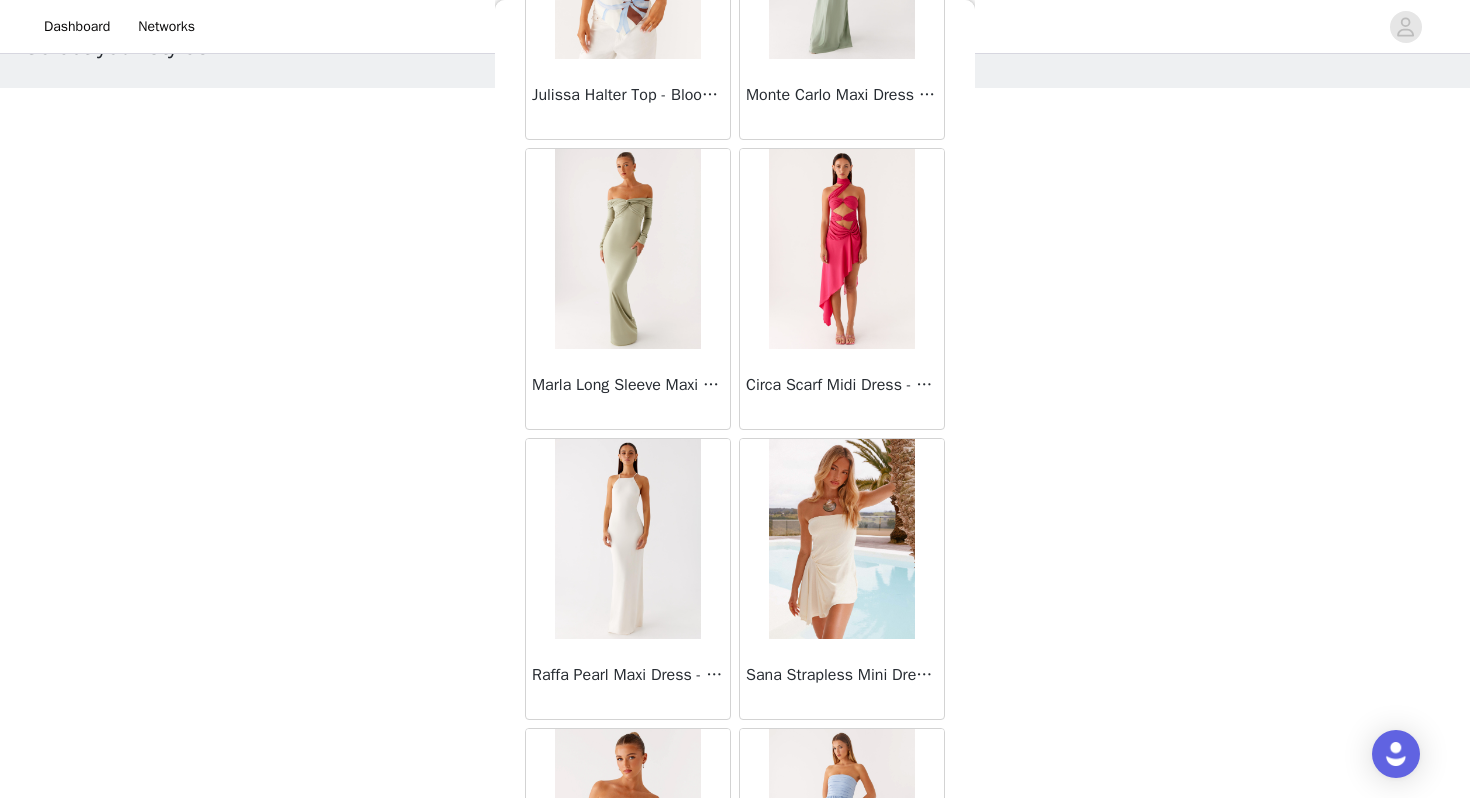 scroll, scrollTop: 48662, scrollLeft: 0, axis: vertical 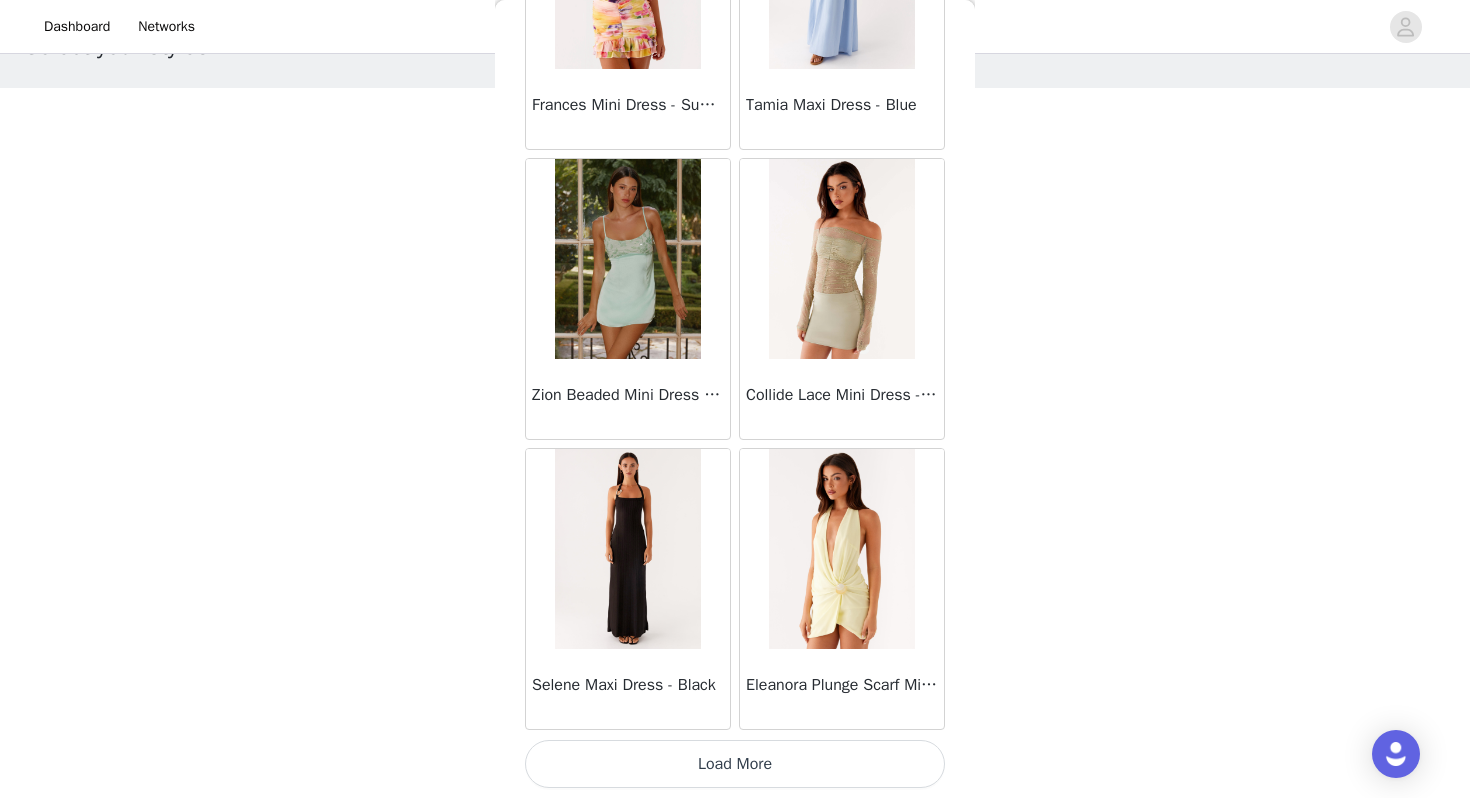 click on "Load More" at bounding box center [735, 764] 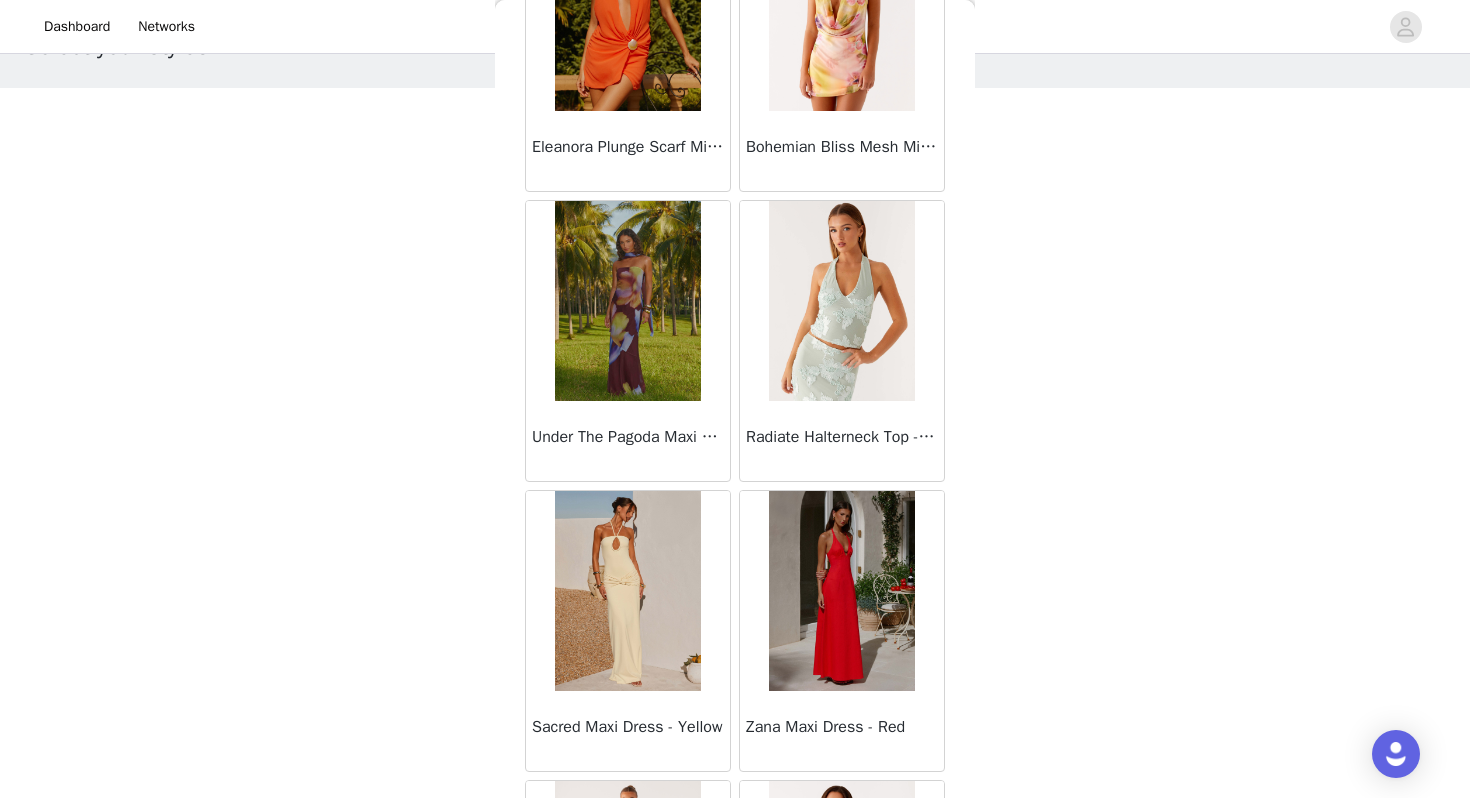 scroll, scrollTop: 51562, scrollLeft: 0, axis: vertical 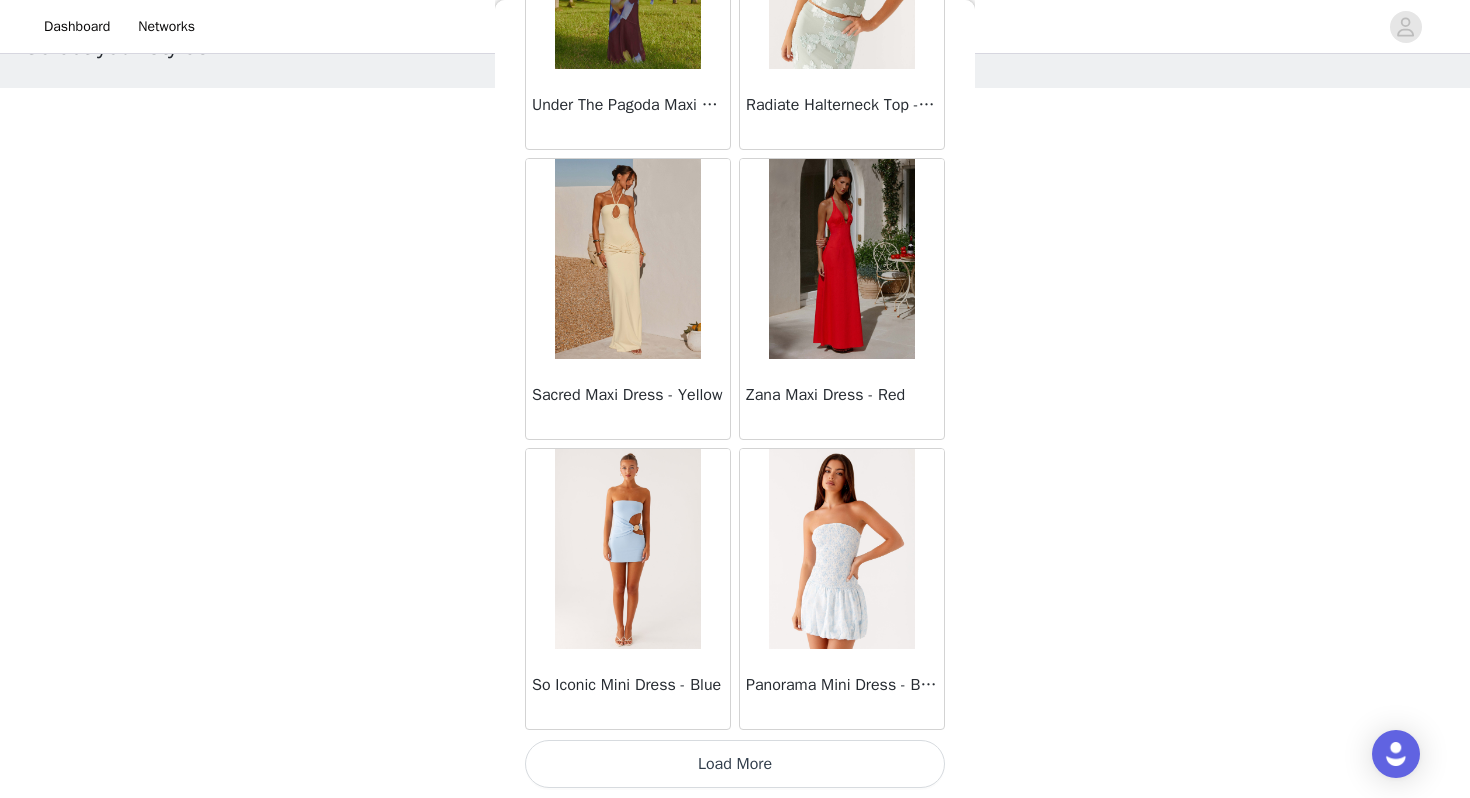 click on "Load More" at bounding box center (735, 764) 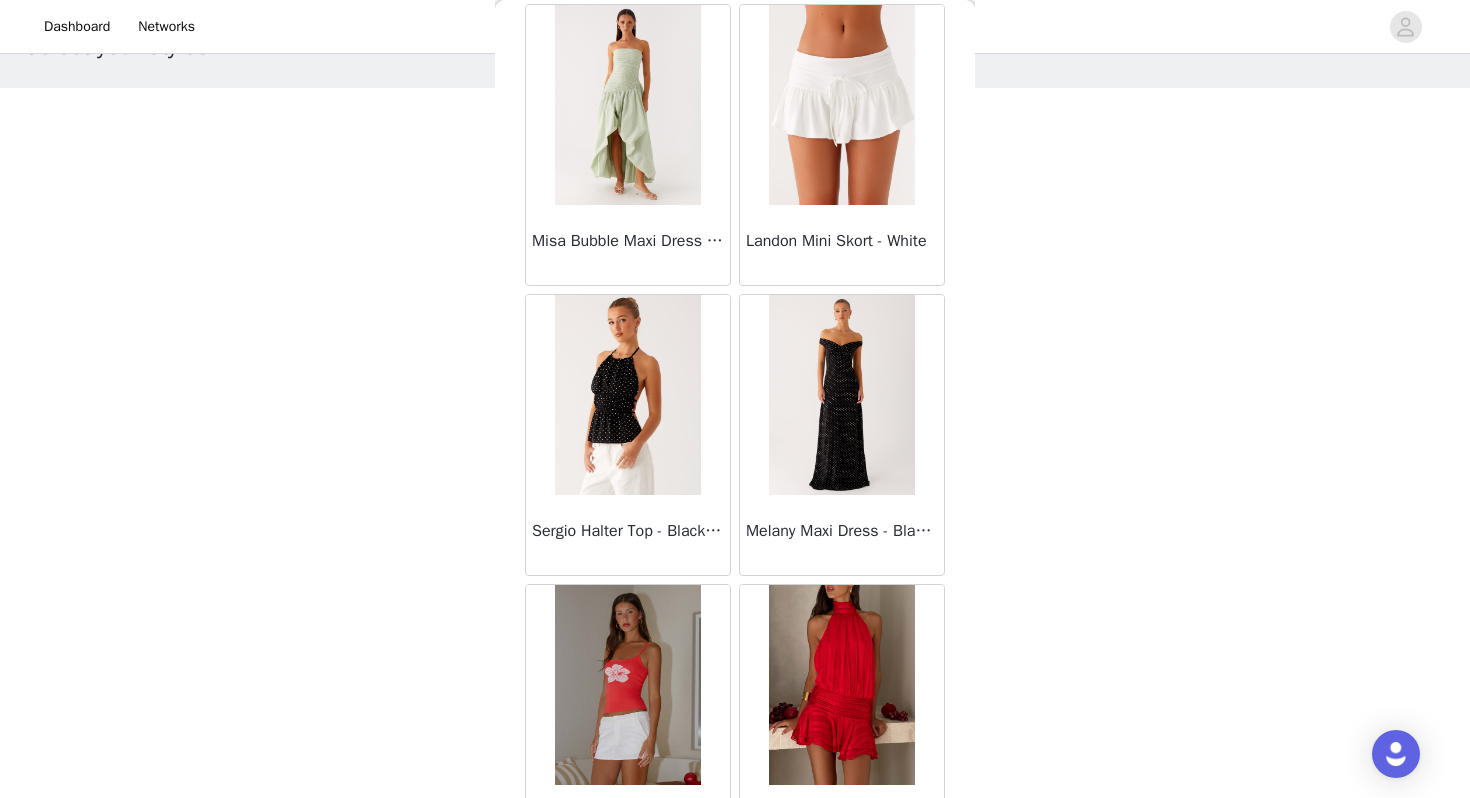 scroll, scrollTop: 54462, scrollLeft: 0, axis: vertical 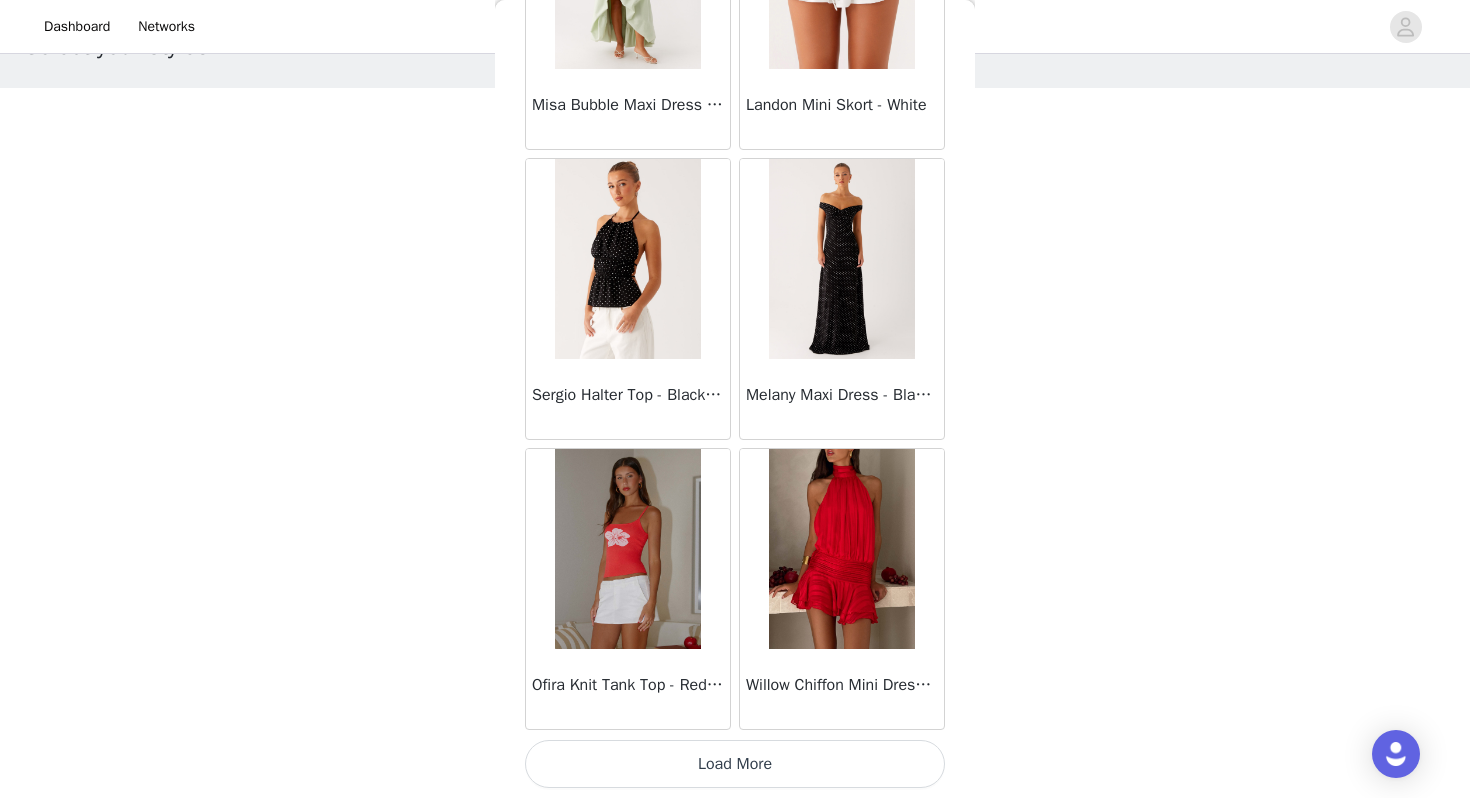 click on "Load More" at bounding box center (735, 764) 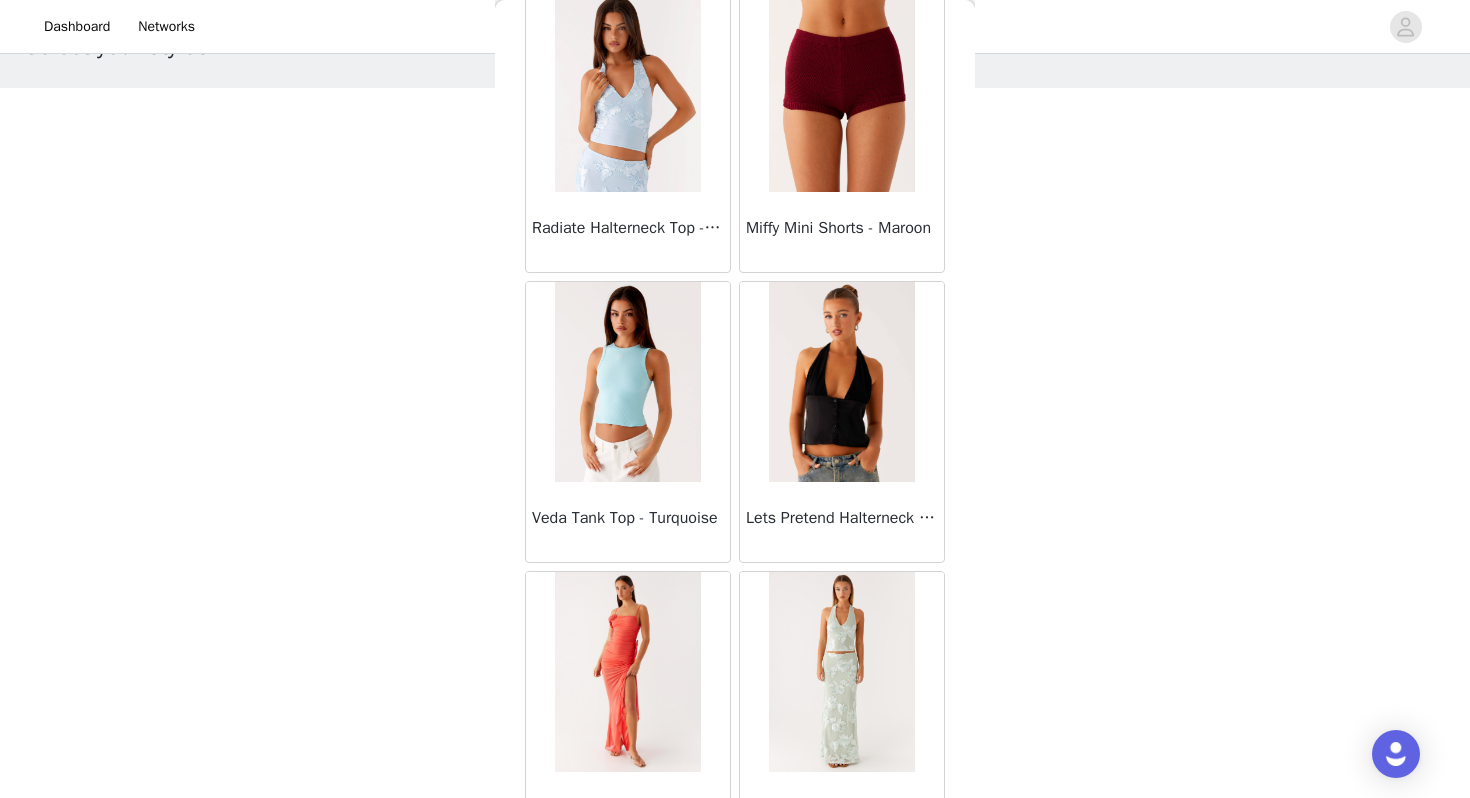 scroll, scrollTop: 57362, scrollLeft: 0, axis: vertical 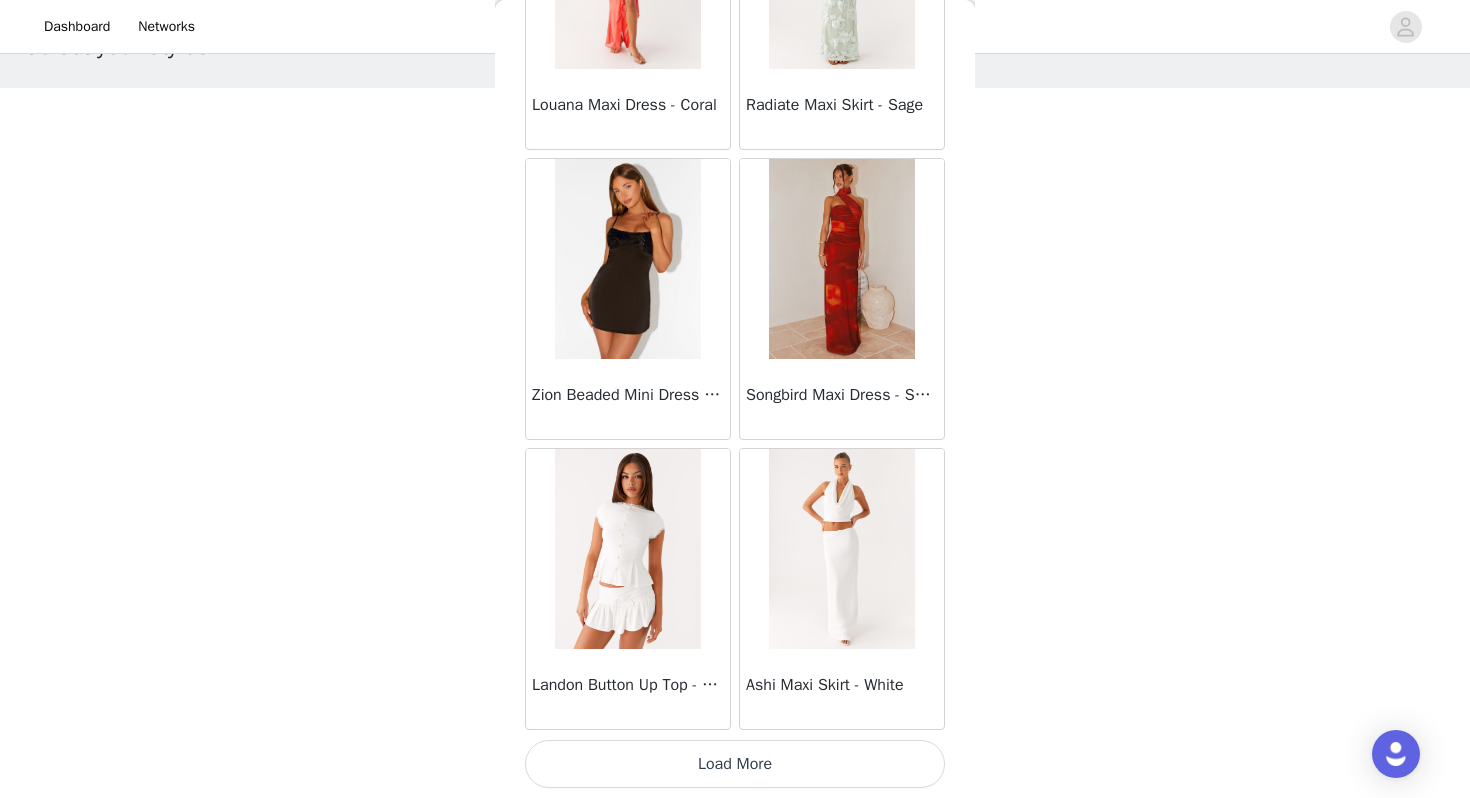 click on "Load More" at bounding box center (735, 764) 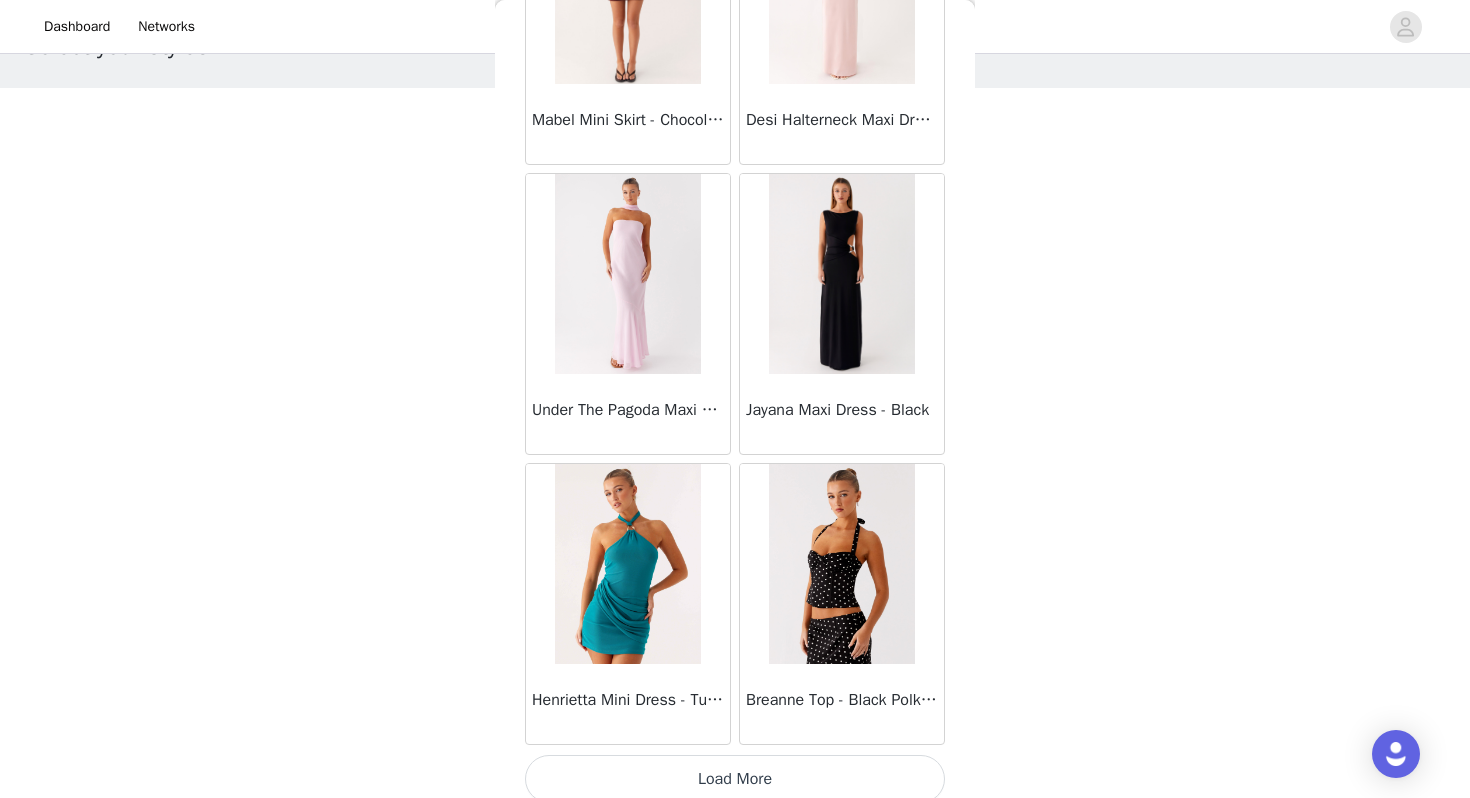 scroll, scrollTop: 60262, scrollLeft: 0, axis: vertical 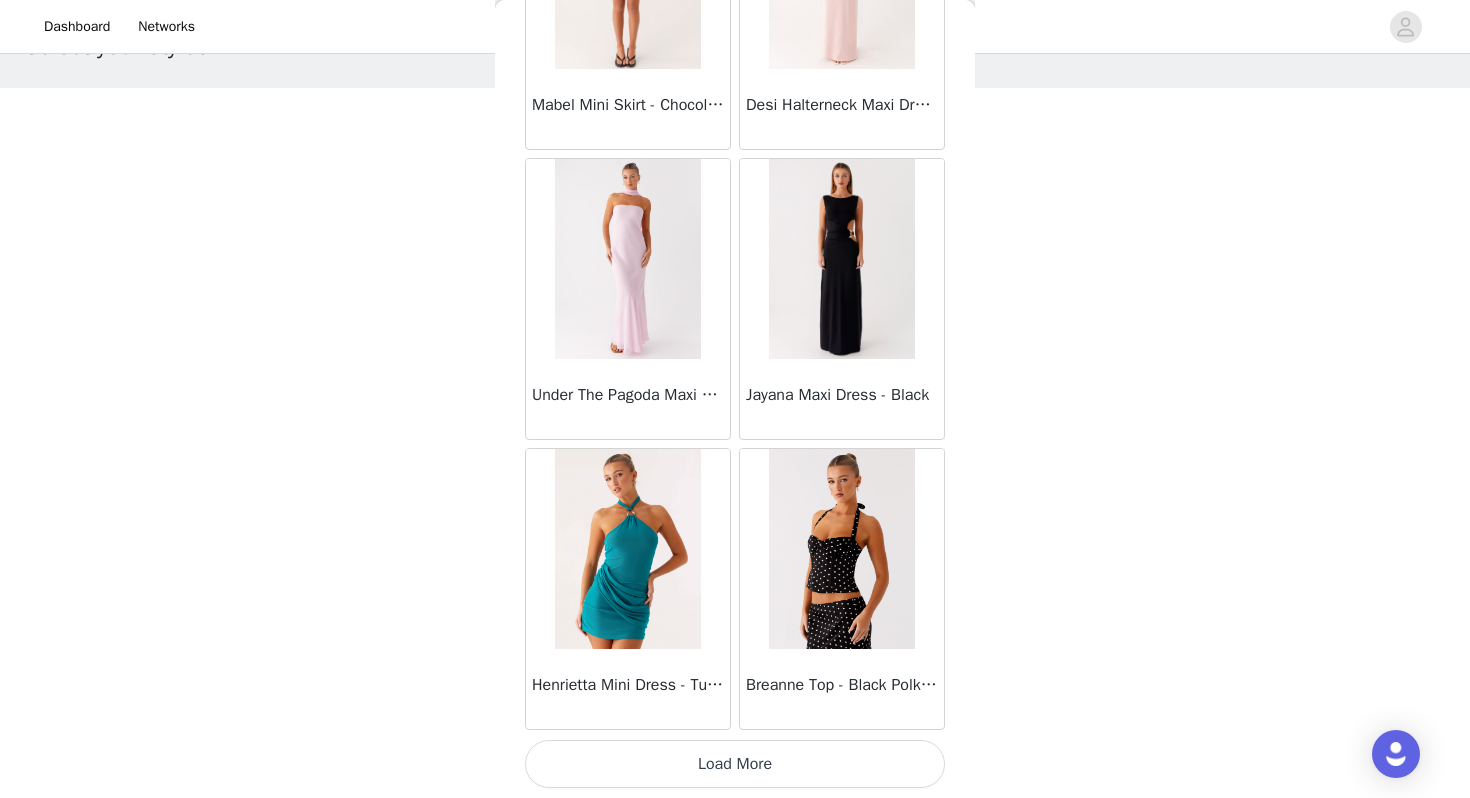 click on "Load More" at bounding box center (735, 764) 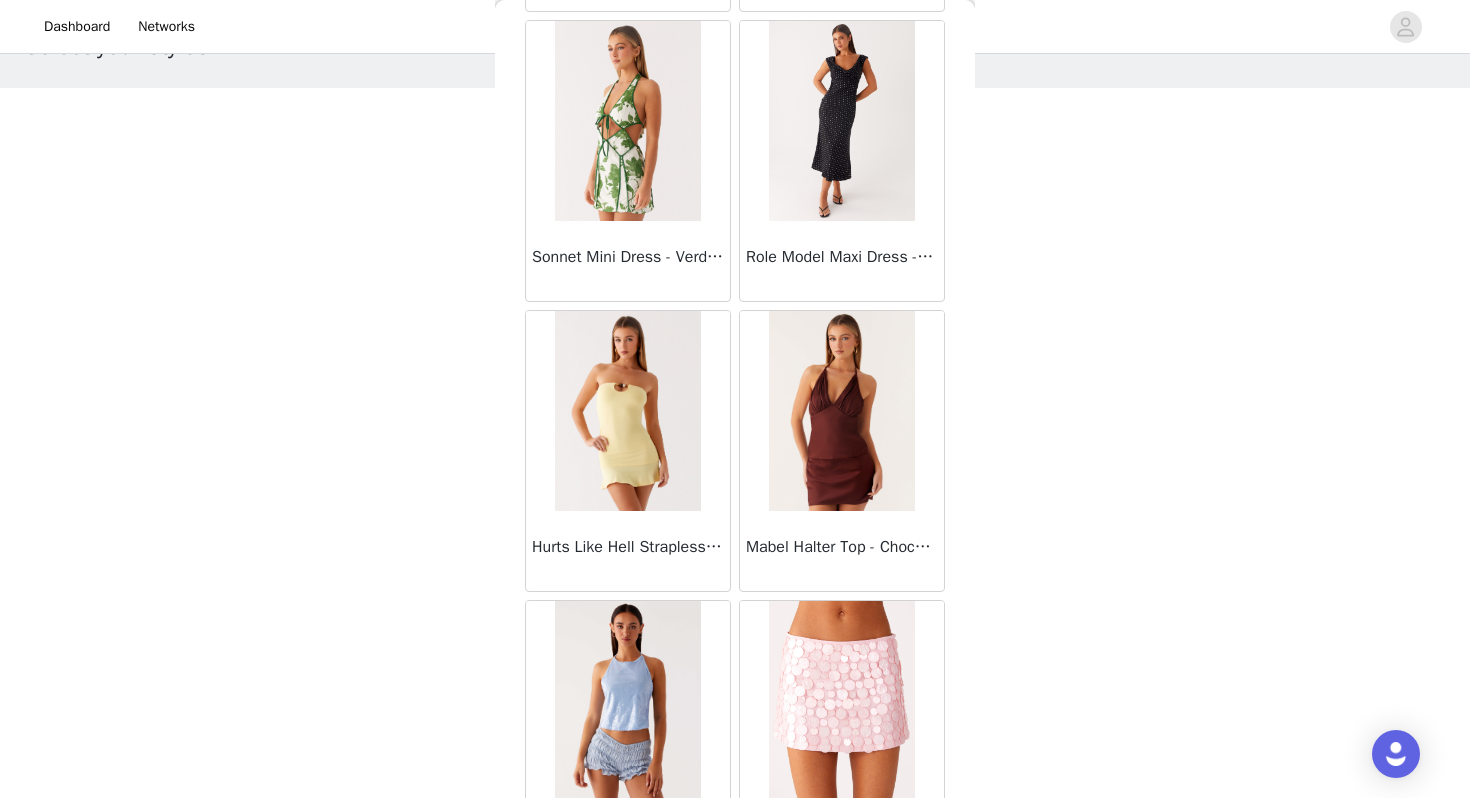 scroll, scrollTop: 60981, scrollLeft: 0, axis: vertical 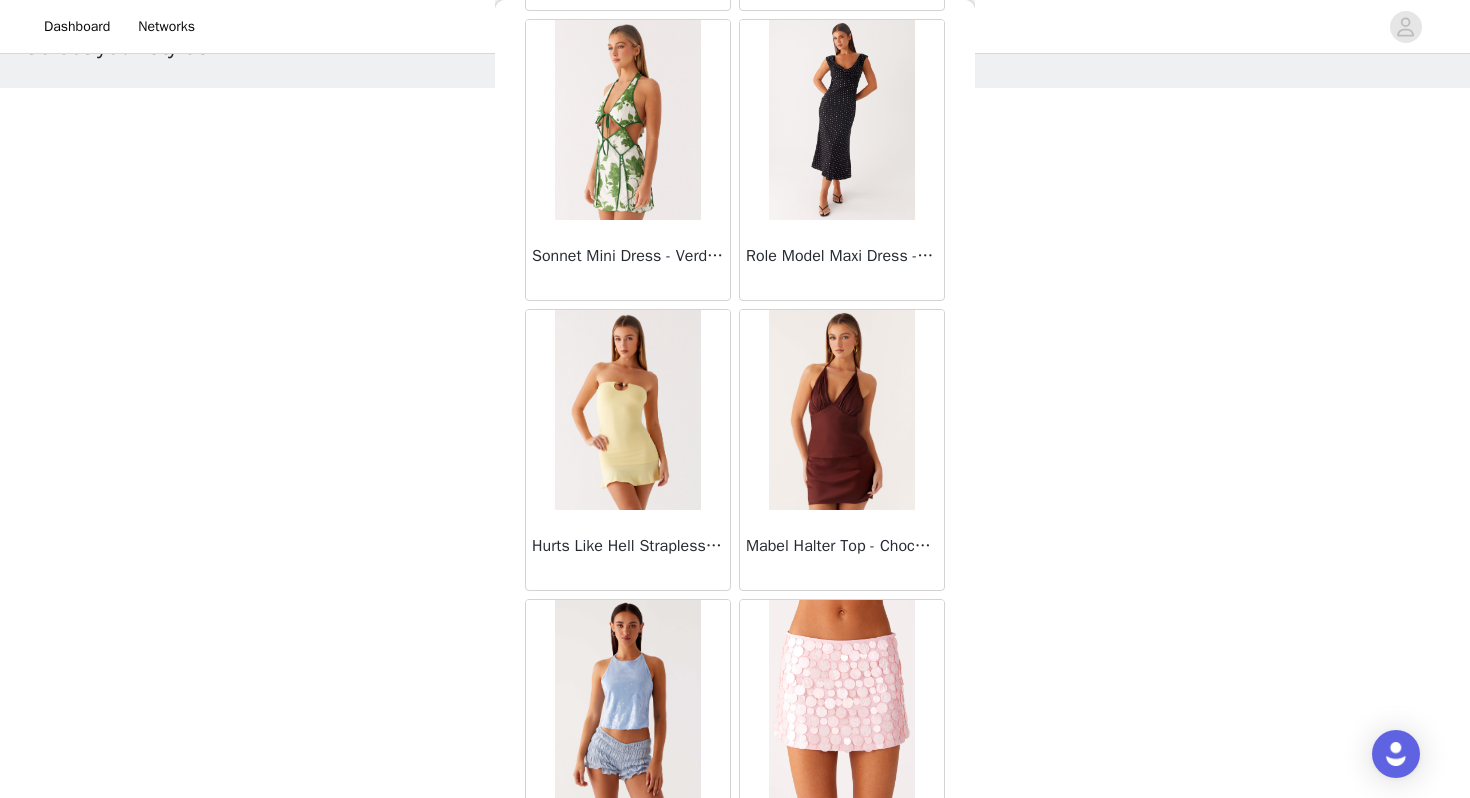 click at bounding box center (841, 120) 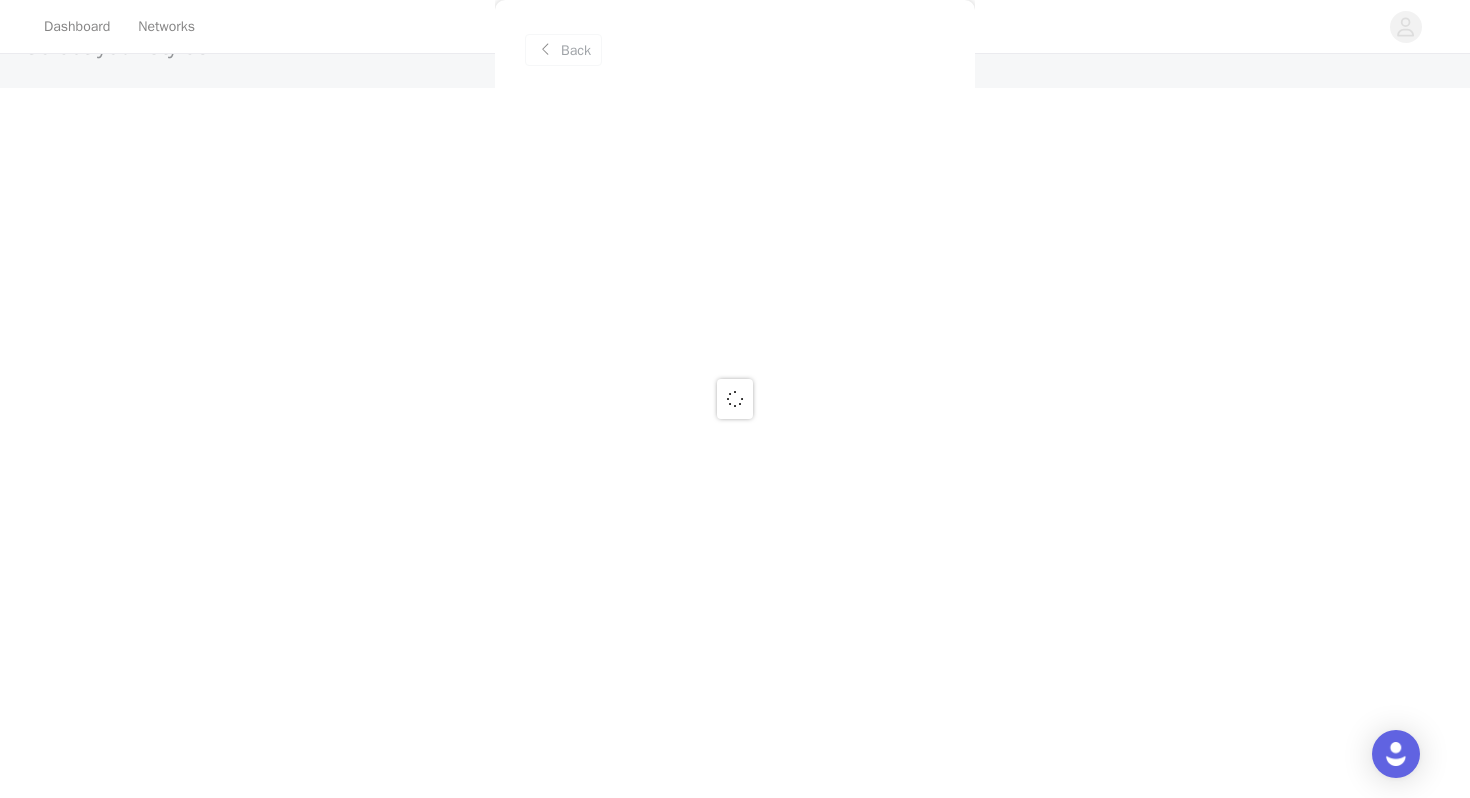 scroll, scrollTop: 0, scrollLeft: 0, axis: both 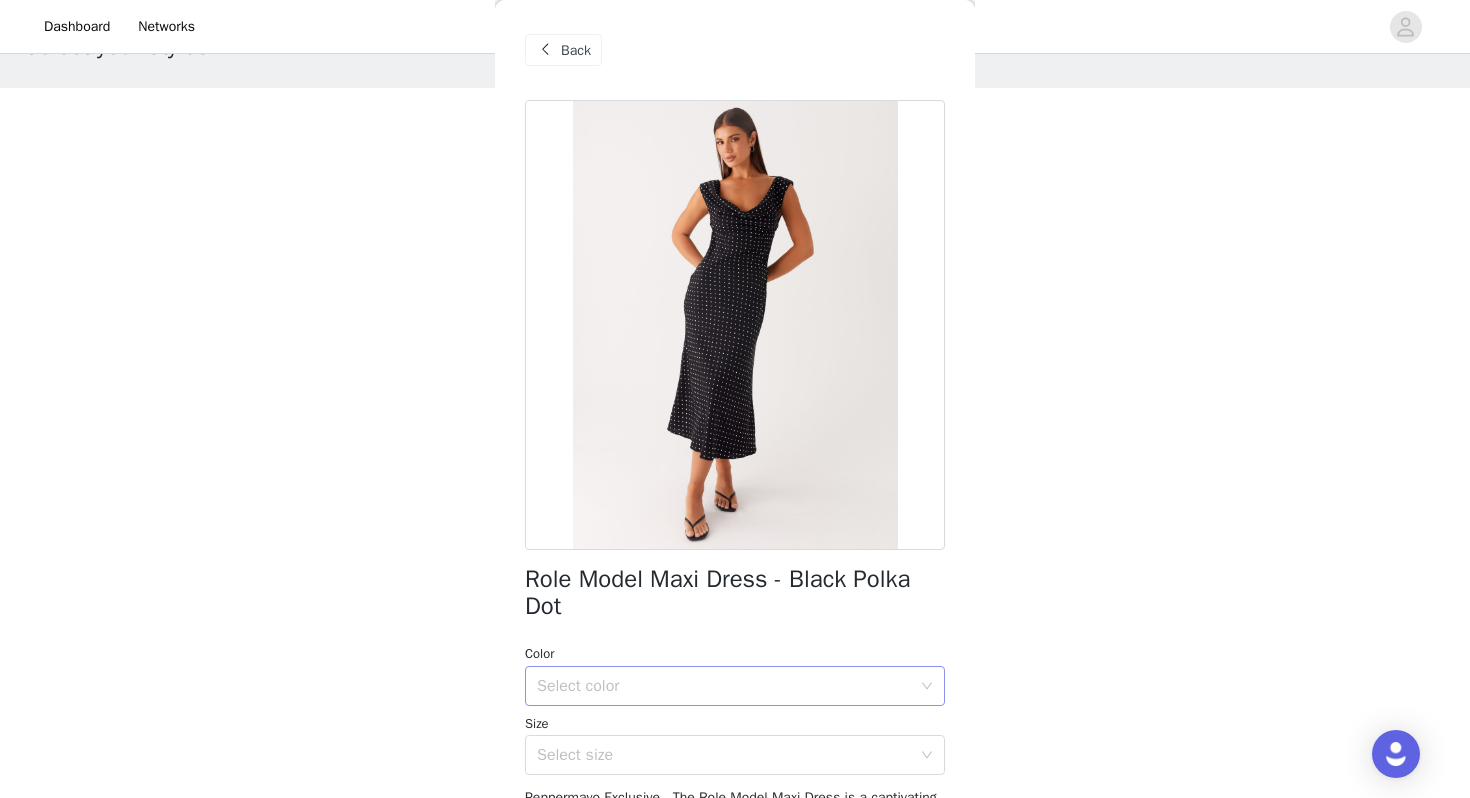 click on "Select color" at bounding box center [724, 686] 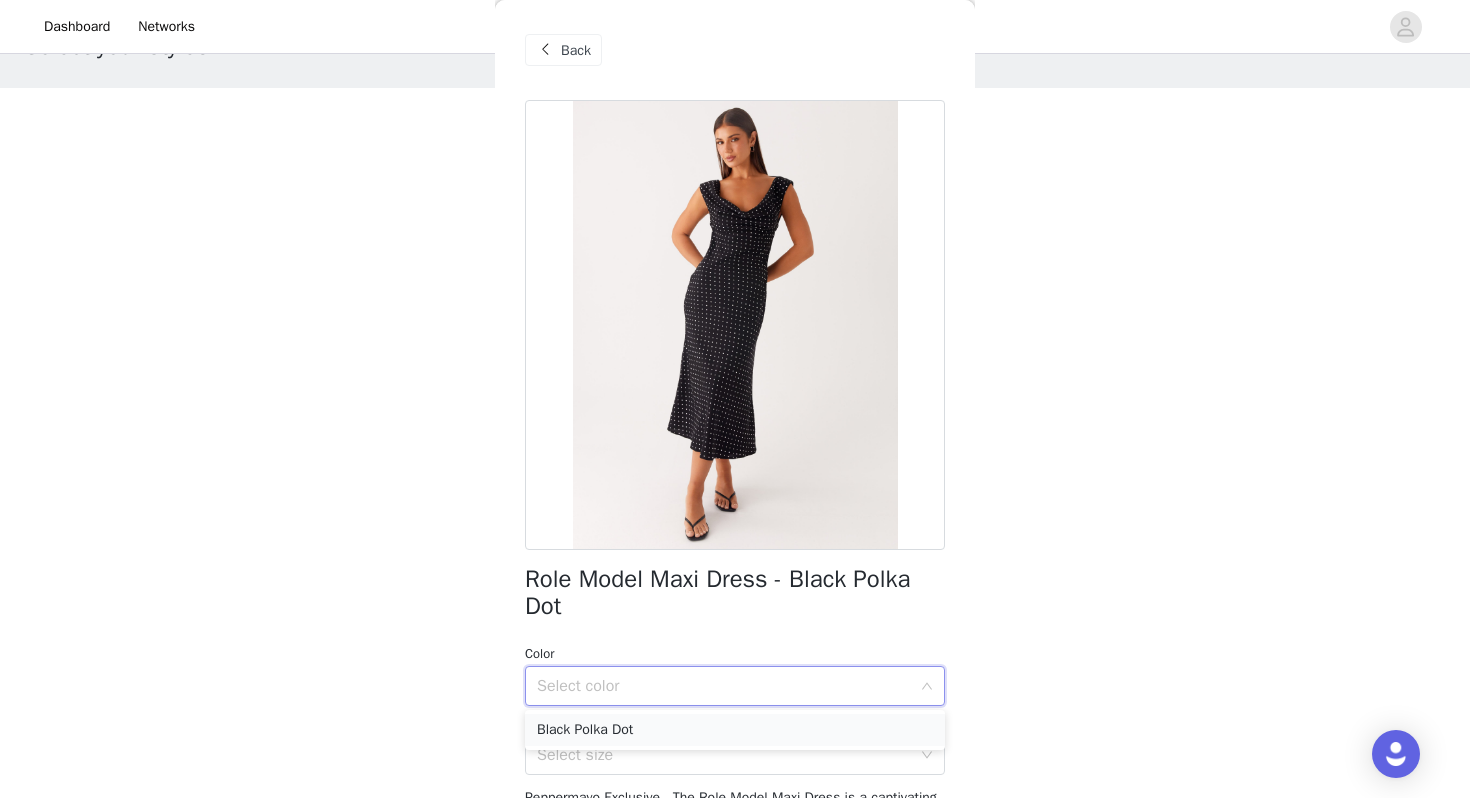 click on "Black Polka Dot" at bounding box center (735, 730) 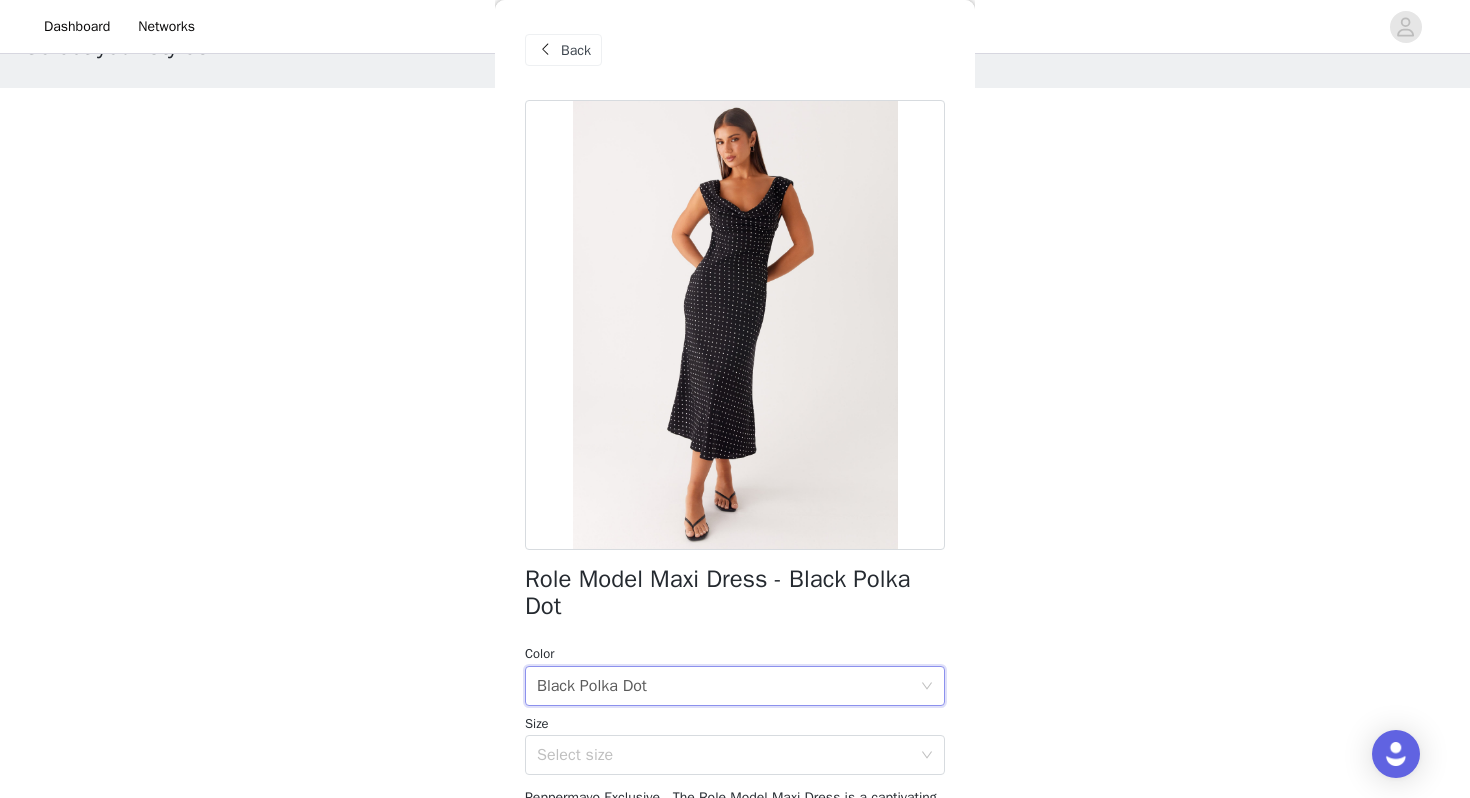 scroll, scrollTop: 117, scrollLeft: 0, axis: vertical 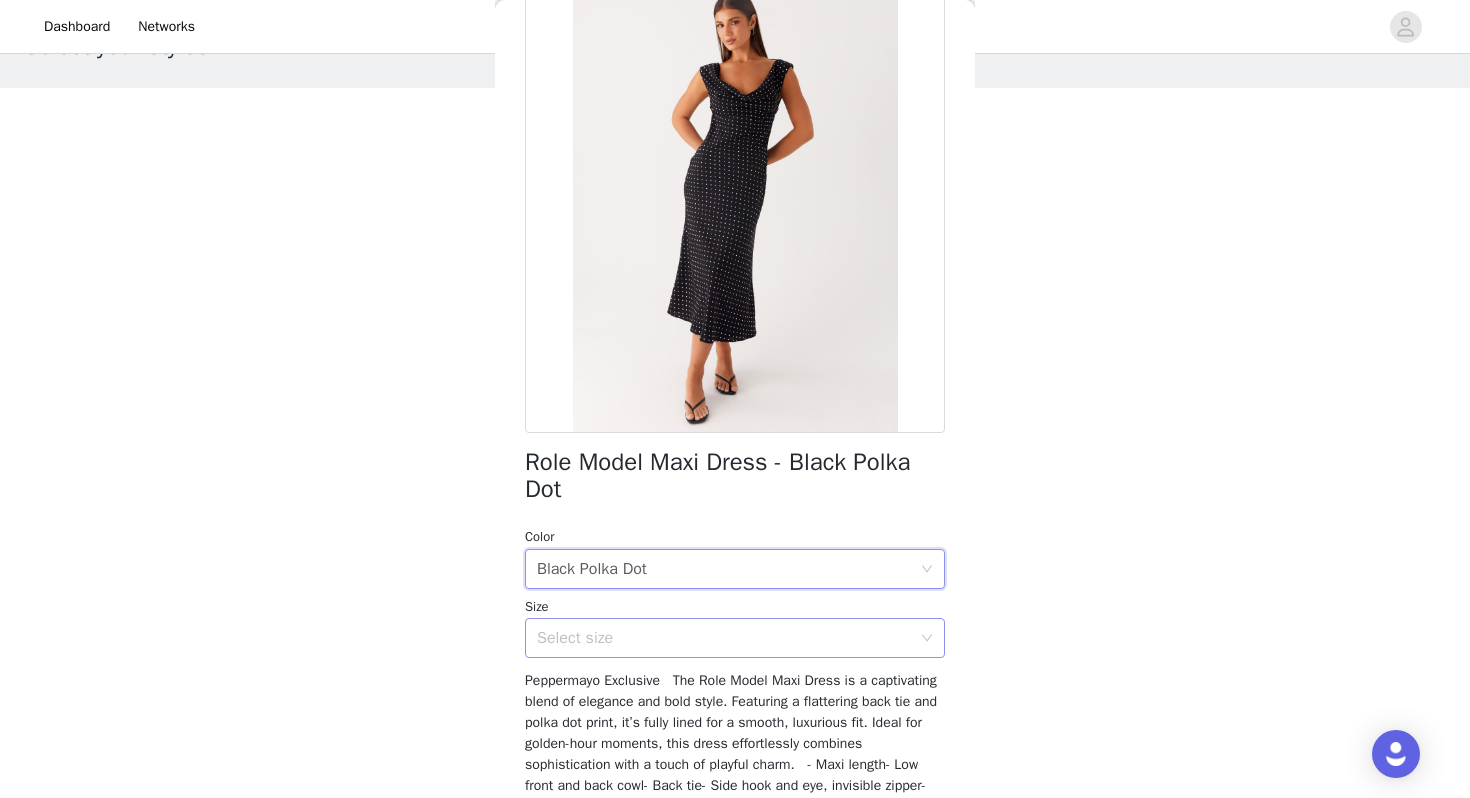 click on "Select size" at bounding box center (728, 638) 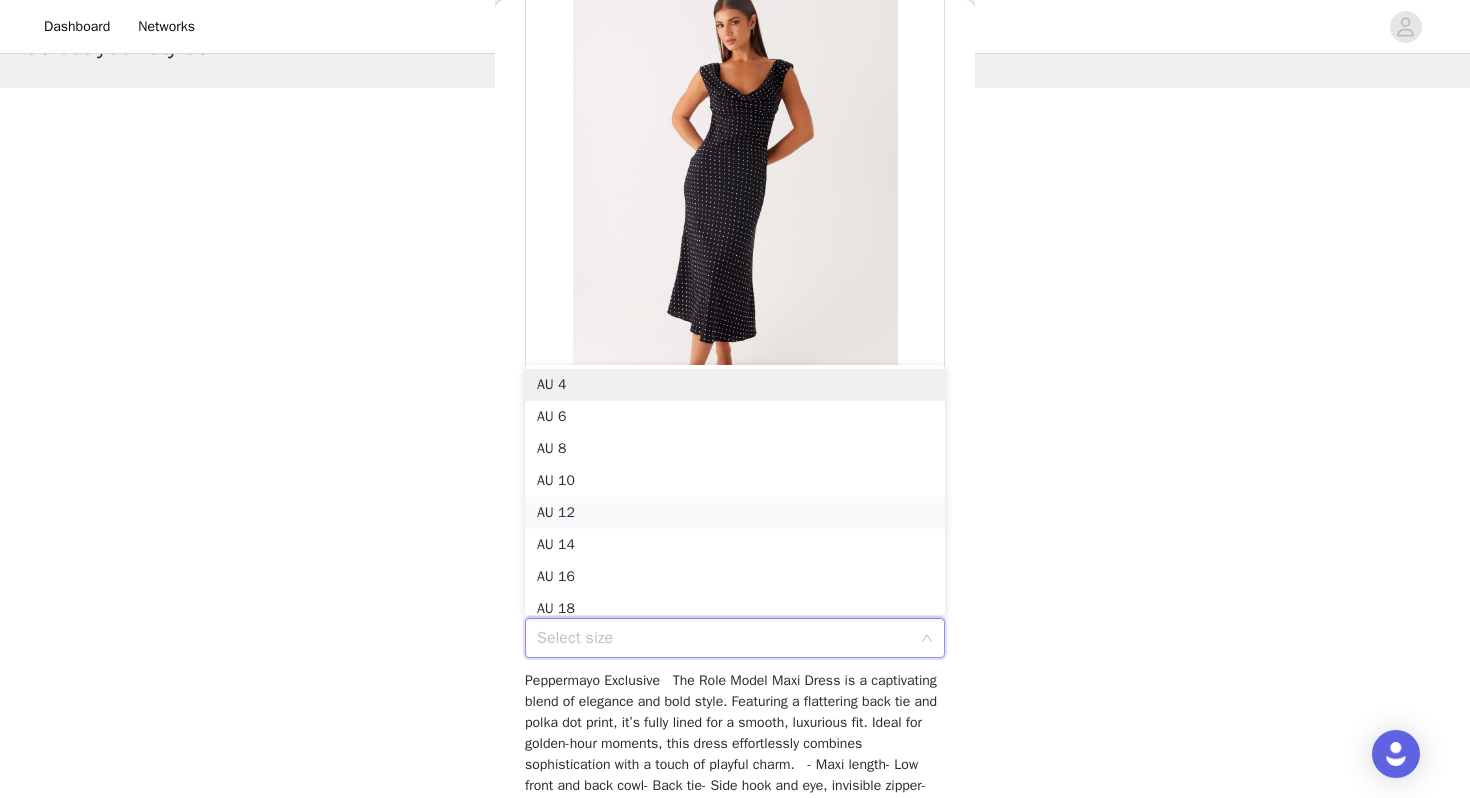 scroll, scrollTop: 10, scrollLeft: 0, axis: vertical 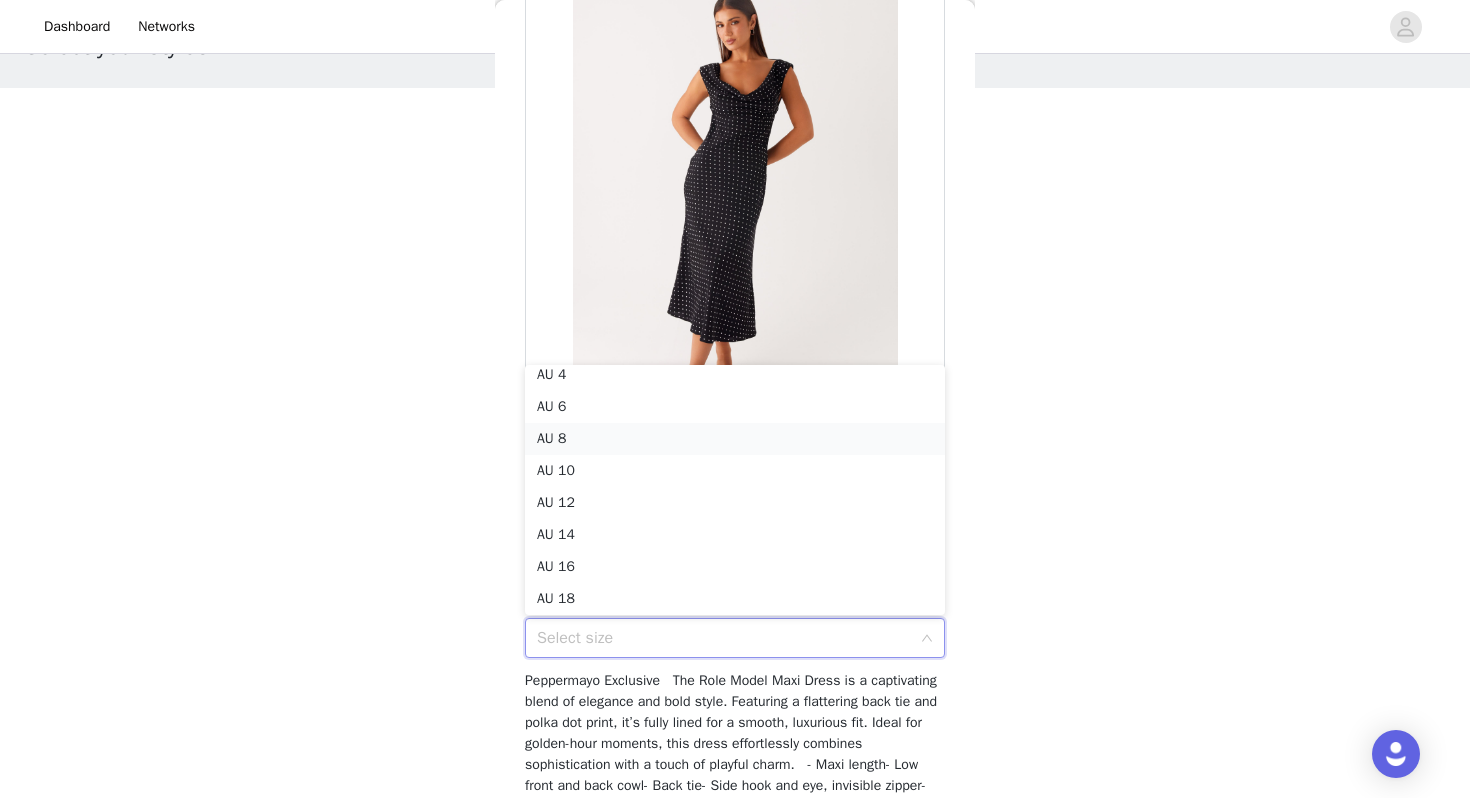 click on "AU 8" at bounding box center [735, 439] 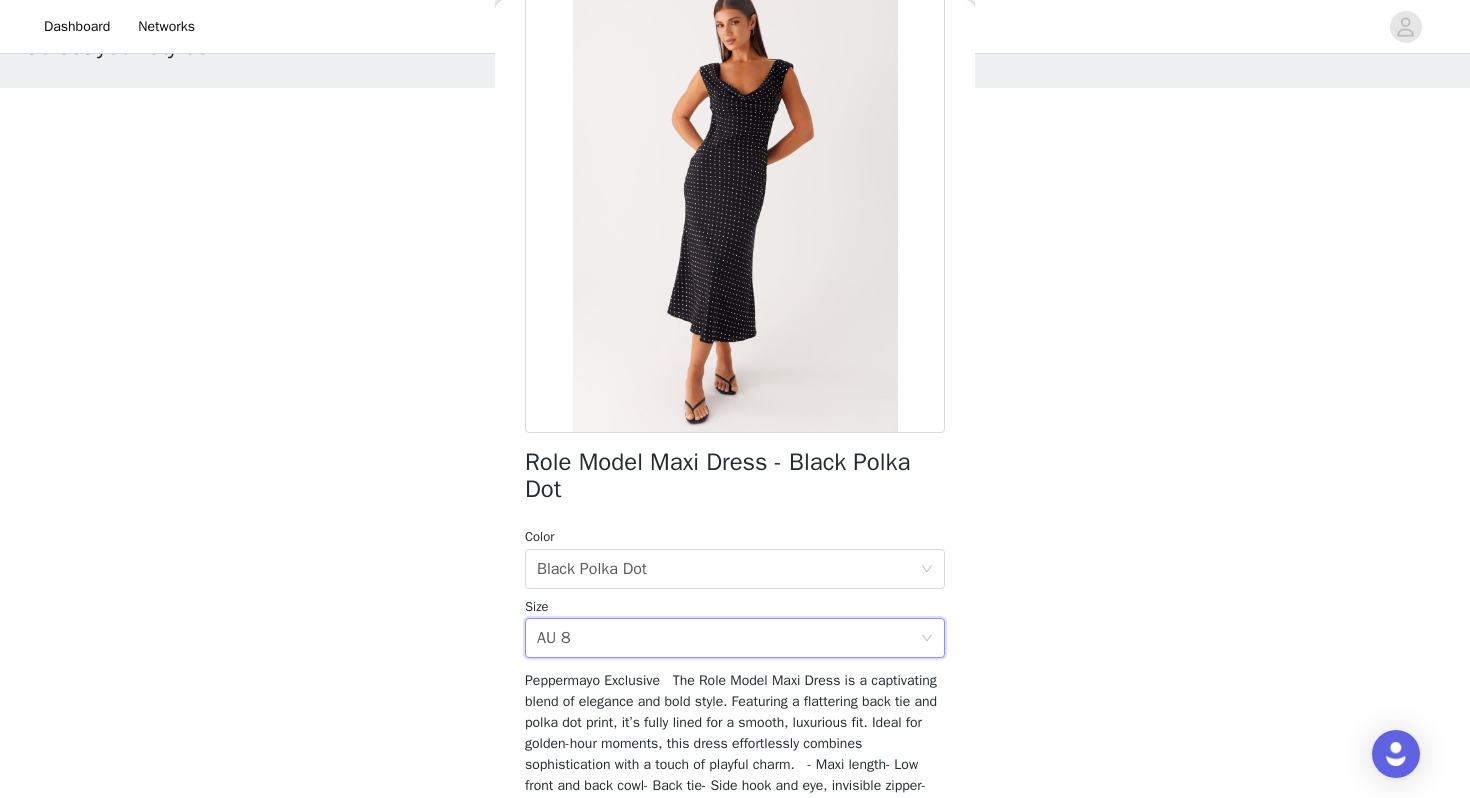 scroll, scrollTop: 325, scrollLeft: 0, axis: vertical 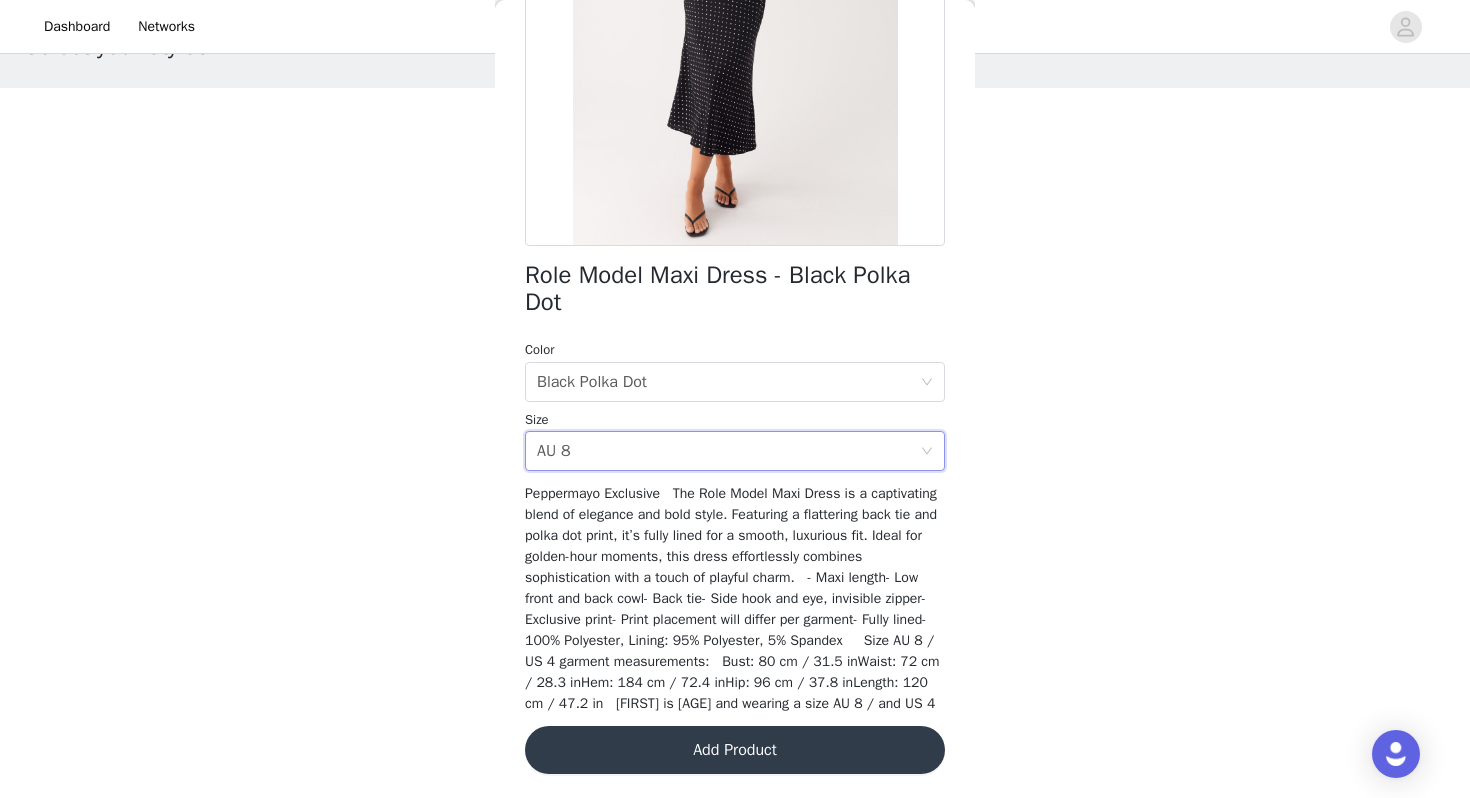 click on "Add Product" at bounding box center [735, 750] 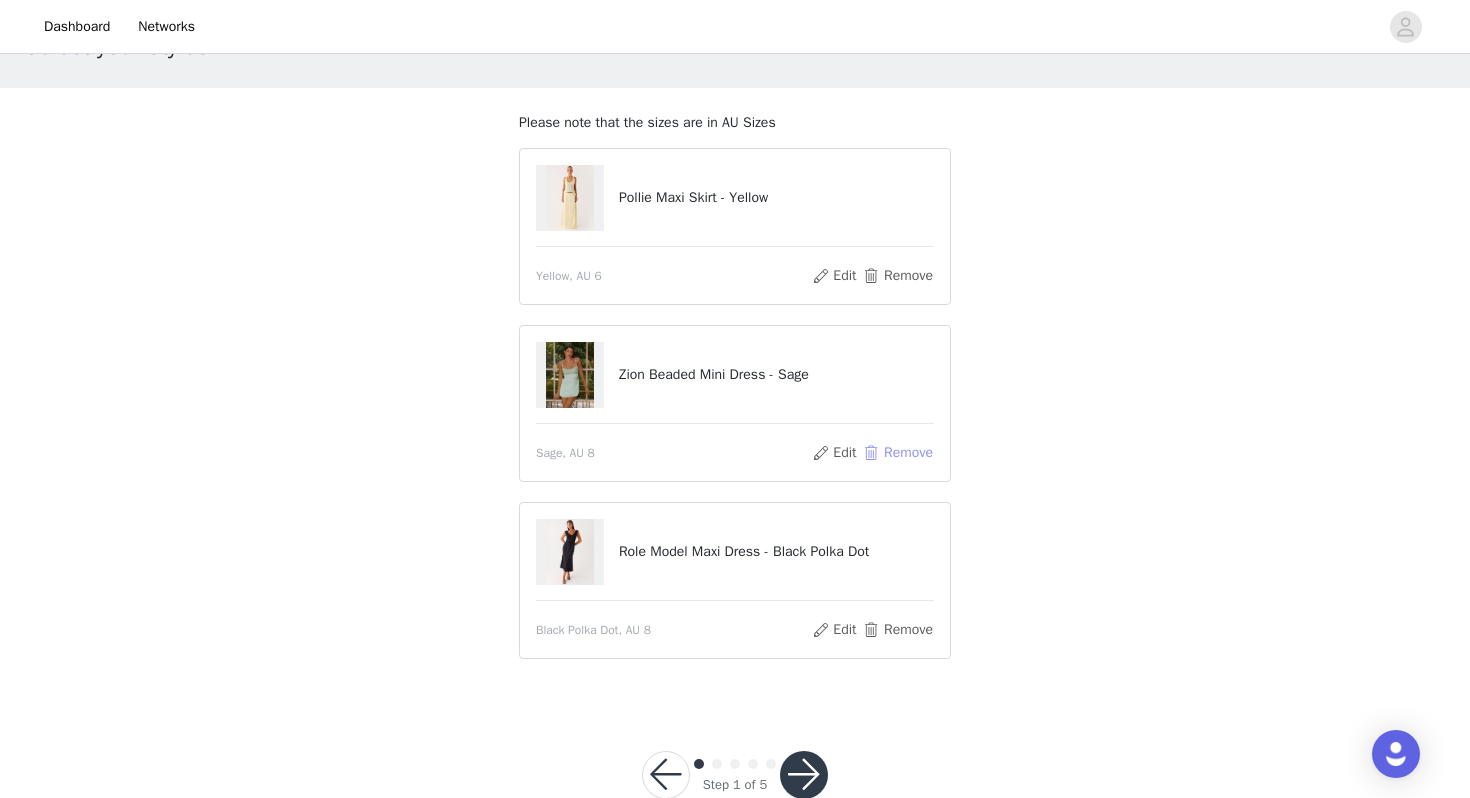 click on "Remove" at bounding box center [898, 453] 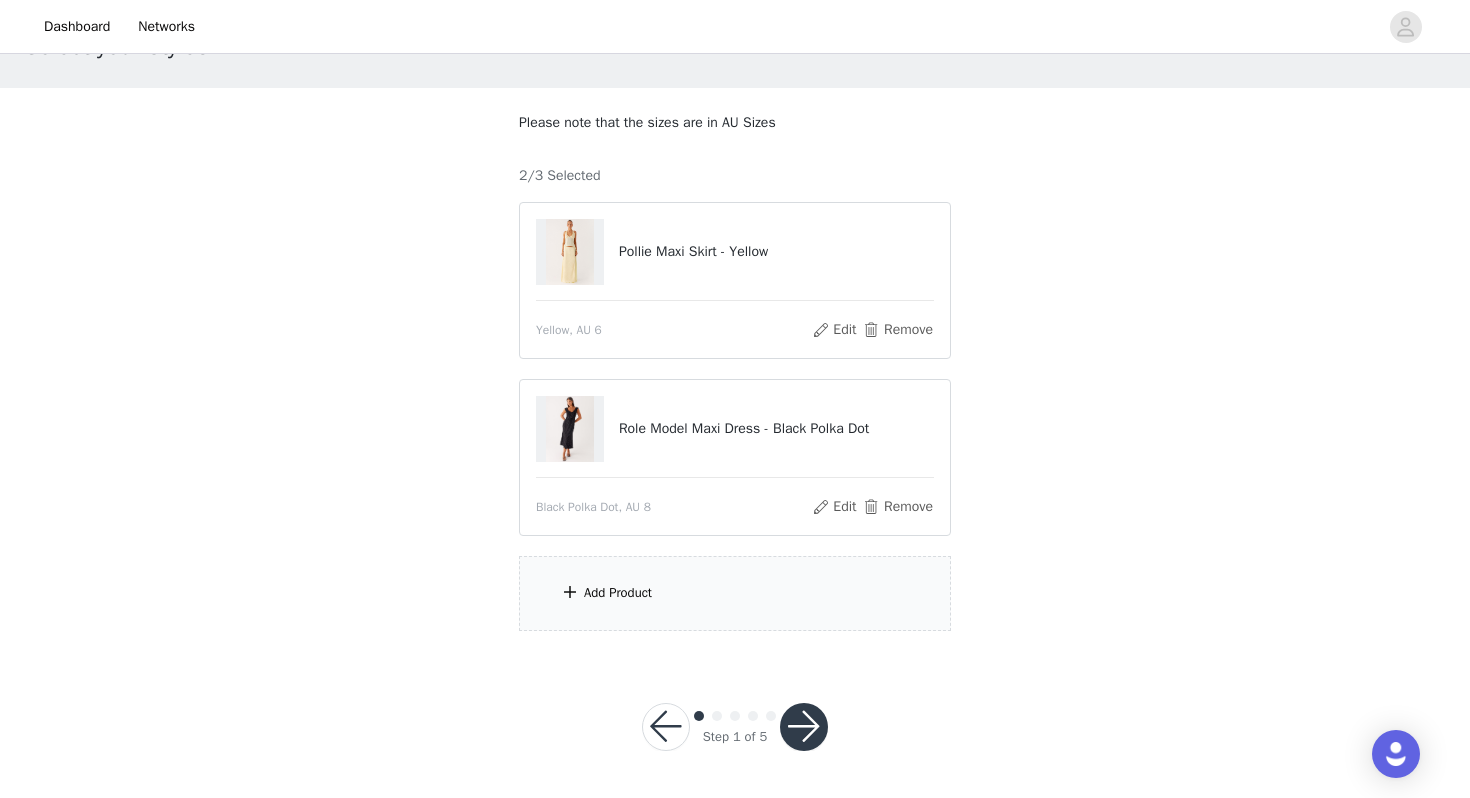 click on "Add Product" at bounding box center [618, 593] 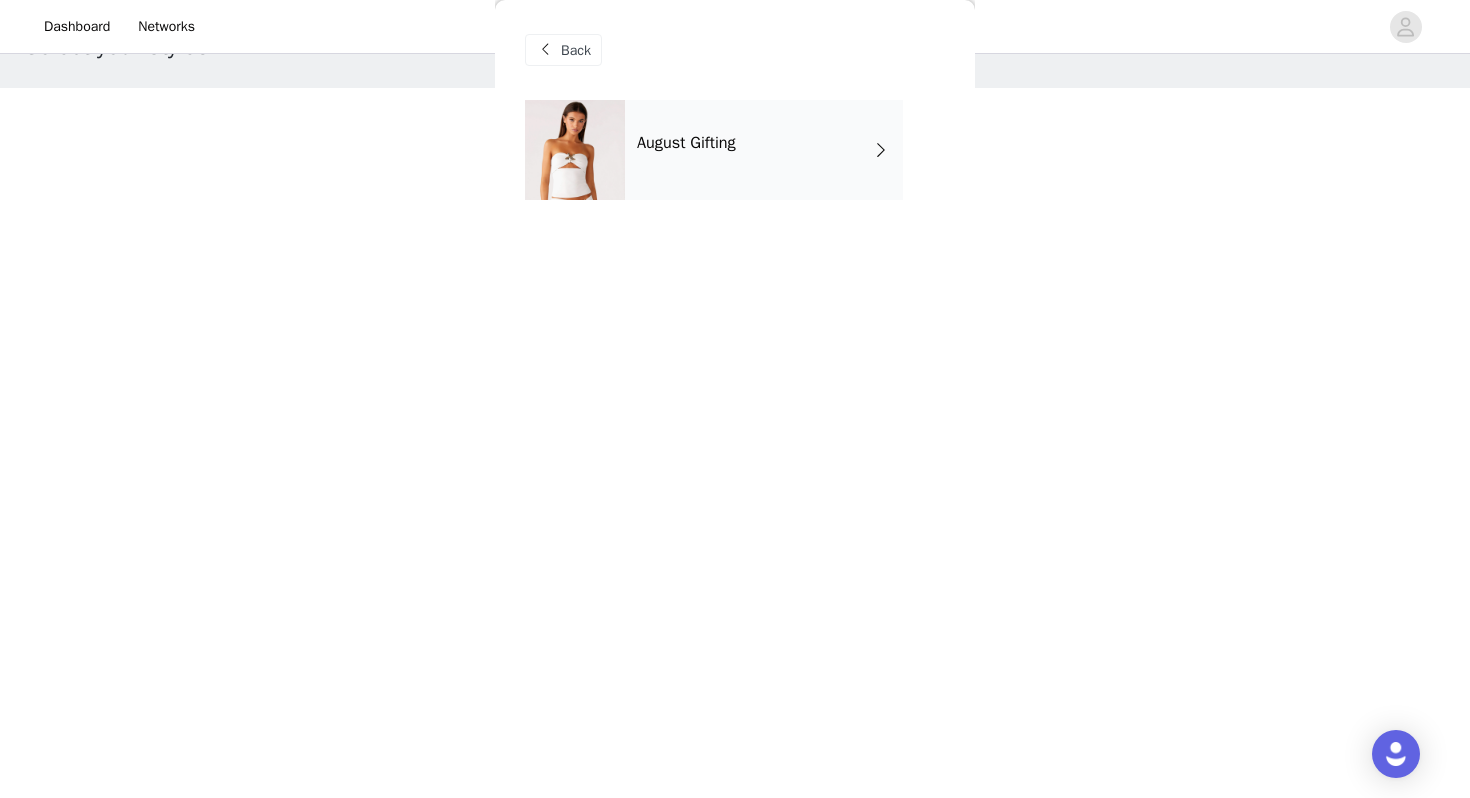 click on "August Gifting" at bounding box center [764, 150] 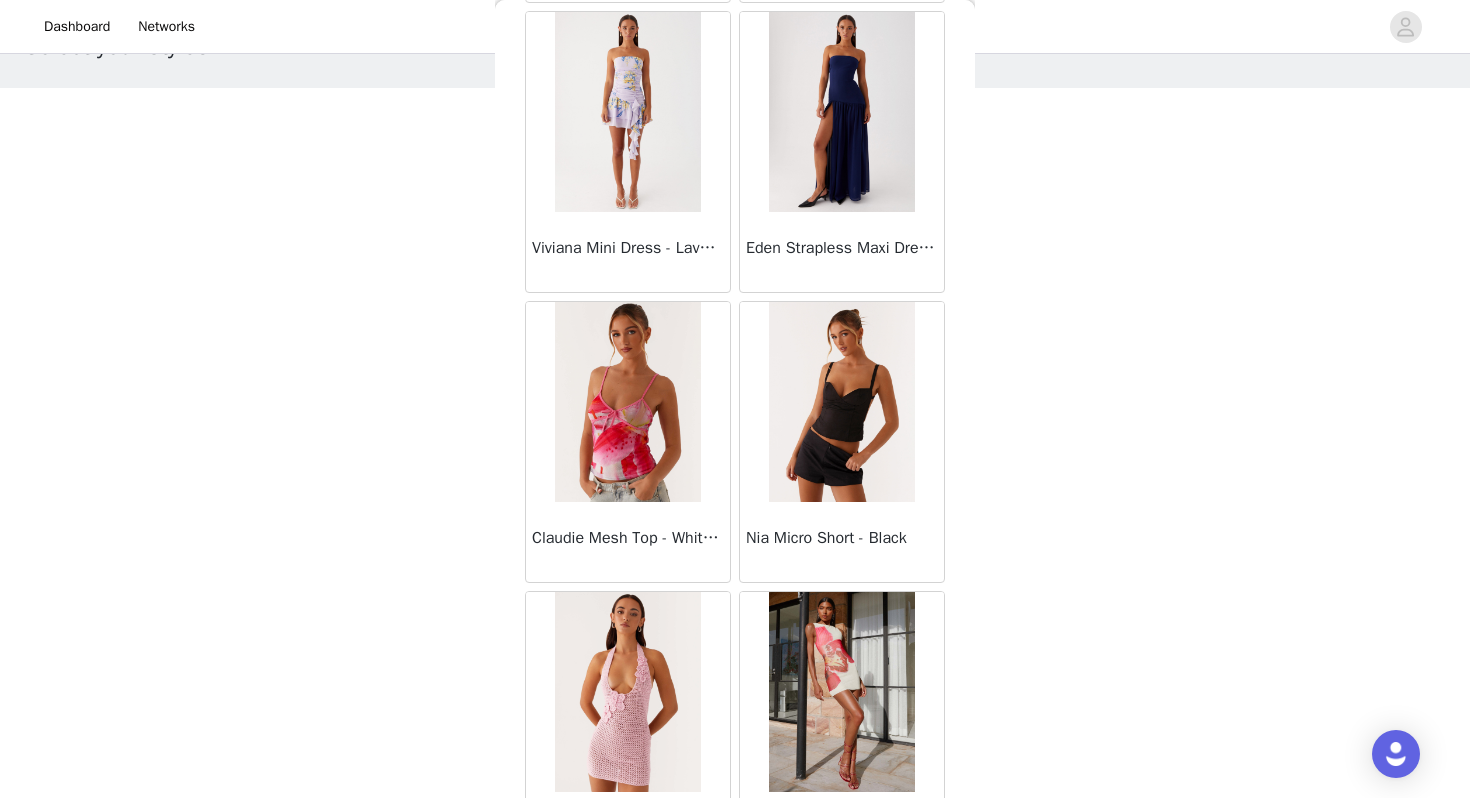 scroll, scrollTop: 2262, scrollLeft: 0, axis: vertical 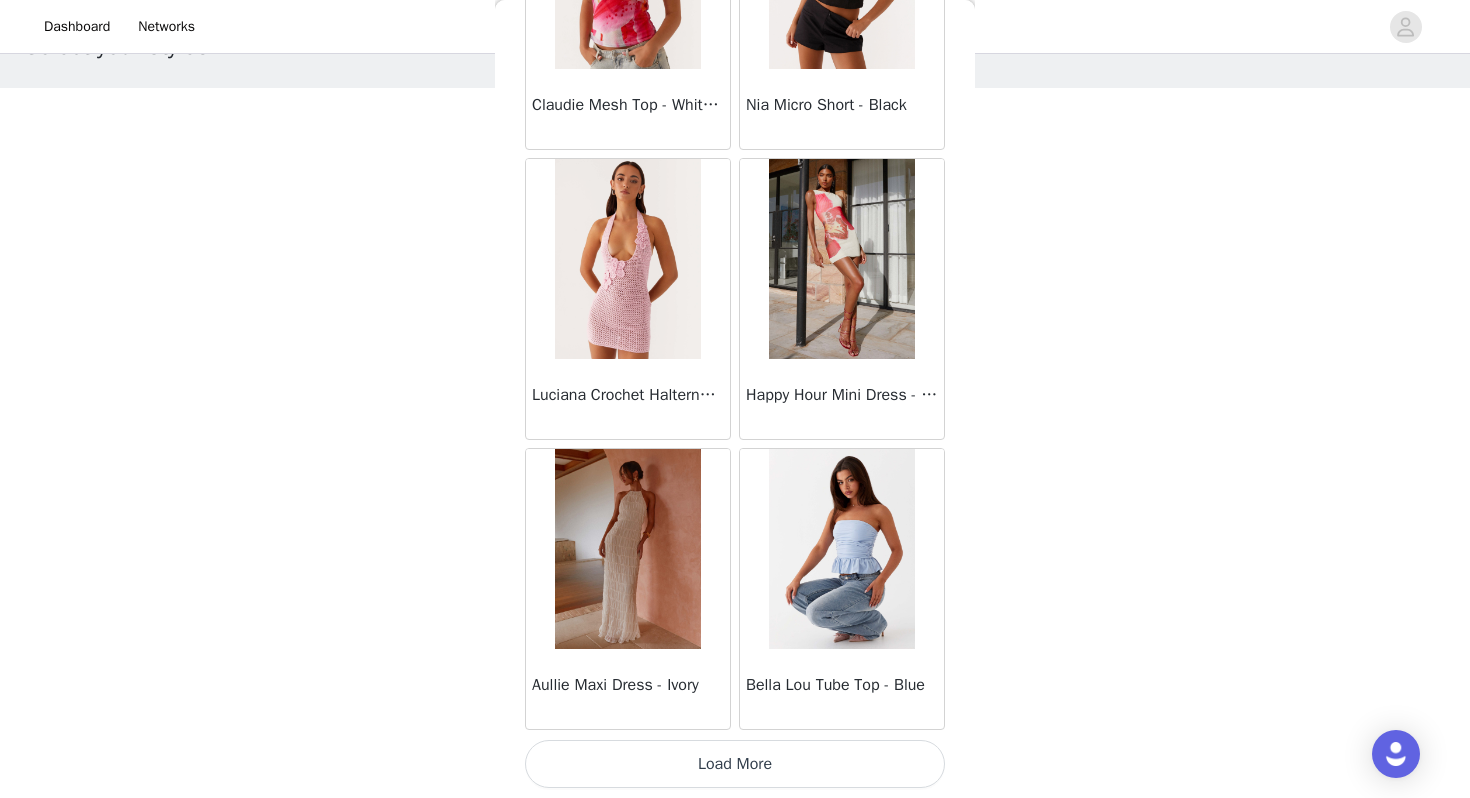 click on "Load More" at bounding box center [735, 764] 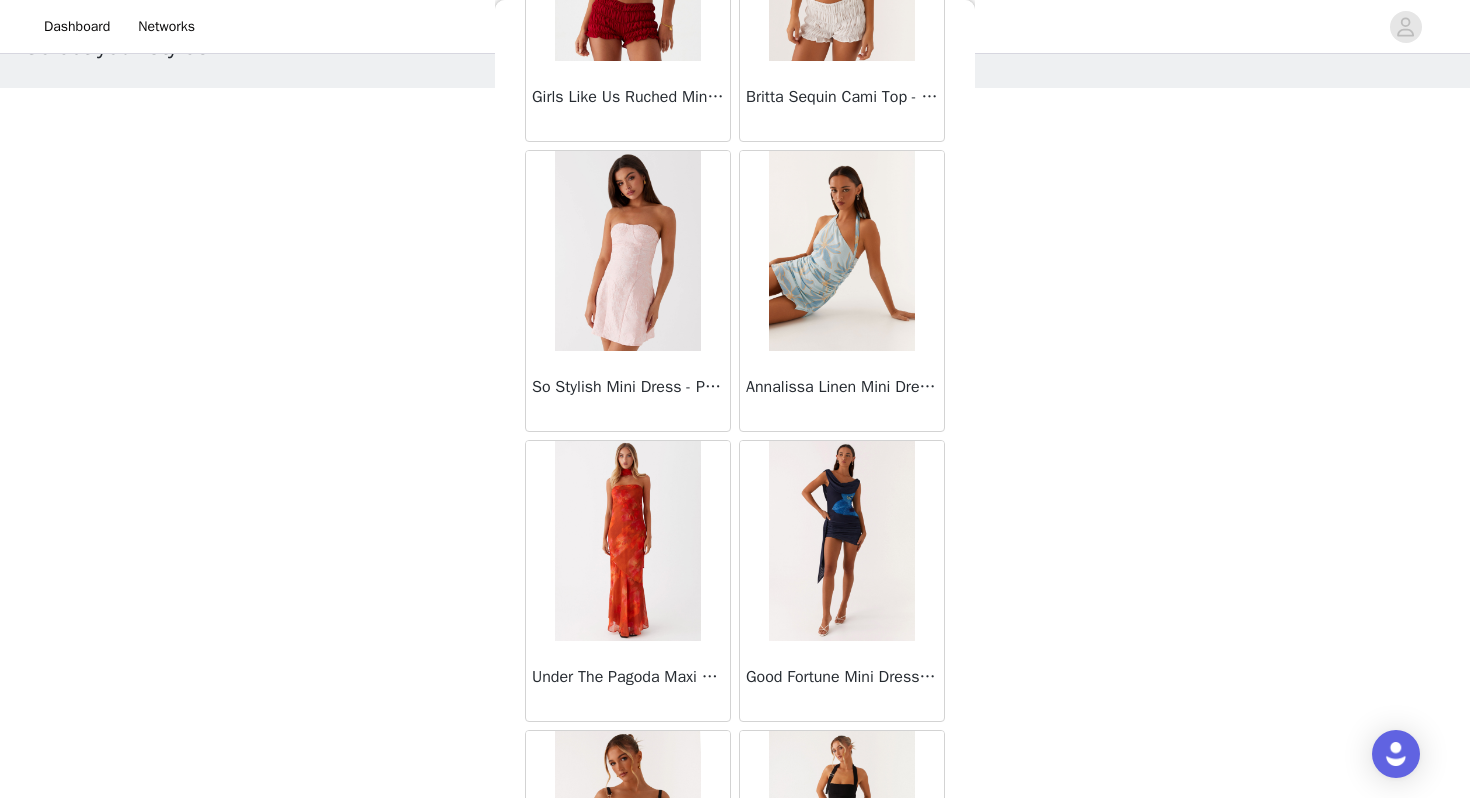 scroll, scrollTop: 5162, scrollLeft: 0, axis: vertical 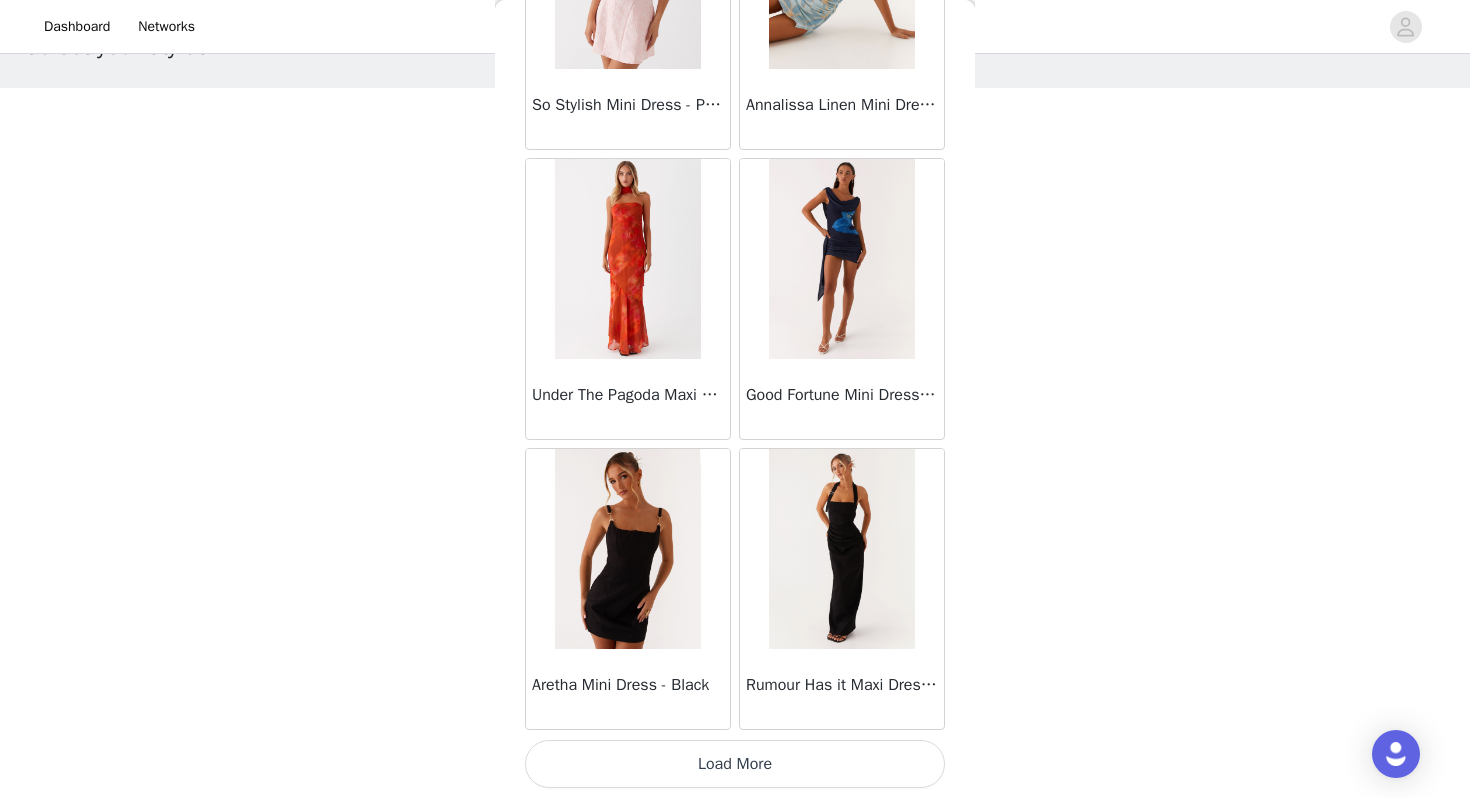 click on "Load More" at bounding box center [735, 764] 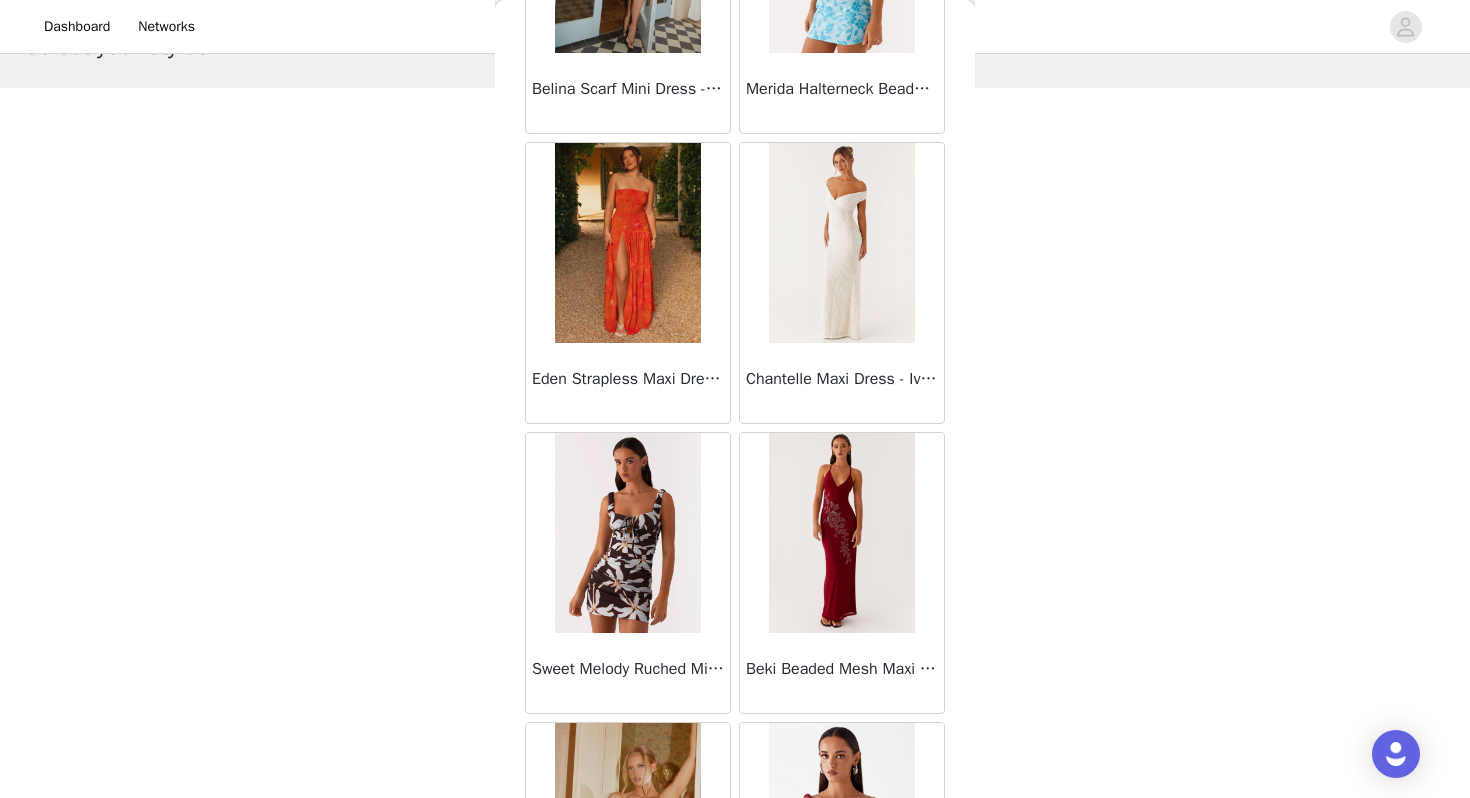 scroll, scrollTop: 8062, scrollLeft: 0, axis: vertical 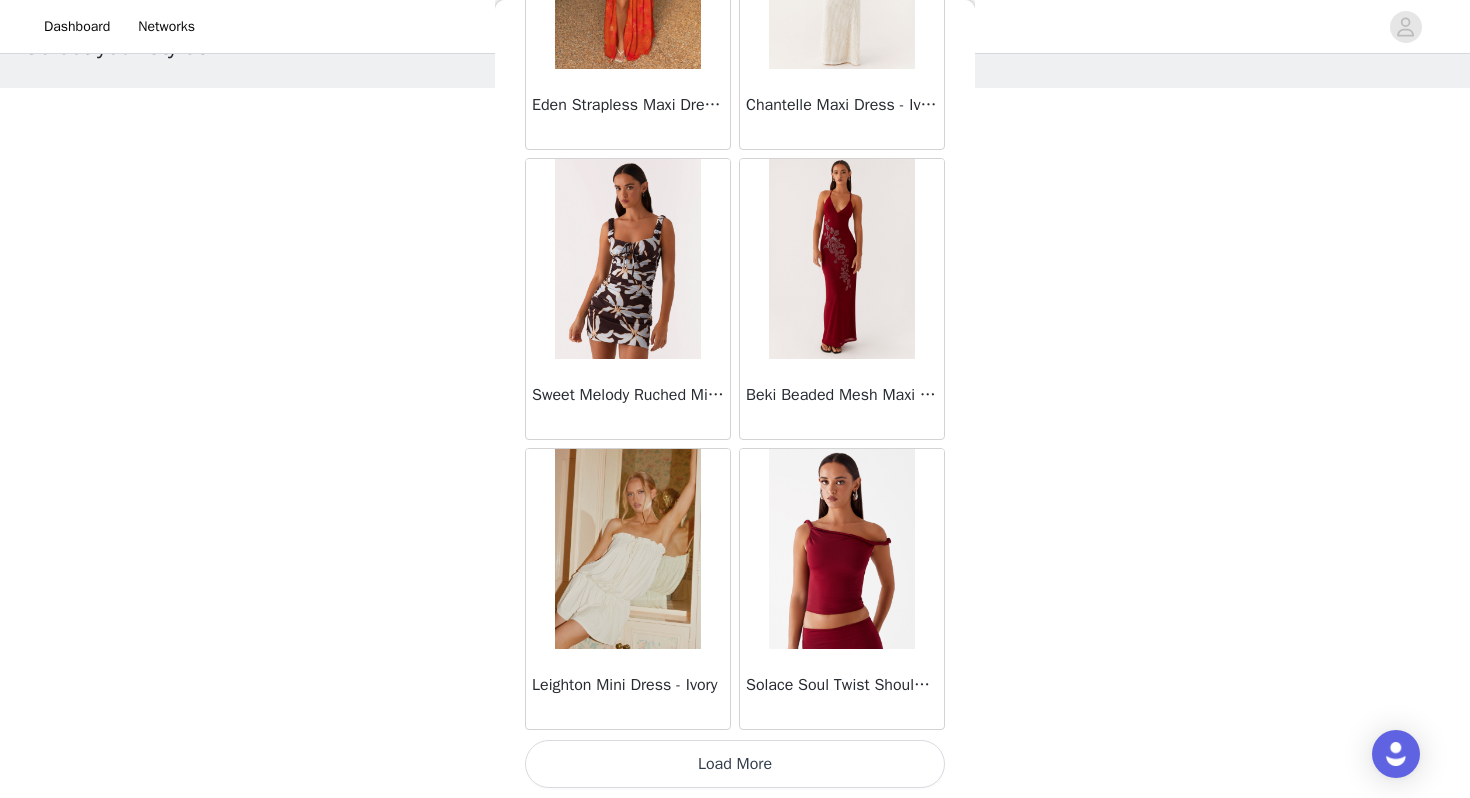 click on "Load More" at bounding box center (735, 764) 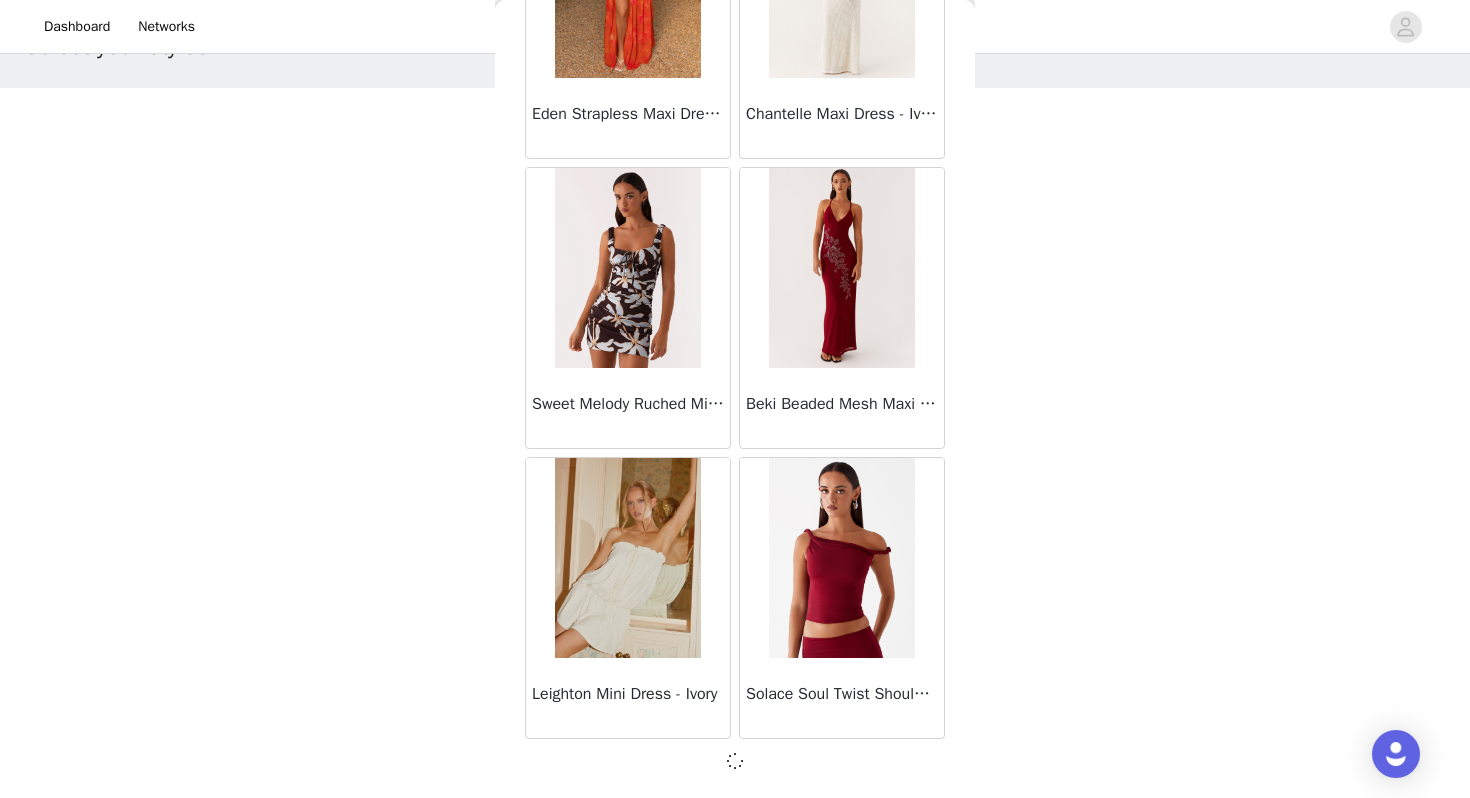 scroll, scrollTop: 8053, scrollLeft: 0, axis: vertical 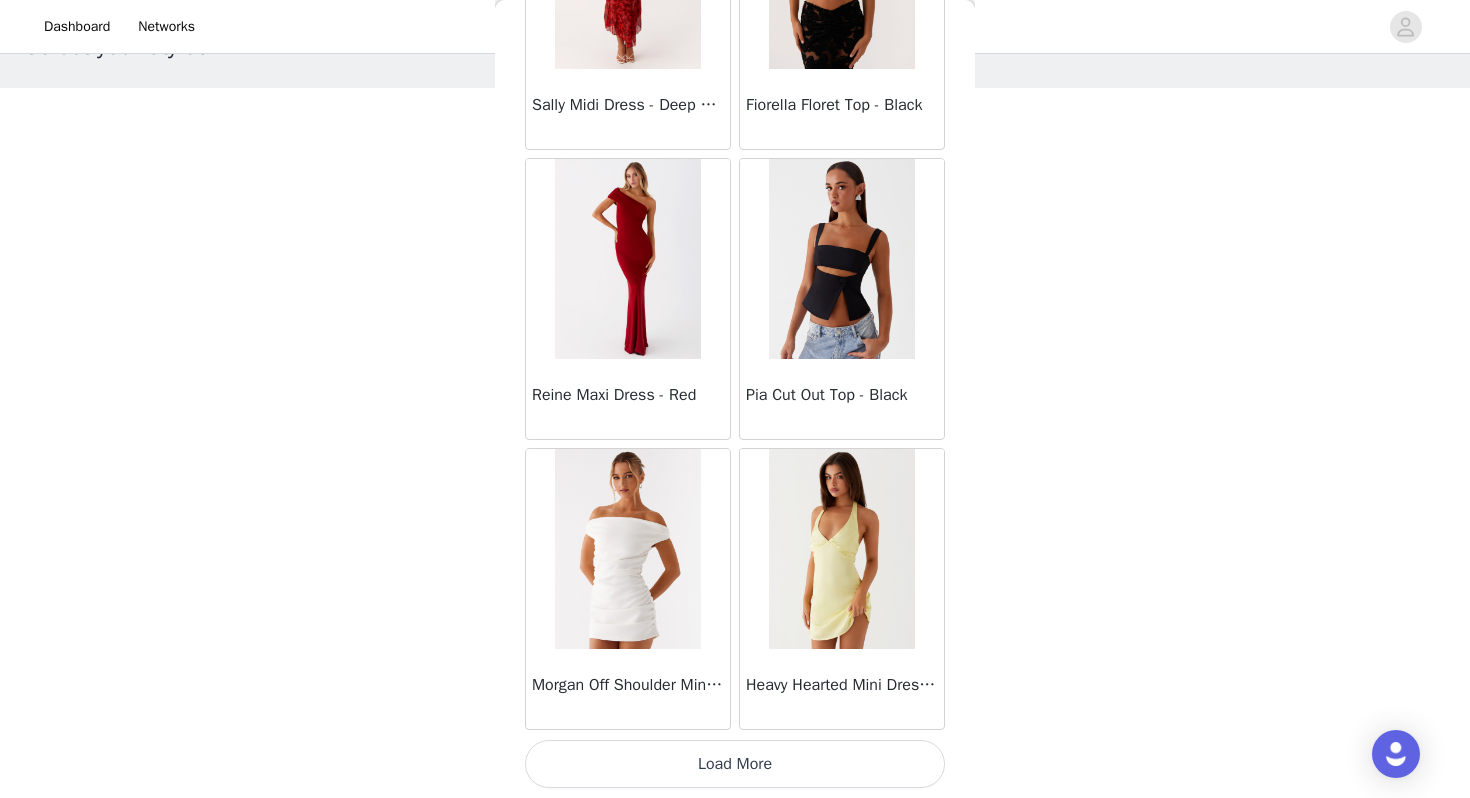 click on "Load More" at bounding box center [735, 764] 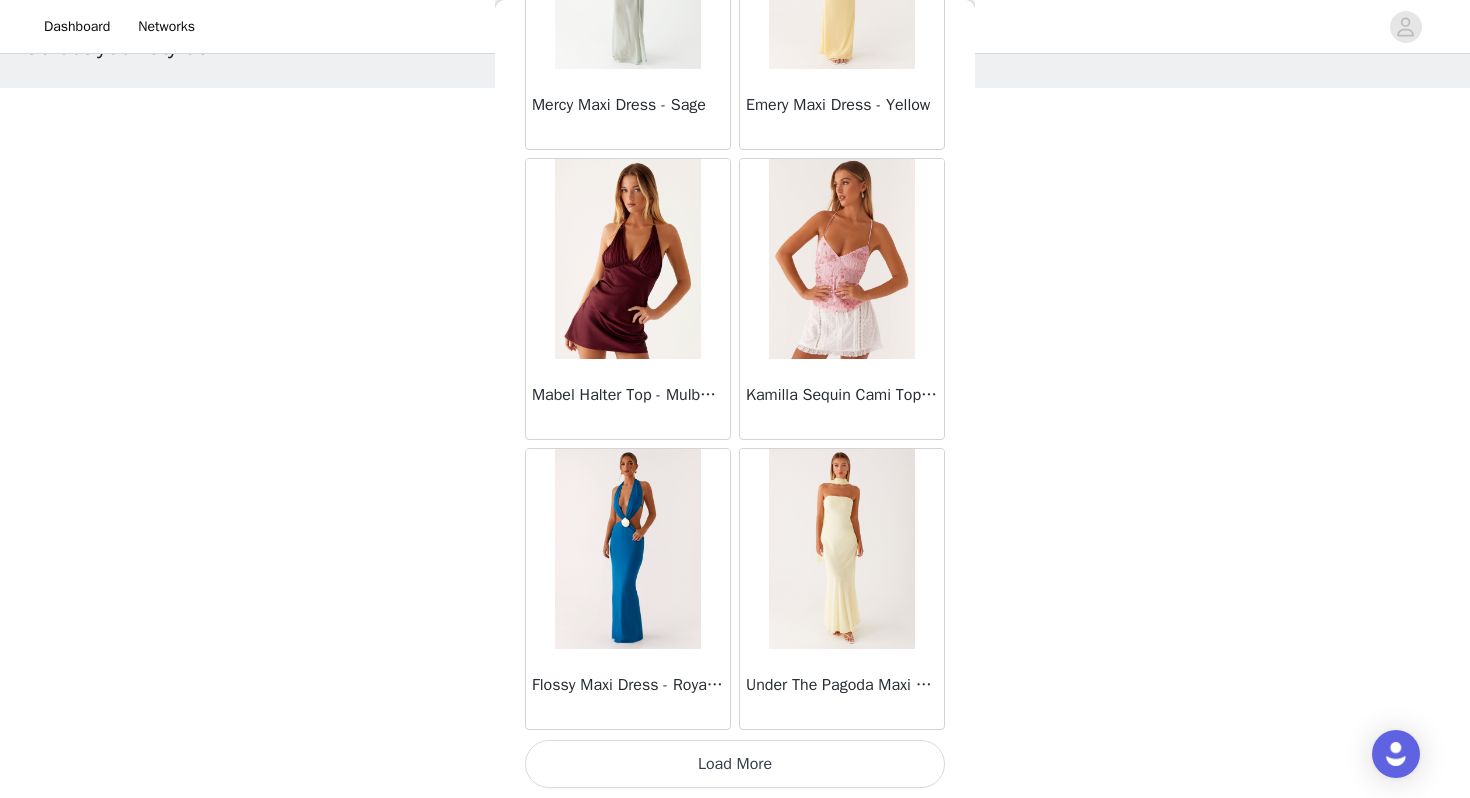 click on "Load More" at bounding box center (735, 764) 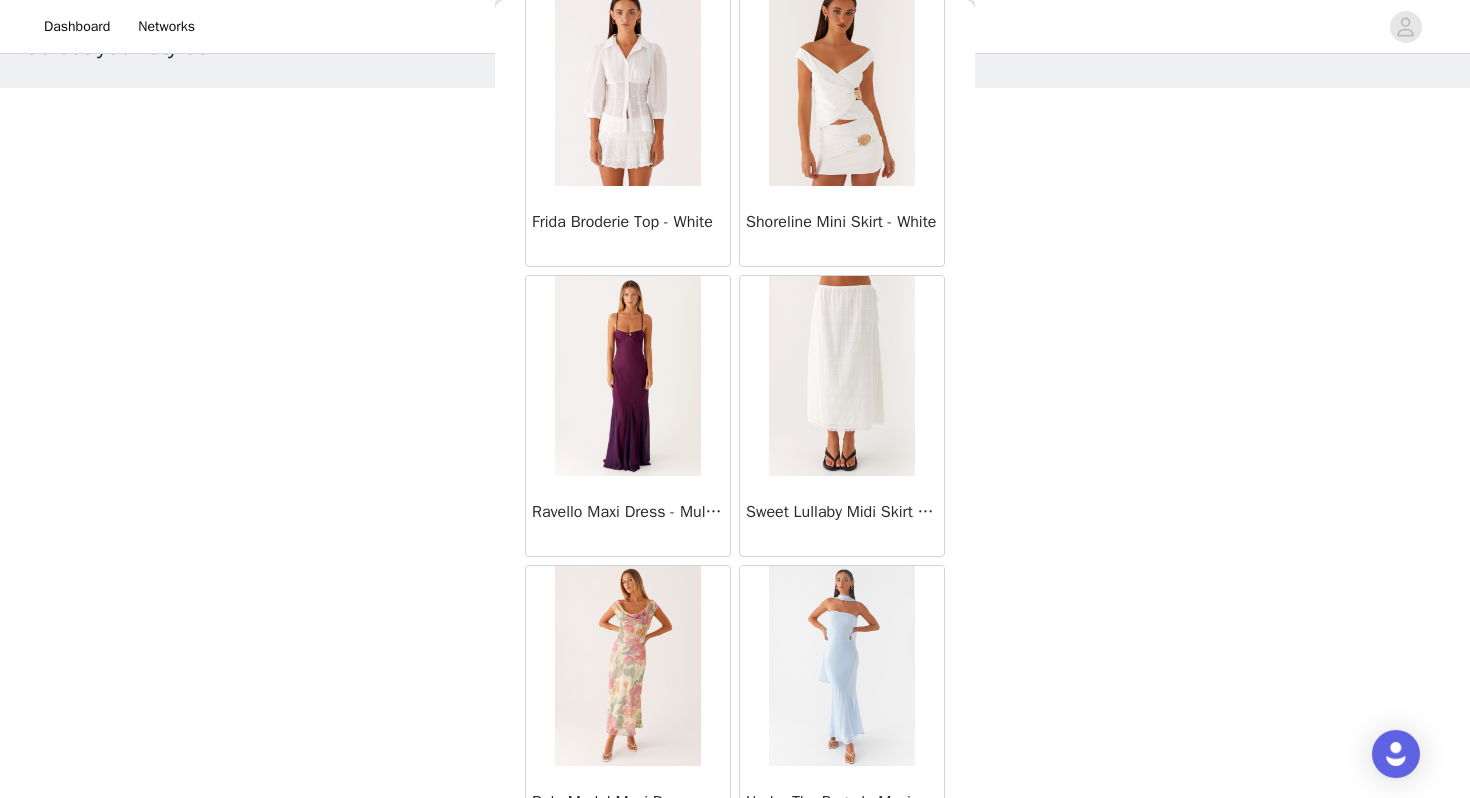 scroll, scrollTop: 16762, scrollLeft: 0, axis: vertical 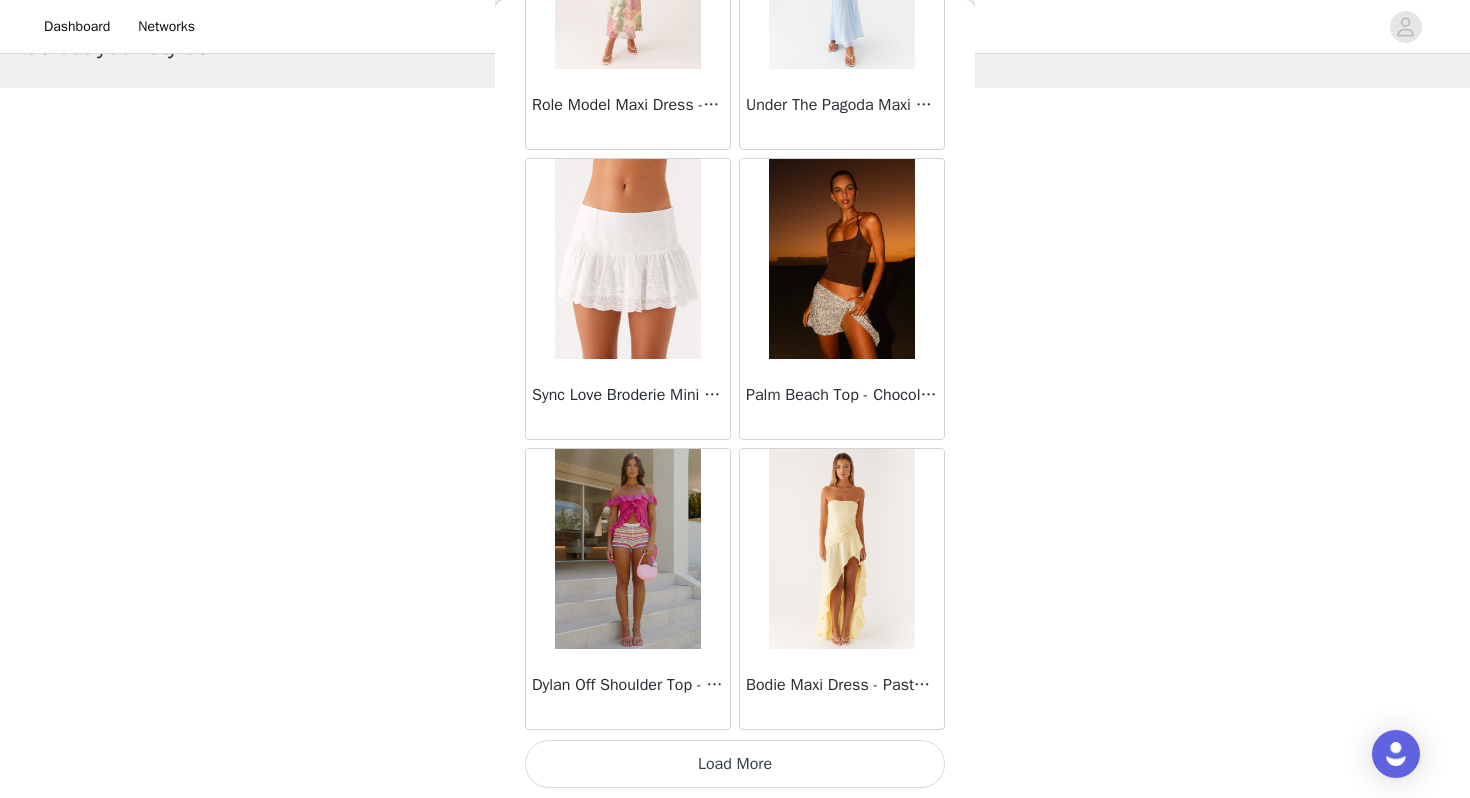 click on "Load More" at bounding box center (735, 764) 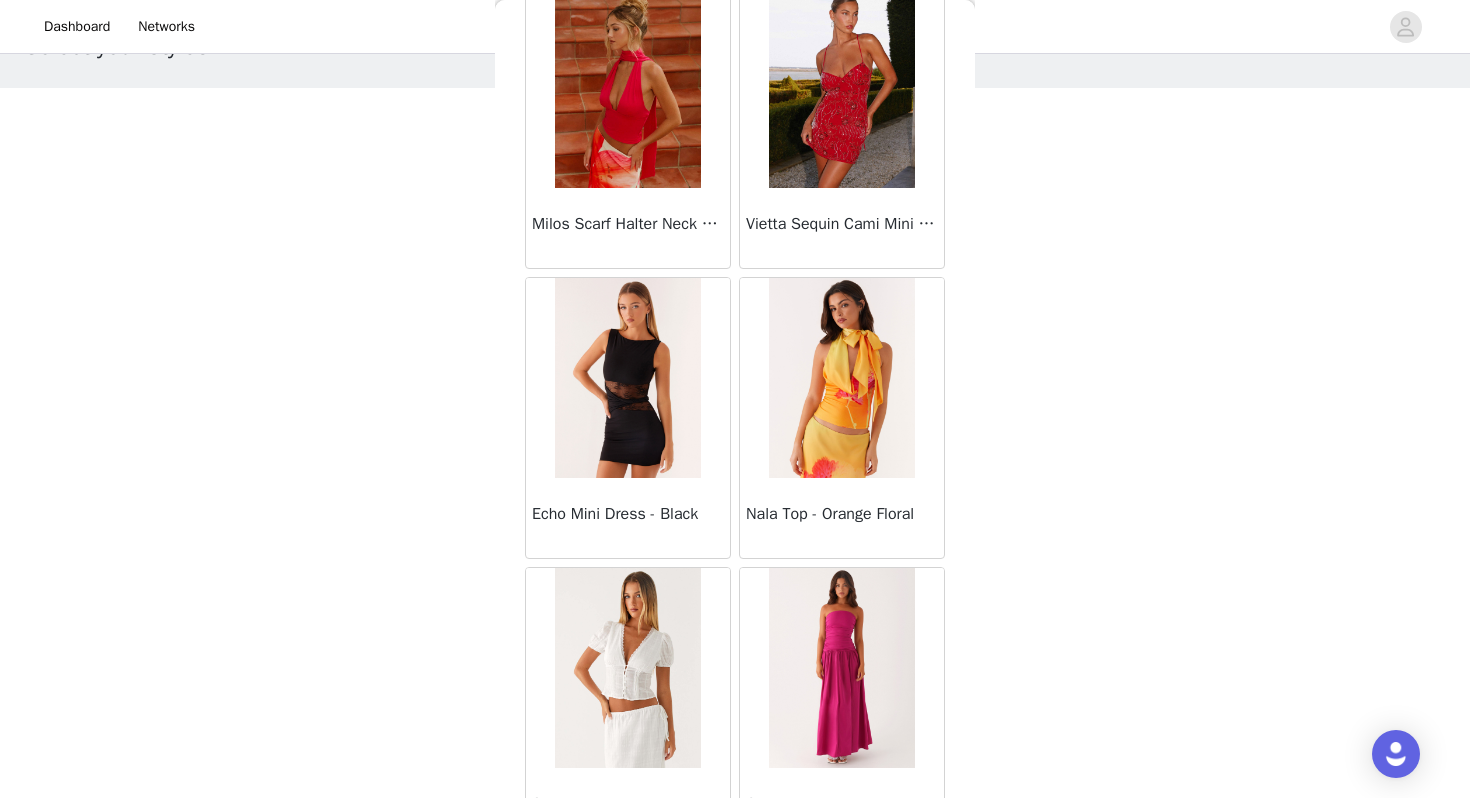 scroll, scrollTop: 19662, scrollLeft: 0, axis: vertical 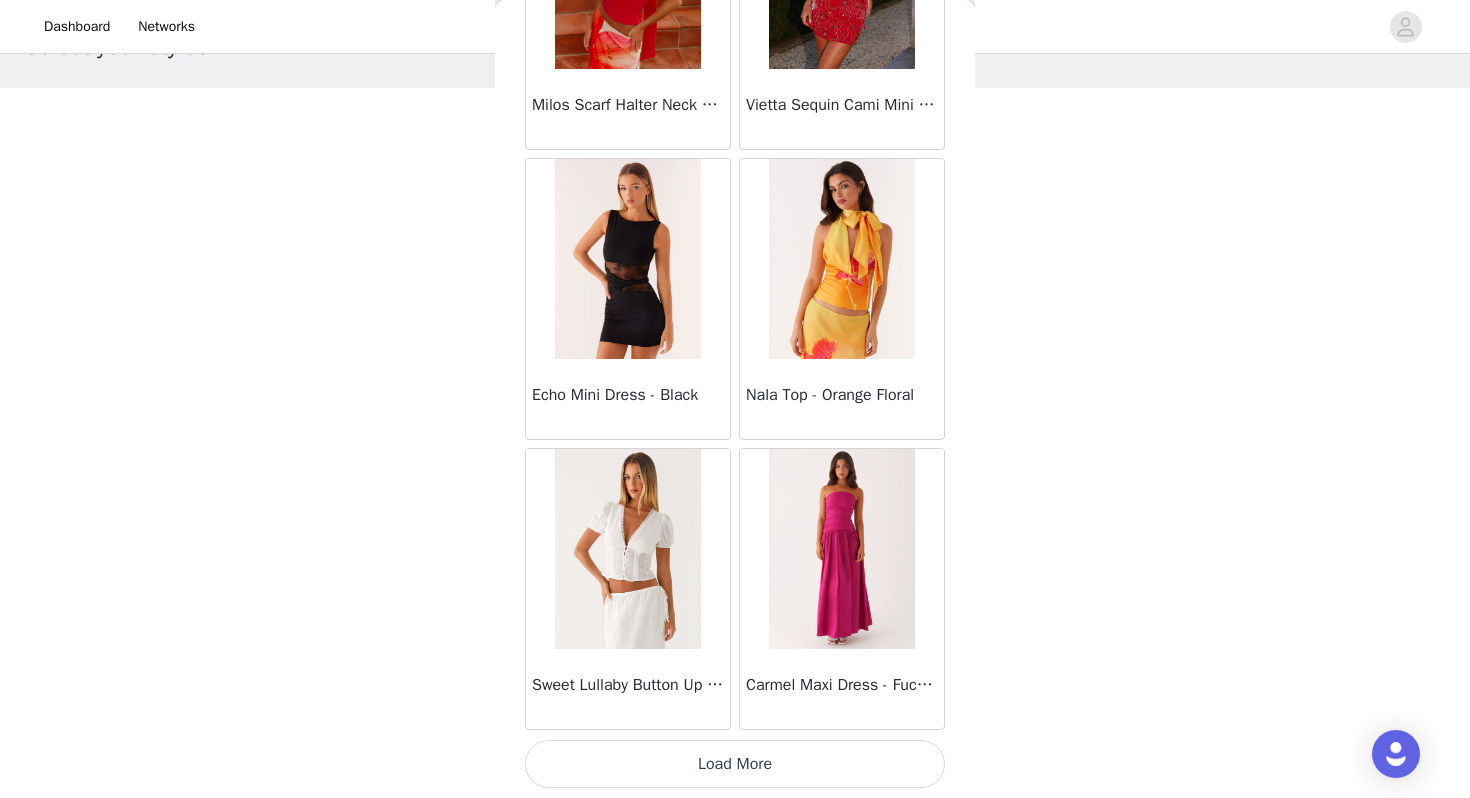 click on "Sweet Lullaby Button Up Shirt - White" at bounding box center [628, 589] 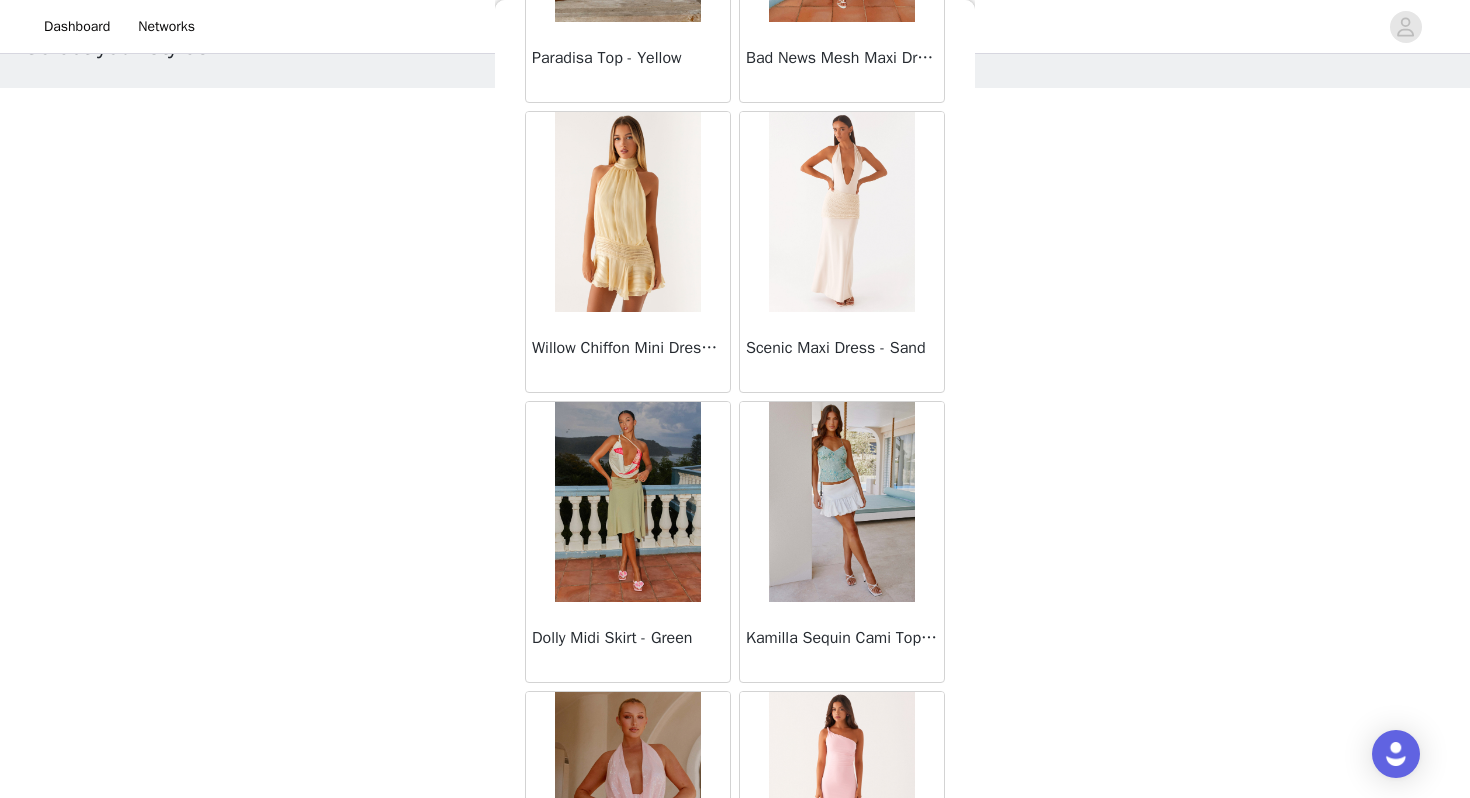 scroll, scrollTop: 22562, scrollLeft: 0, axis: vertical 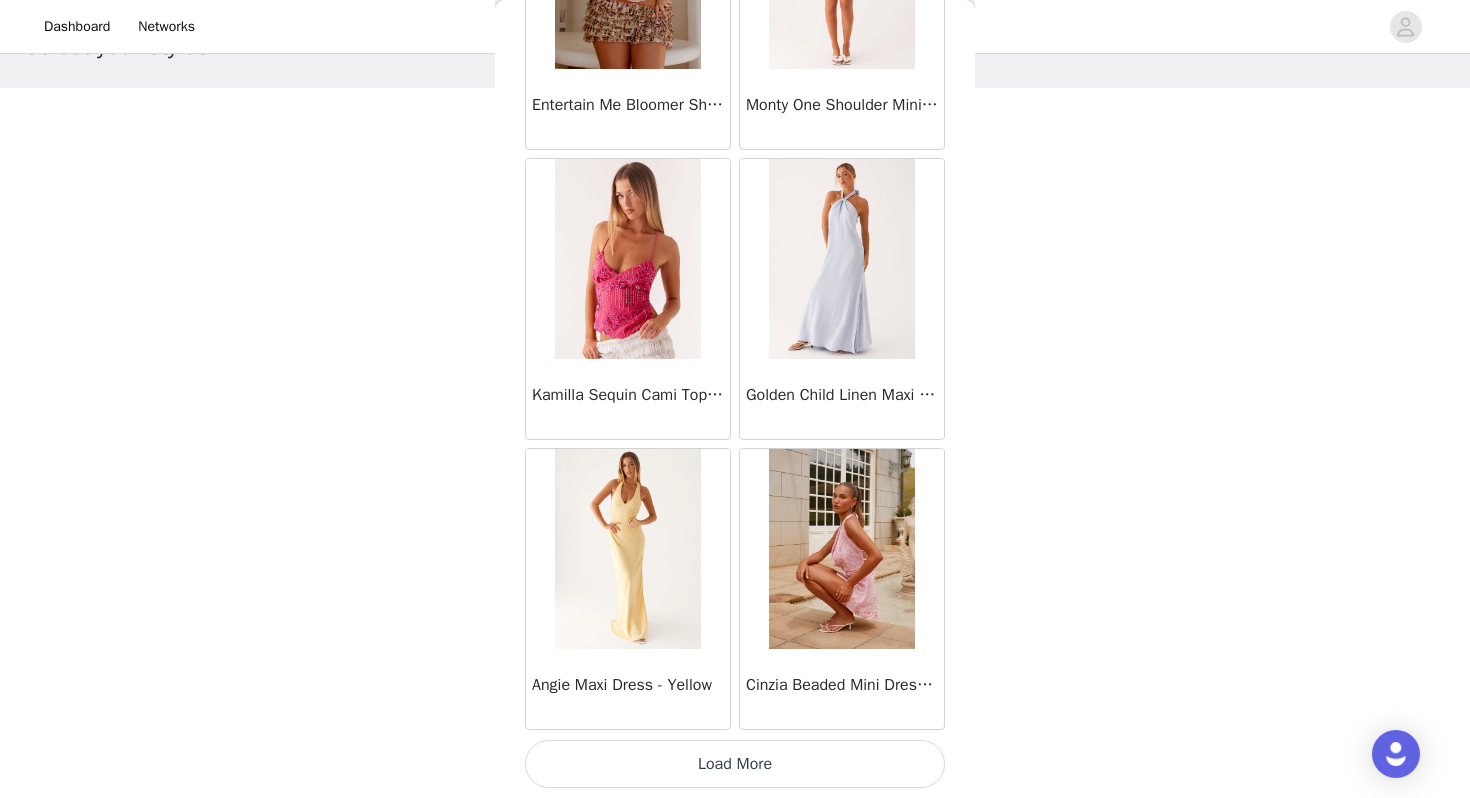 click on "Load More" at bounding box center [735, 764] 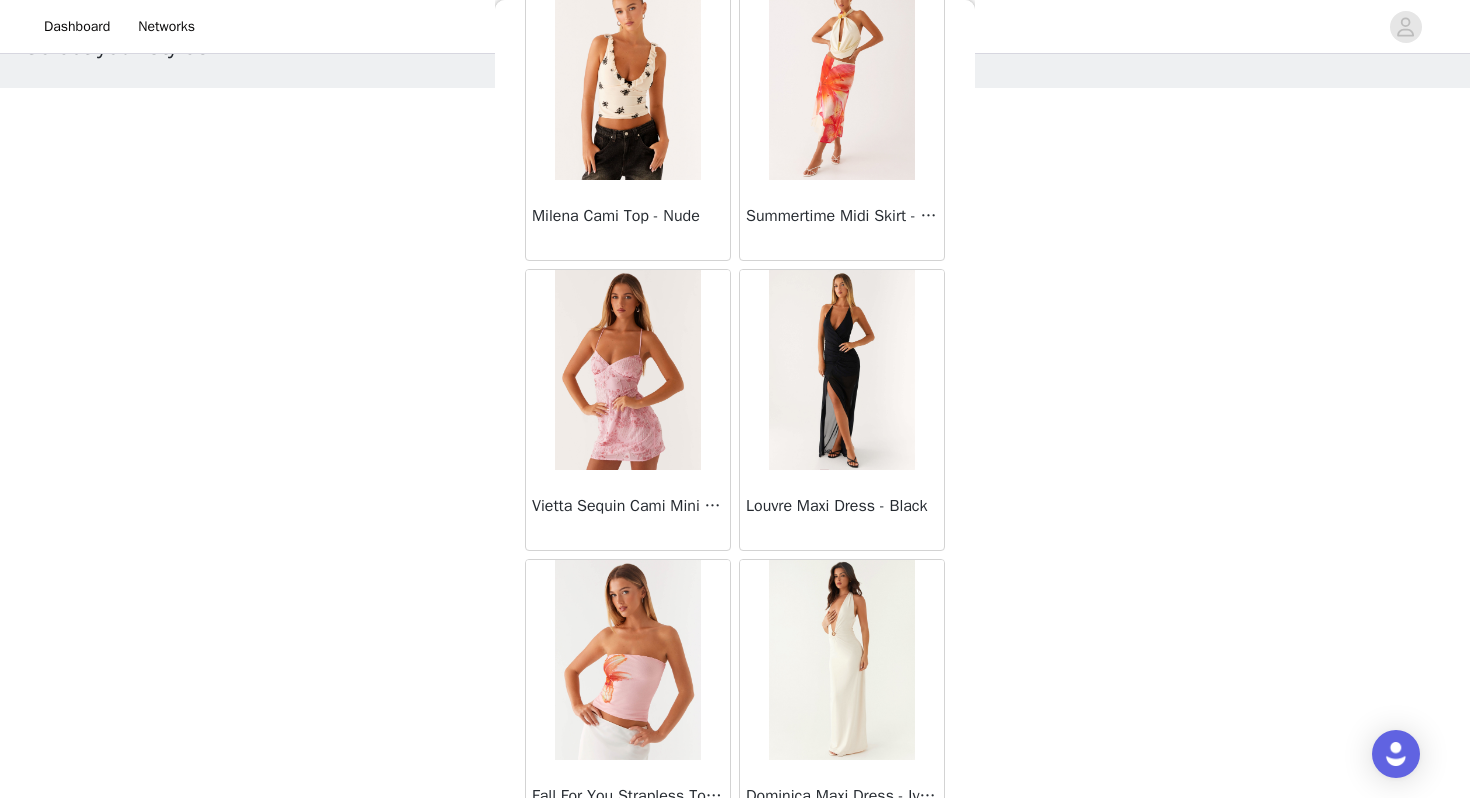 scroll, scrollTop: 25462, scrollLeft: 0, axis: vertical 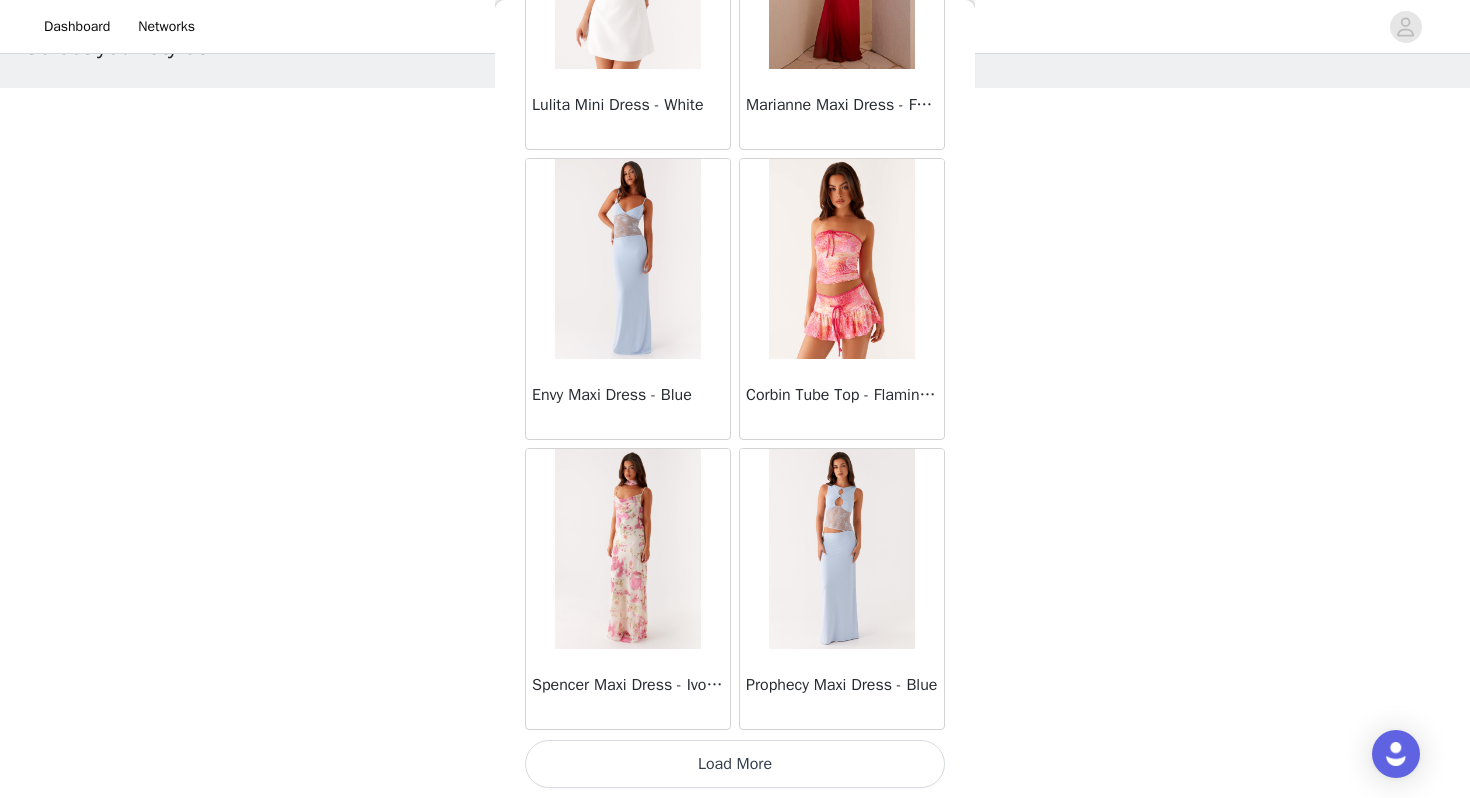 click on "Load More" at bounding box center (735, 764) 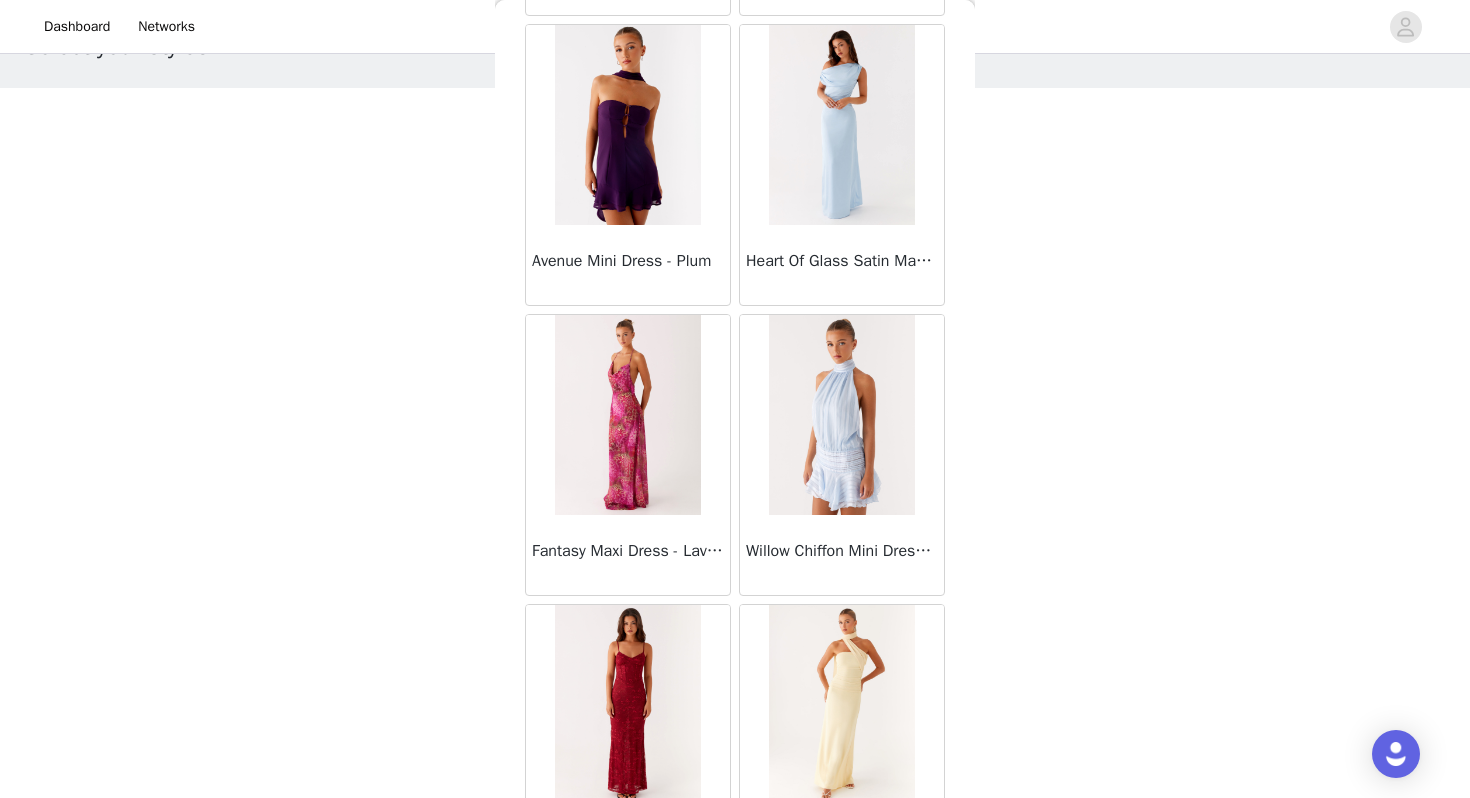 scroll, scrollTop: 28362, scrollLeft: 0, axis: vertical 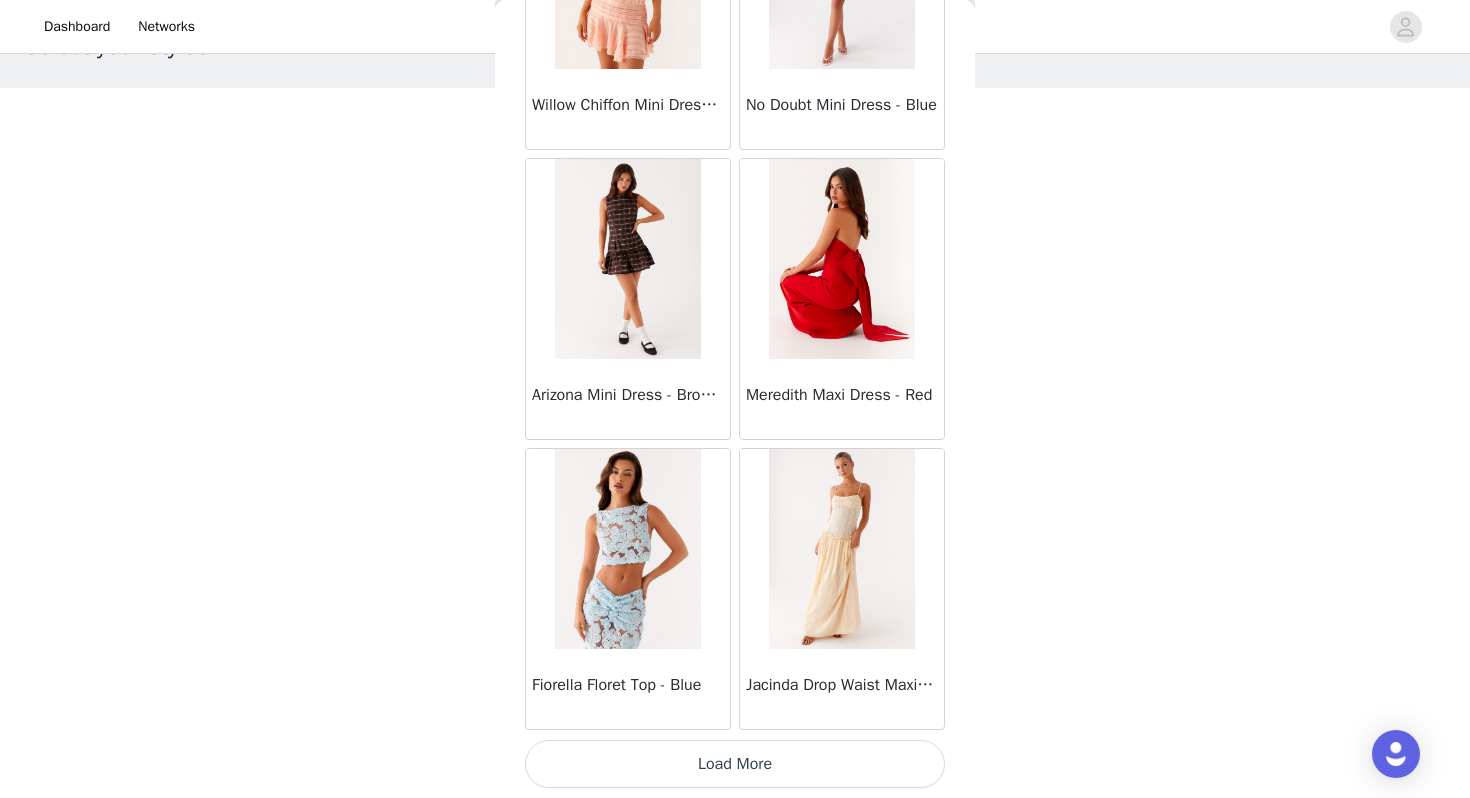 click on "Load More" at bounding box center [735, 764] 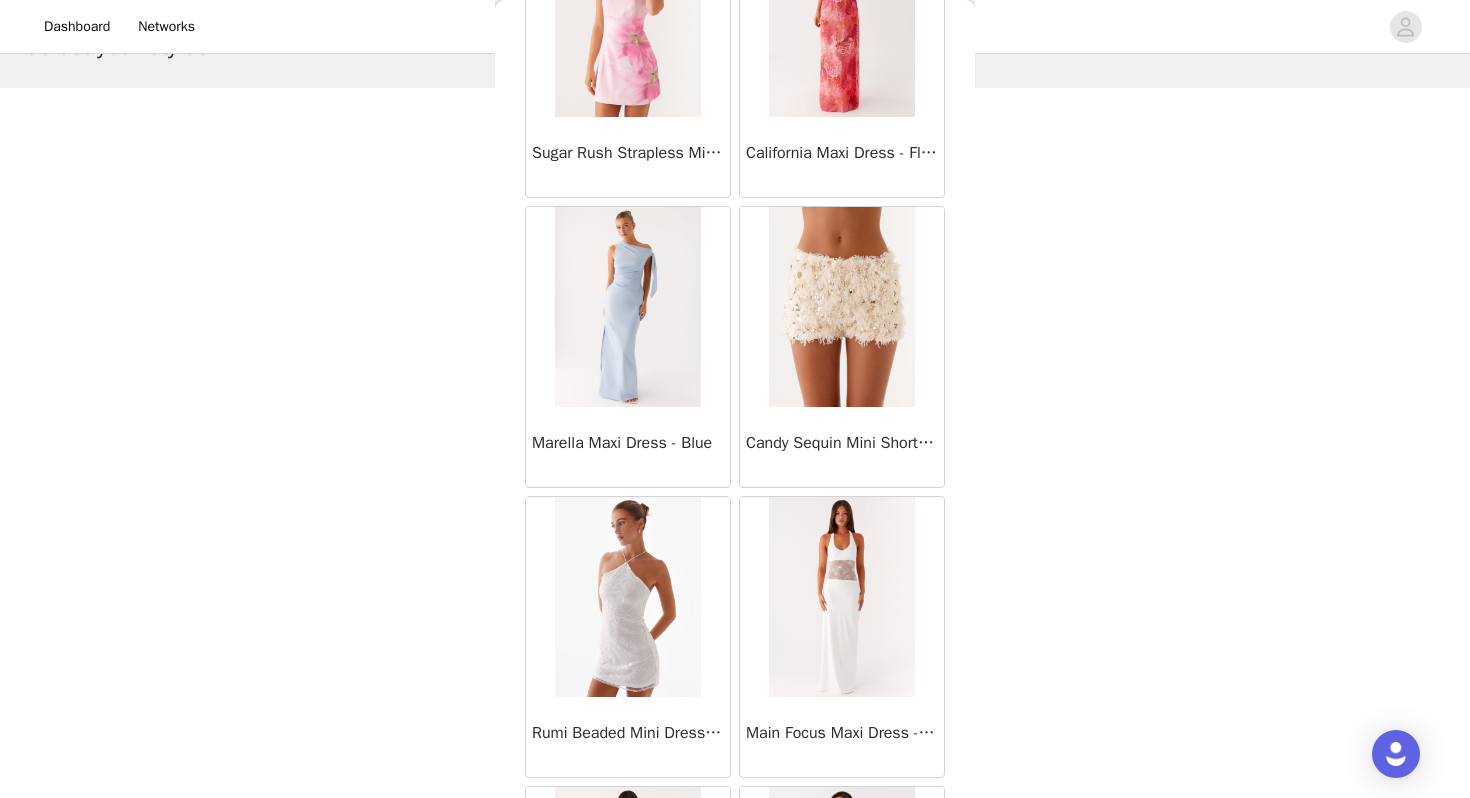 scroll, scrollTop: 31262, scrollLeft: 0, axis: vertical 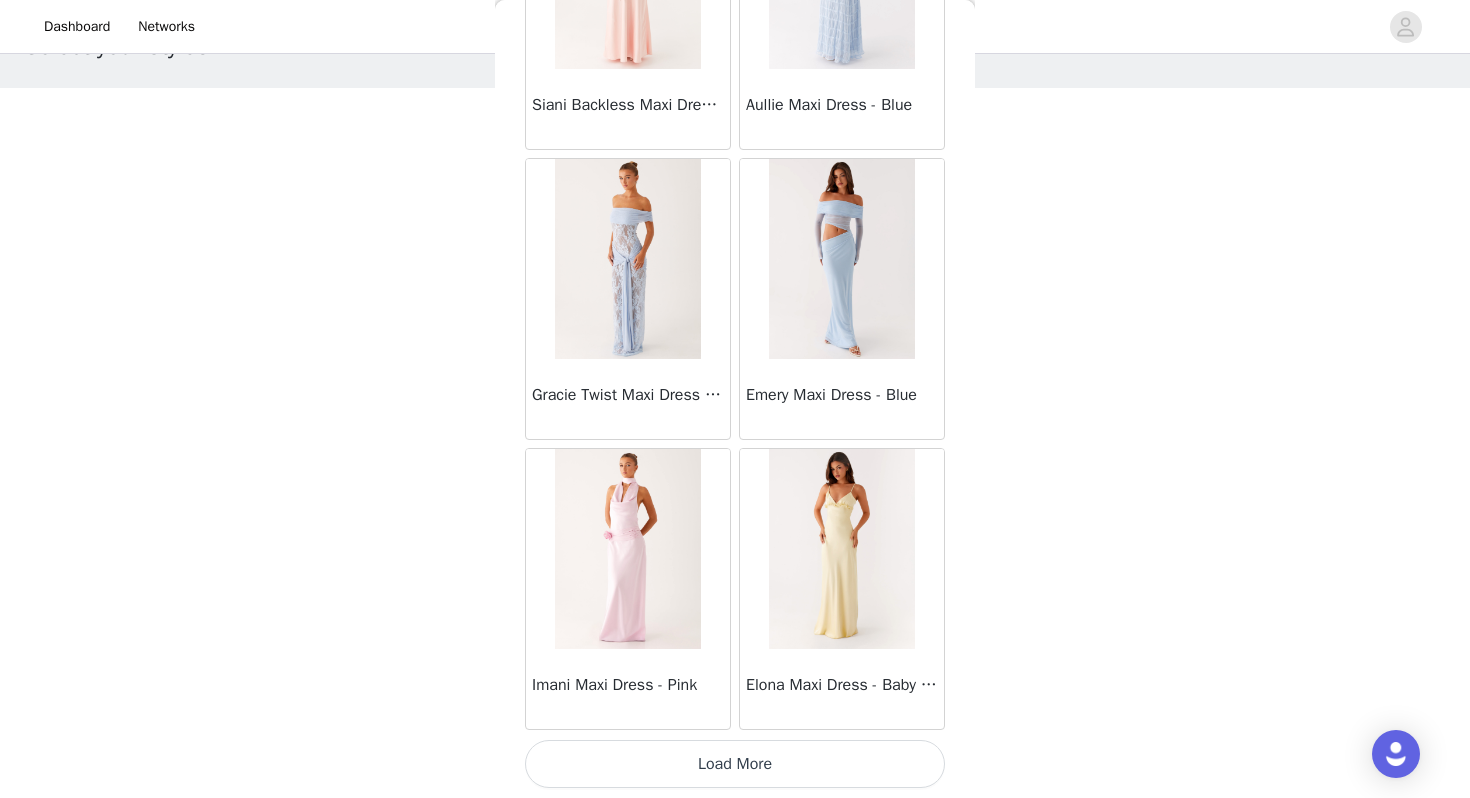 click on "Load More" at bounding box center [735, 764] 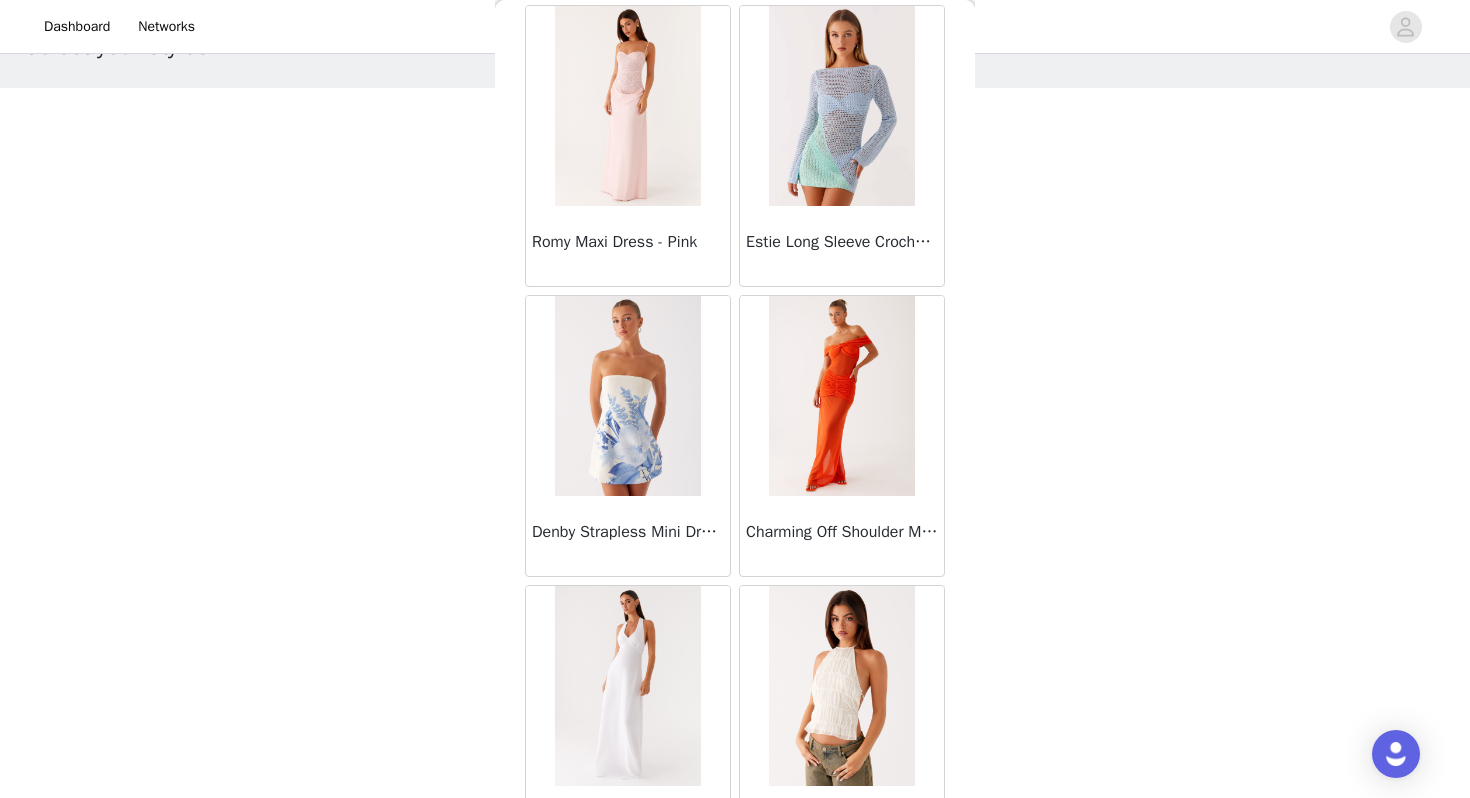 scroll, scrollTop: 34162, scrollLeft: 0, axis: vertical 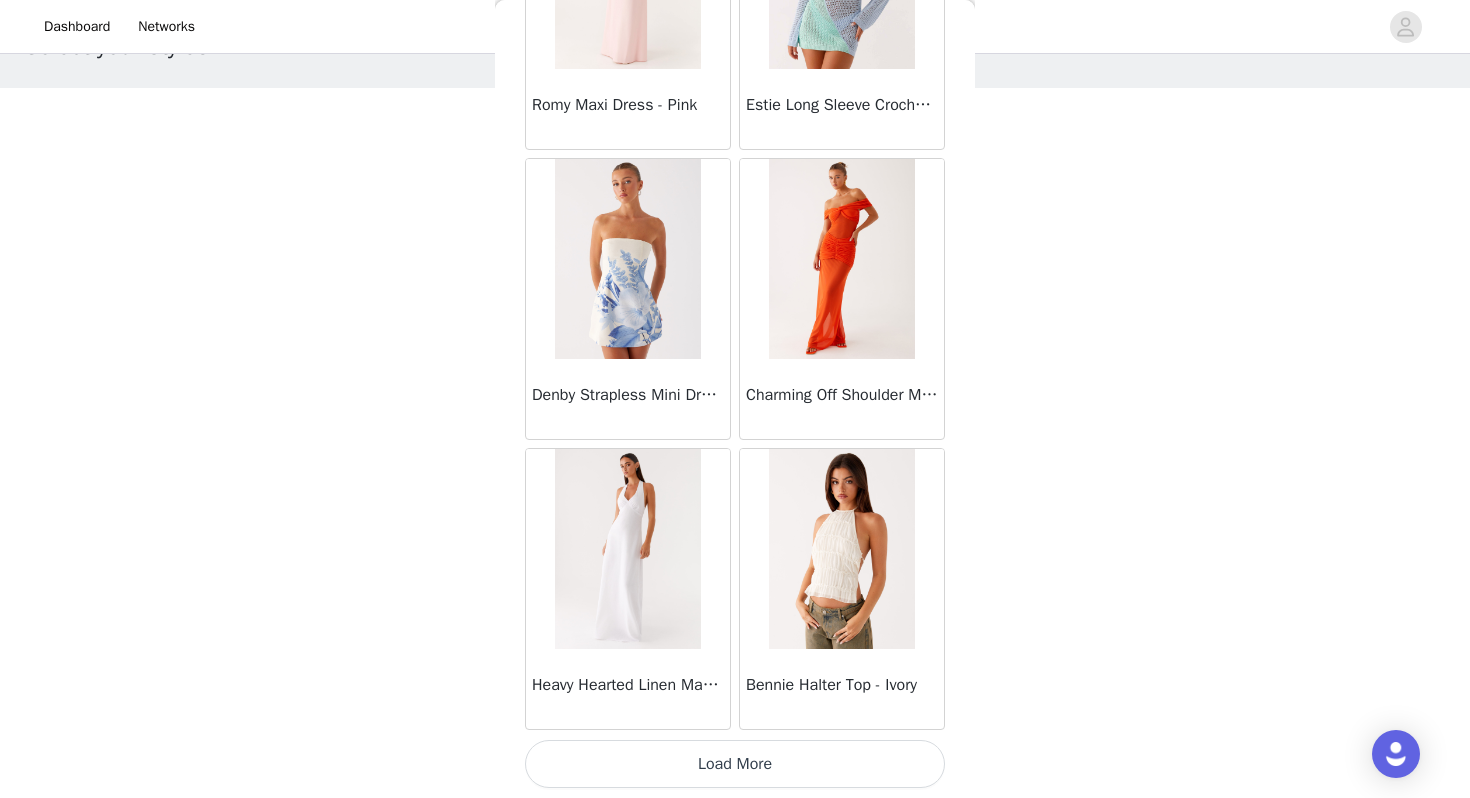 click on "Load More" at bounding box center [735, 764] 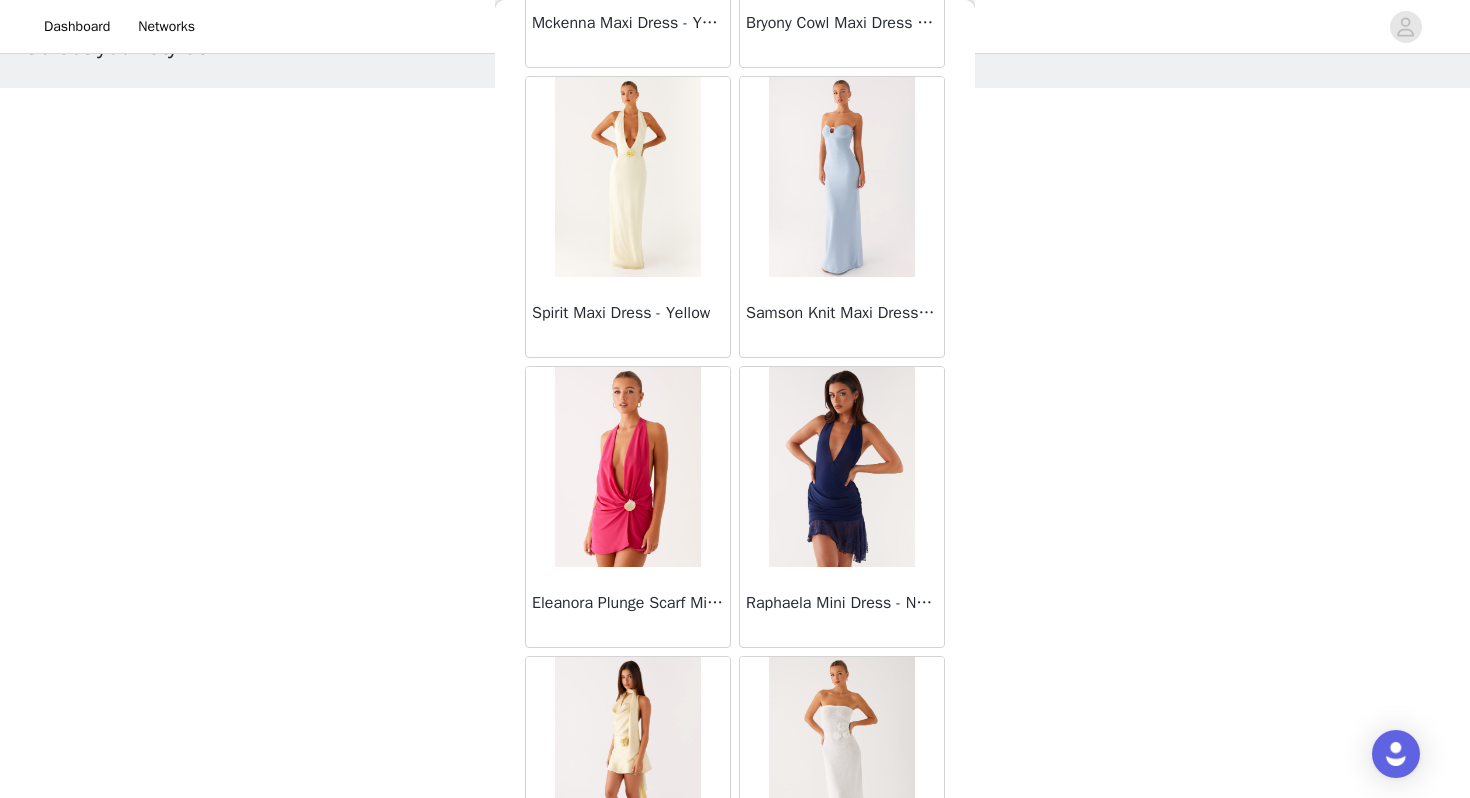 scroll, scrollTop: 37062, scrollLeft: 0, axis: vertical 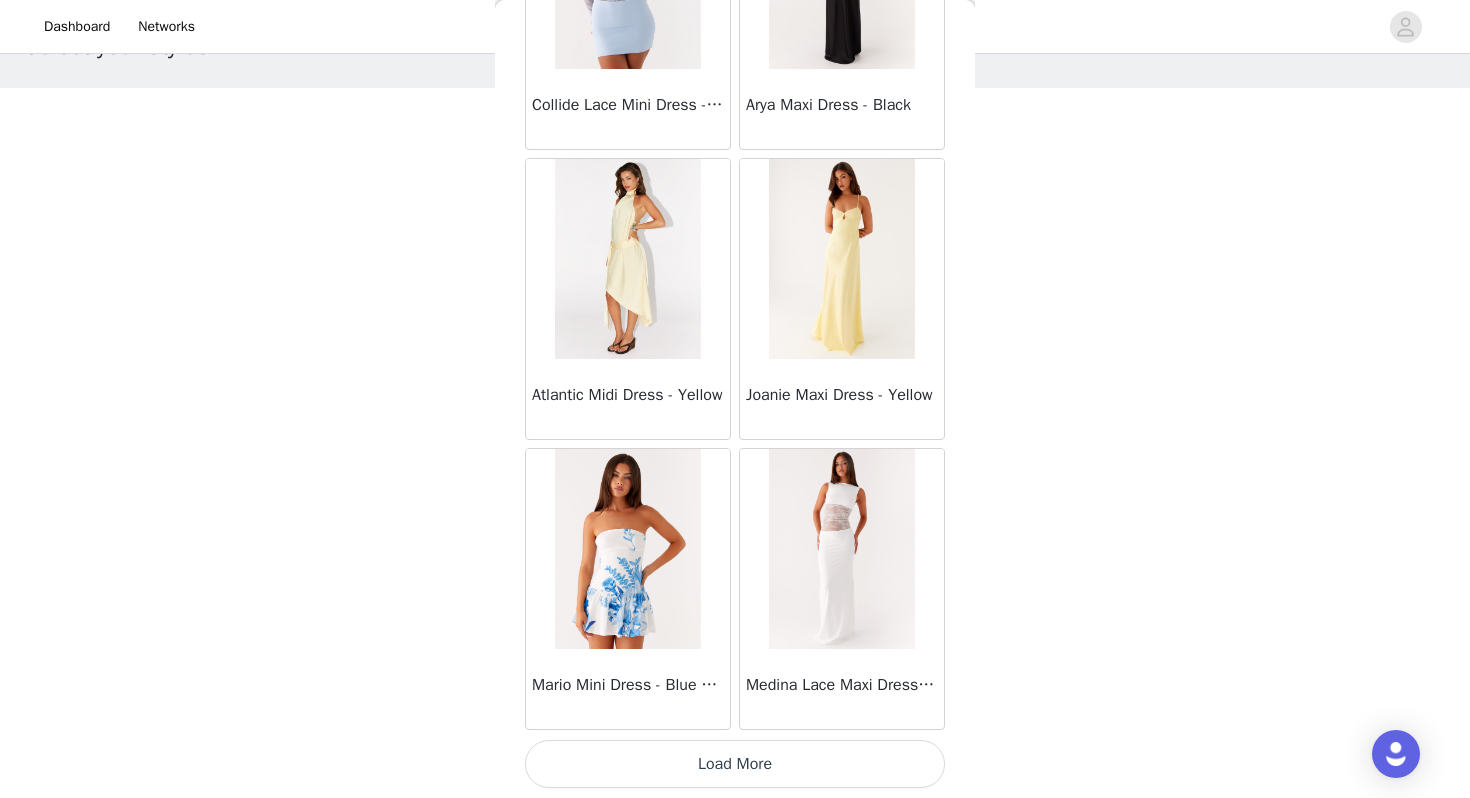 click on "Load More" at bounding box center (735, 764) 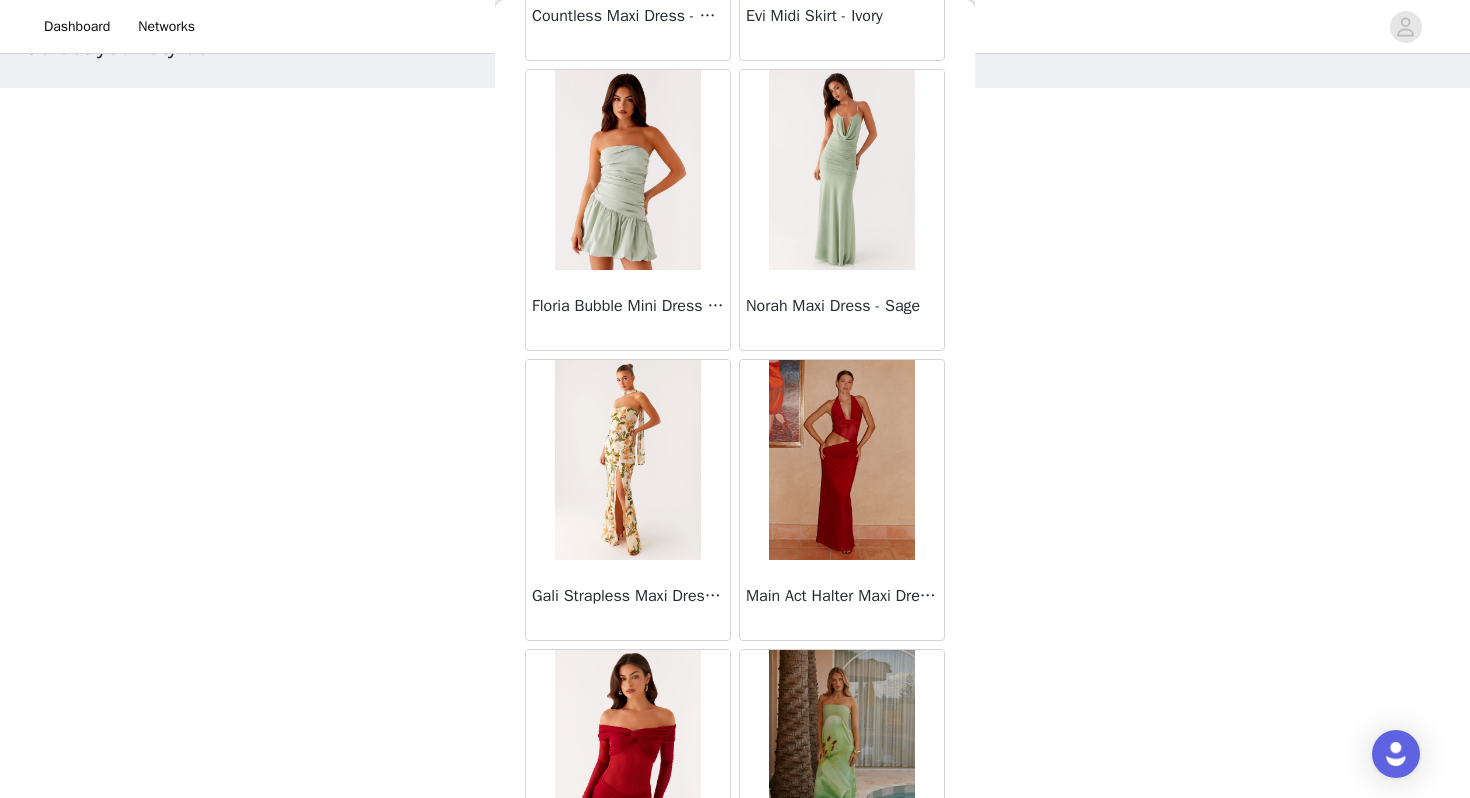 scroll, scrollTop: 39962, scrollLeft: 0, axis: vertical 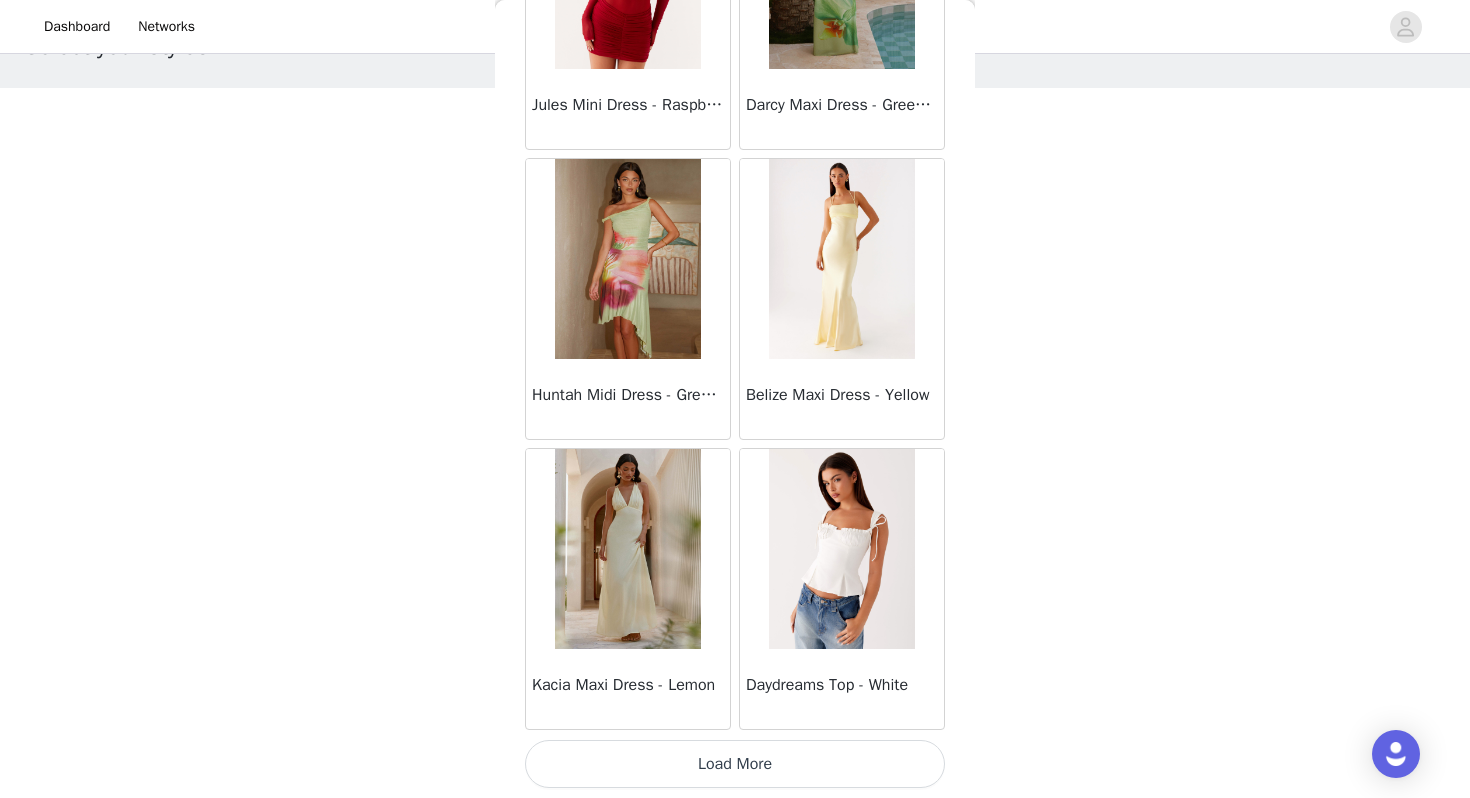click on "Load More" at bounding box center (735, 764) 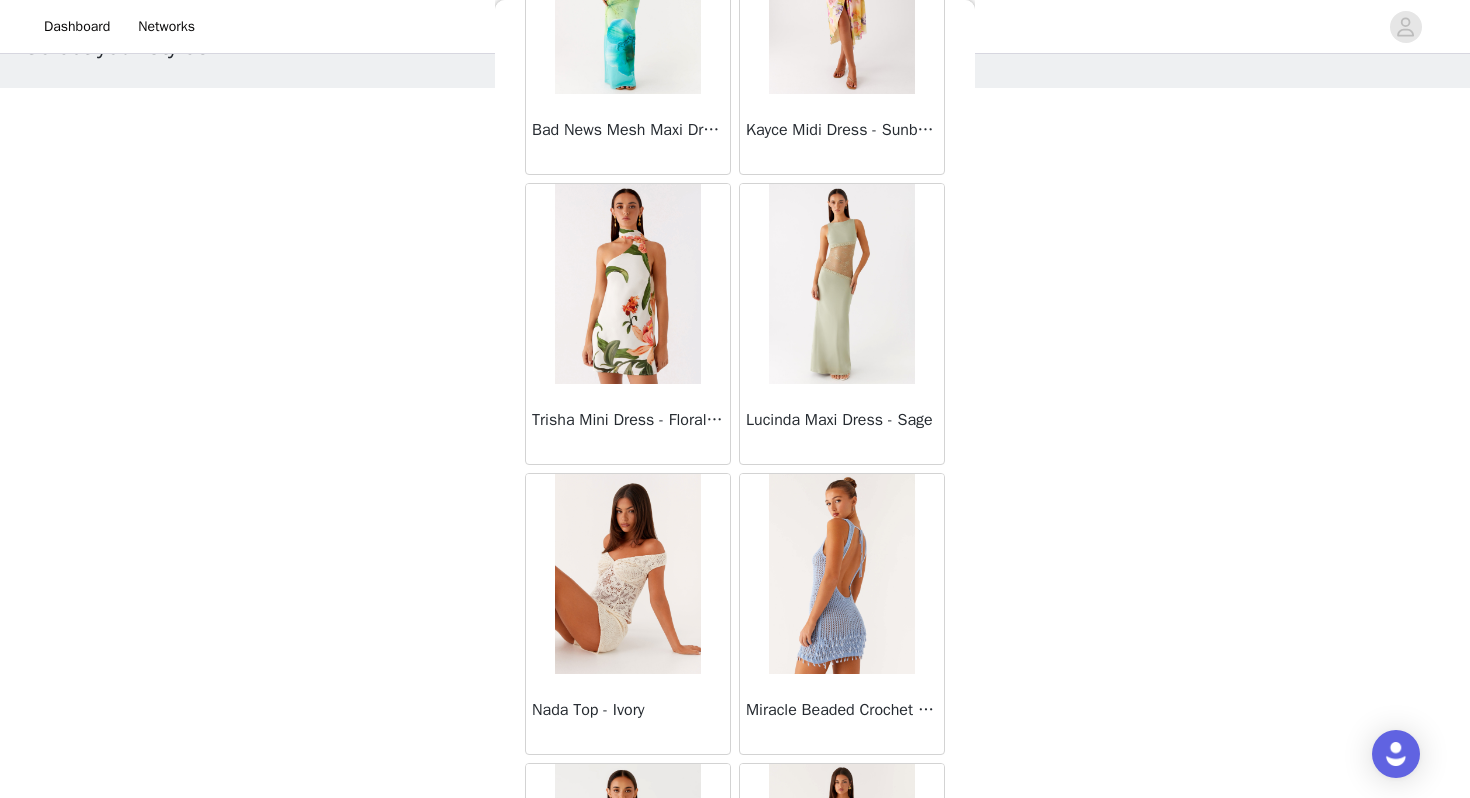 scroll, scrollTop: 42862, scrollLeft: 0, axis: vertical 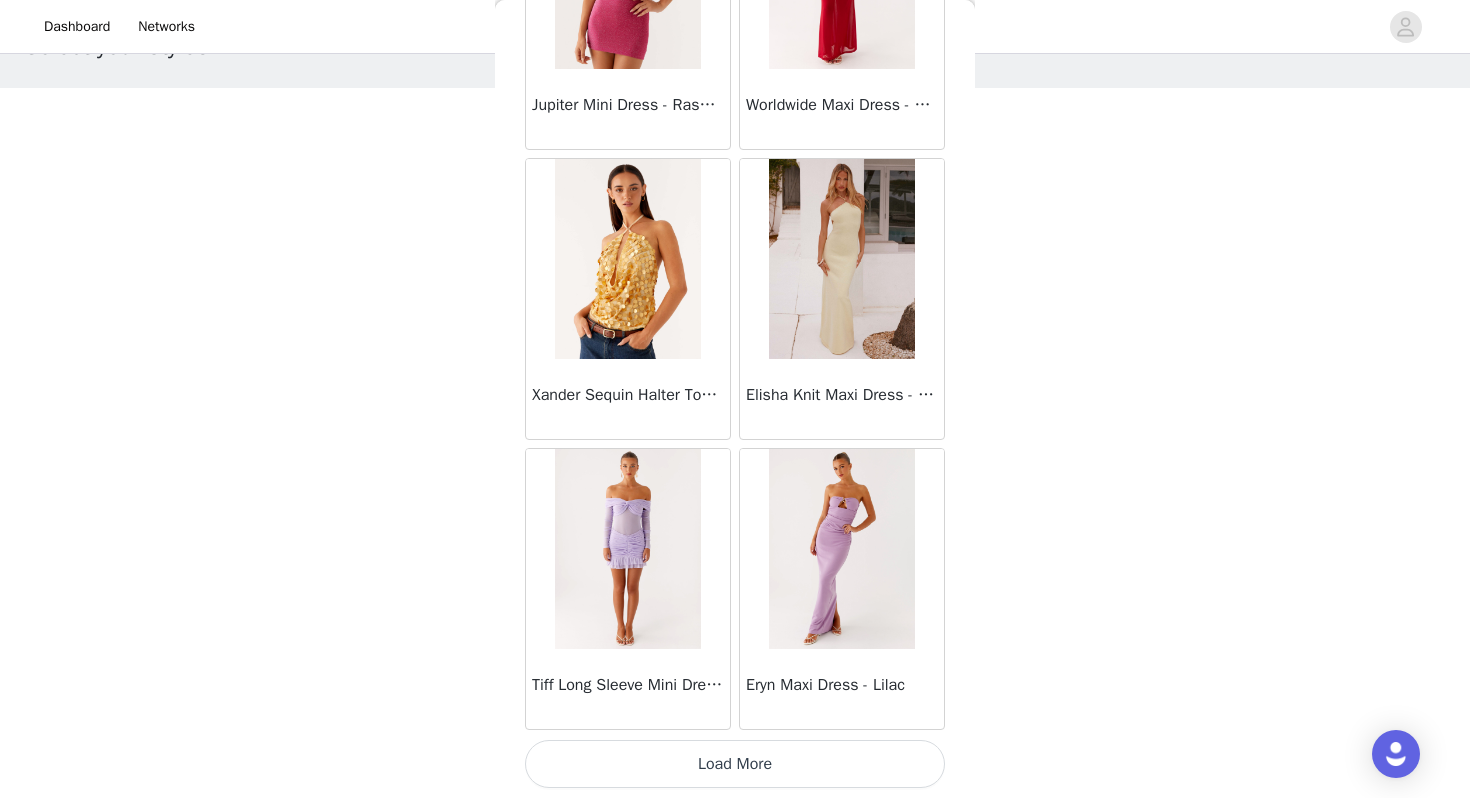 click on "Load More" at bounding box center [735, 764] 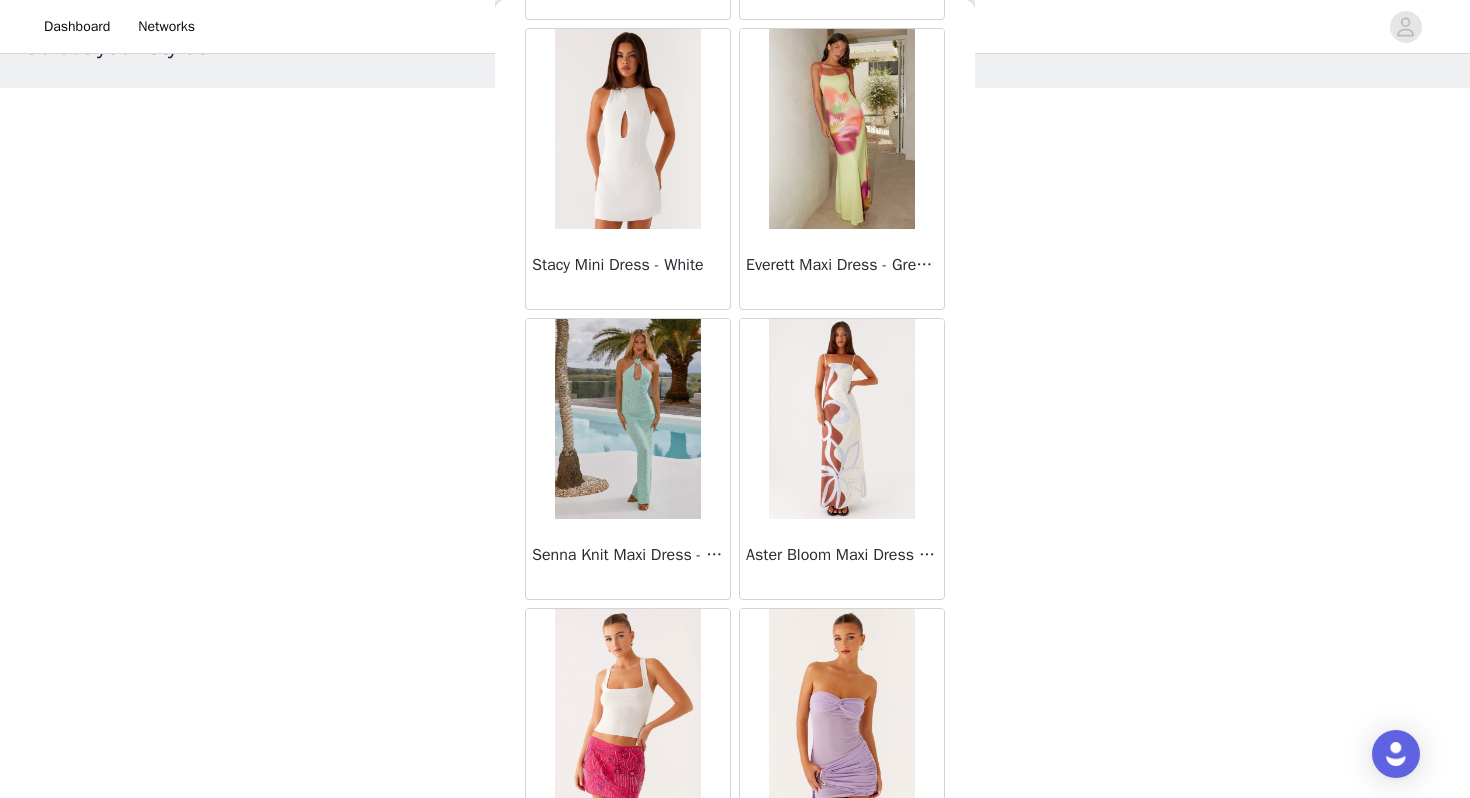 scroll, scrollTop: 45762, scrollLeft: 0, axis: vertical 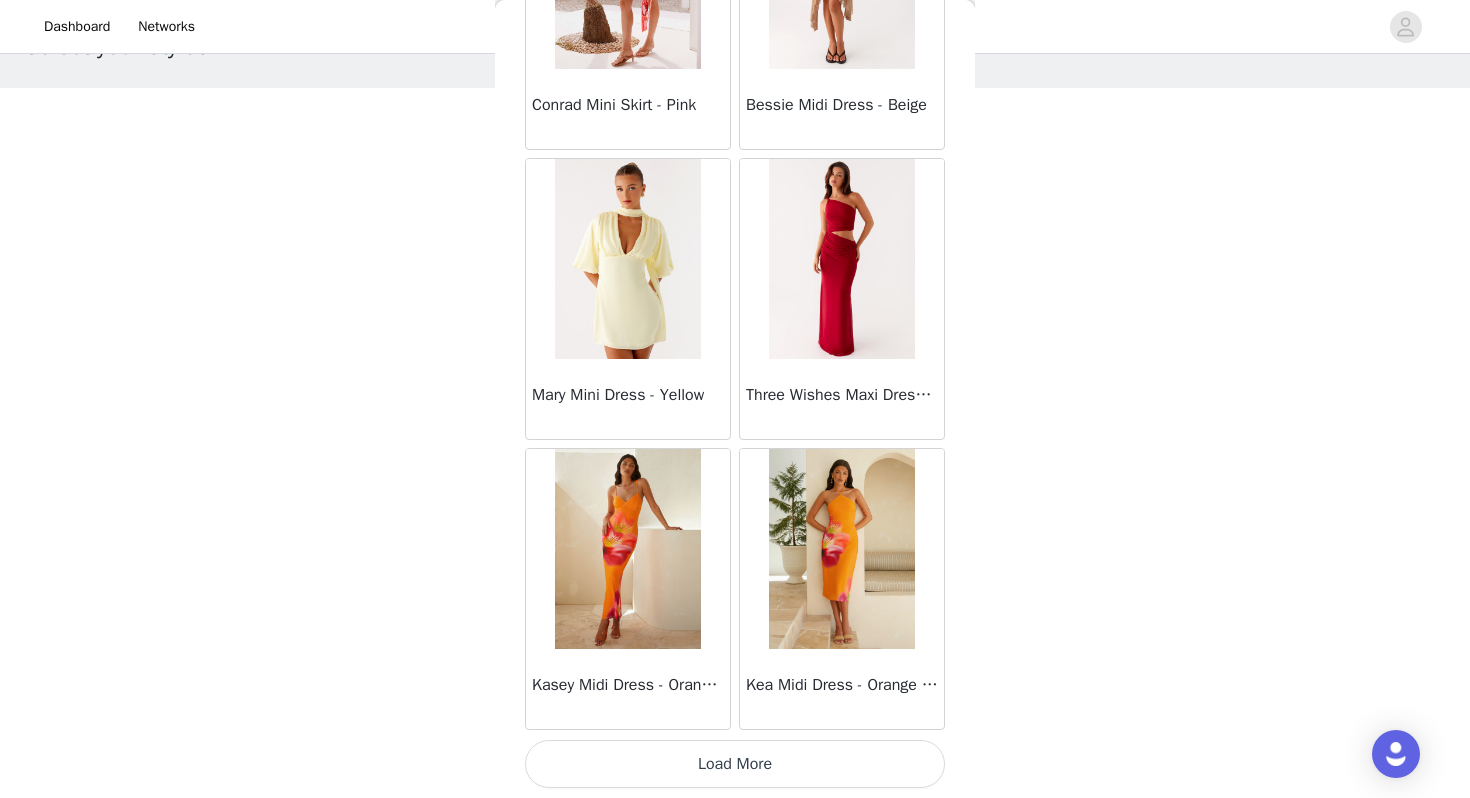 click on "Load More" at bounding box center [735, 764] 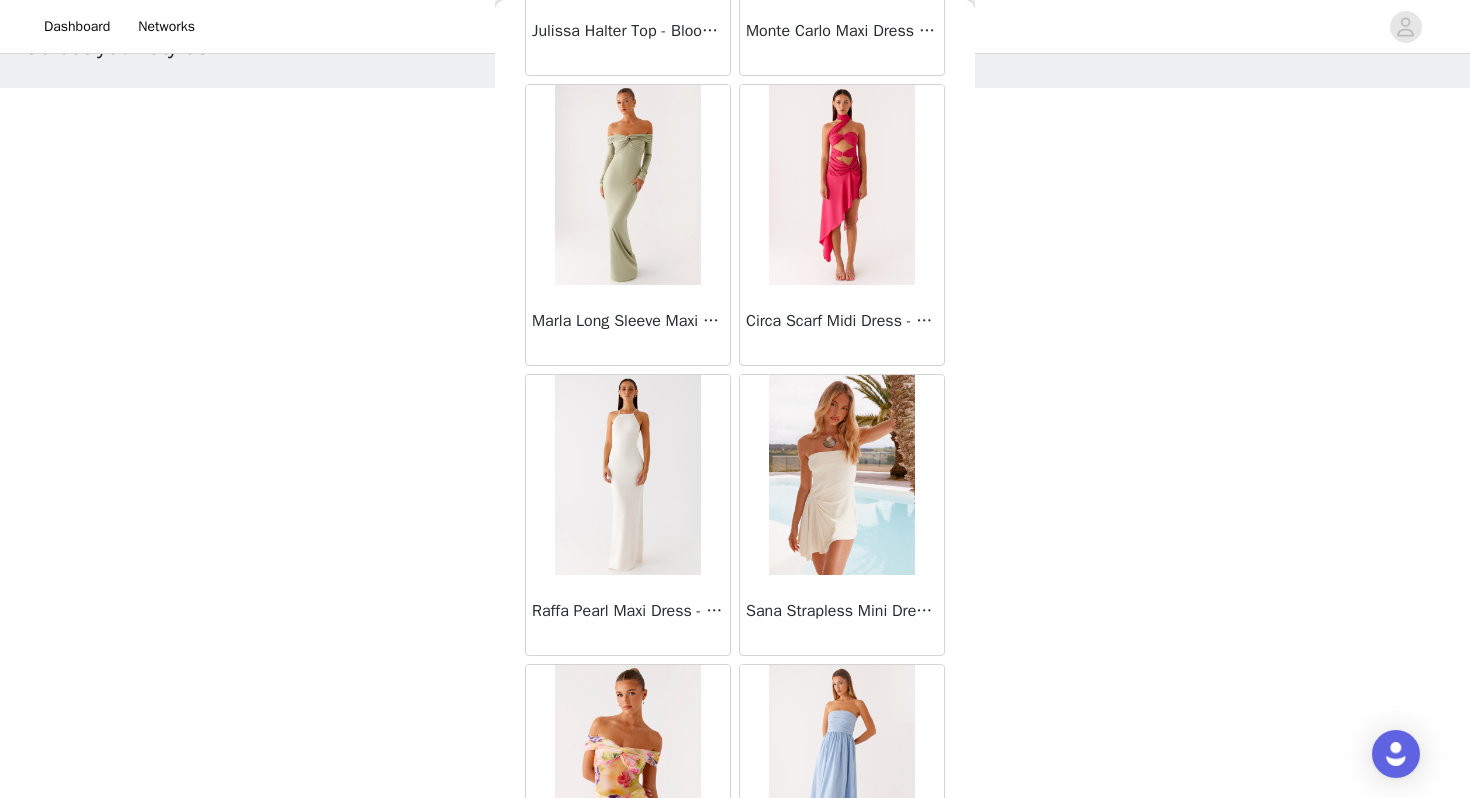 scroll, scrollTop: 48662, scrollLeft: 0, axis: vertical 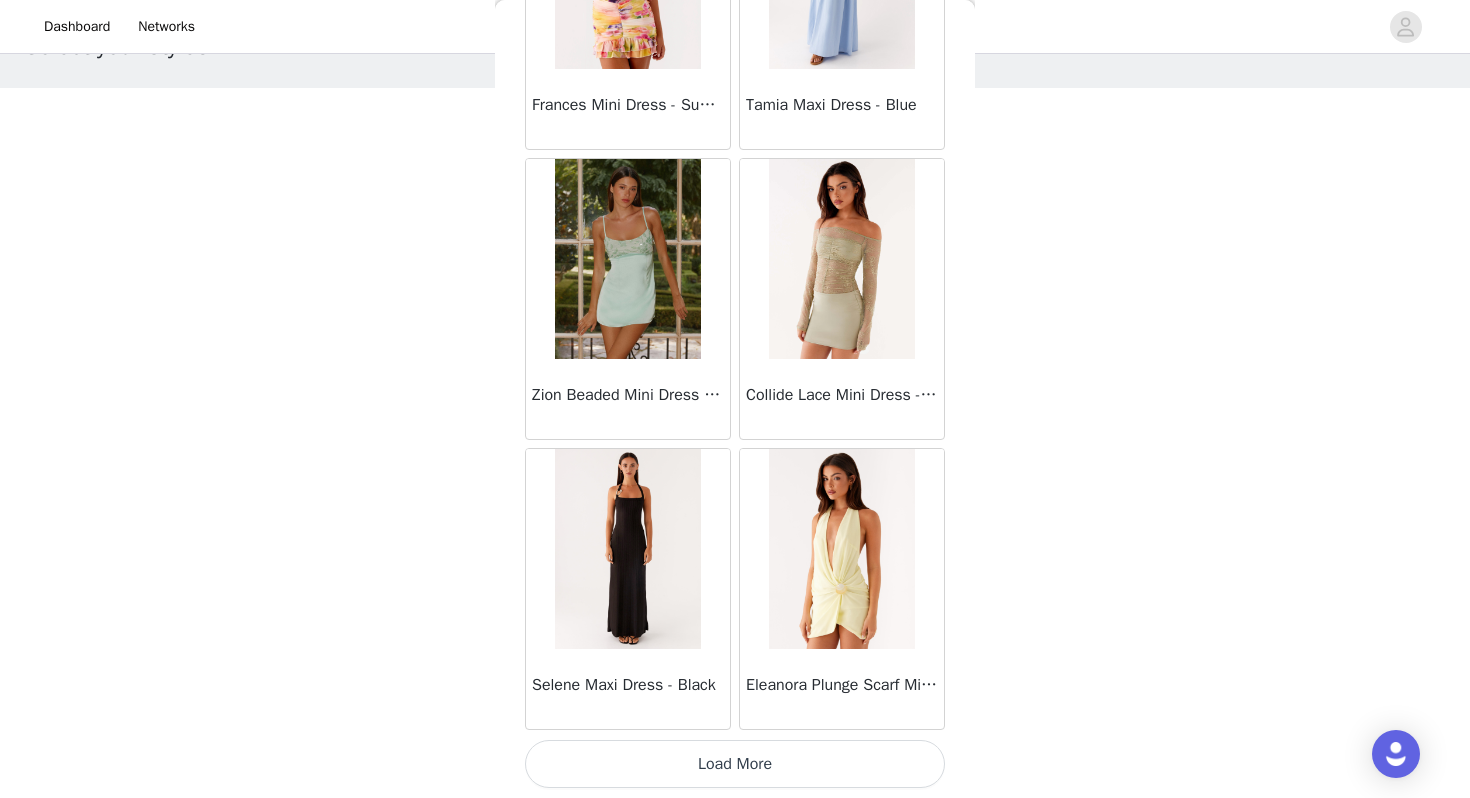 click on "Load More" at bounding box center [735, 764] 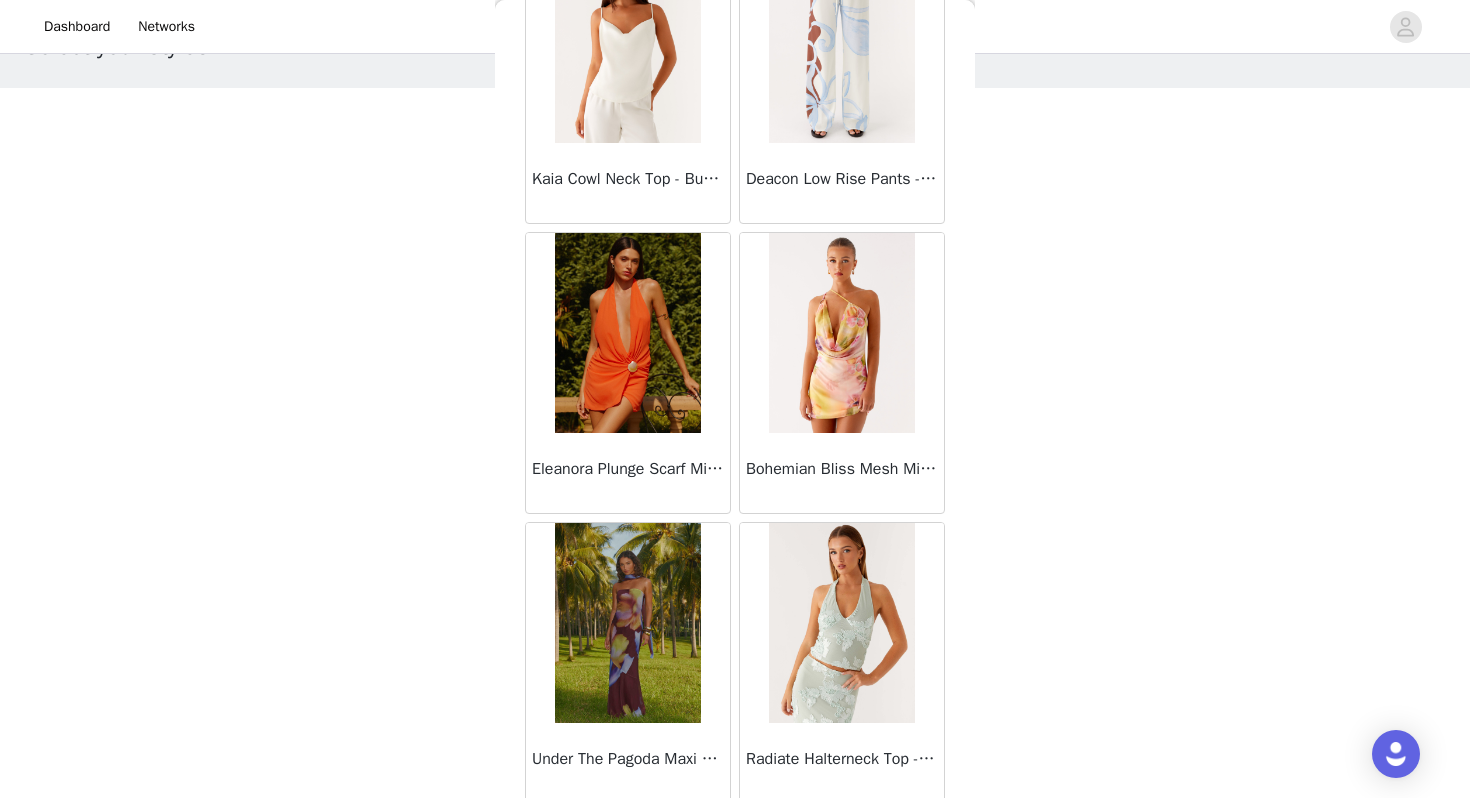 scroll 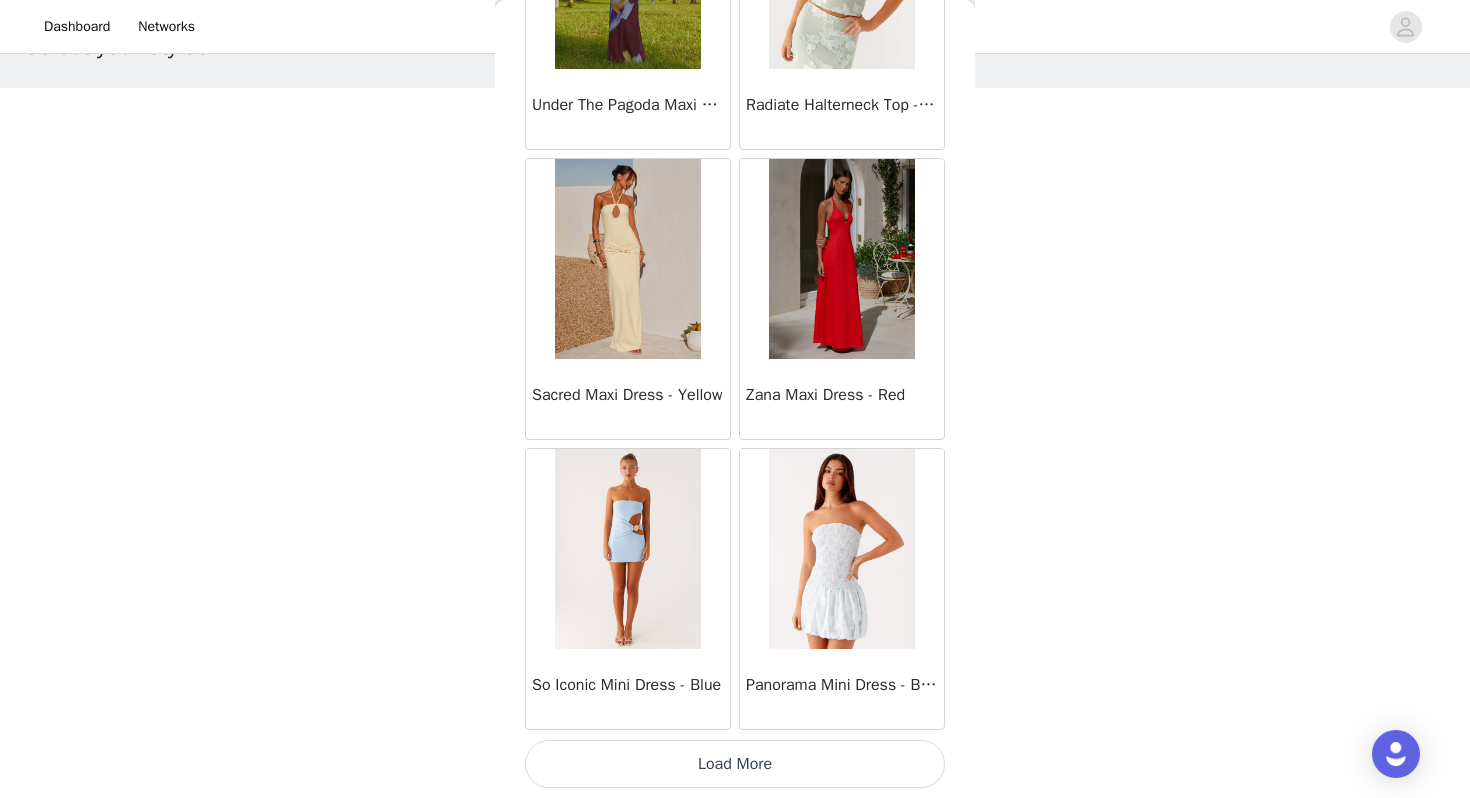 click on "Load More" at bounding box center [735, 764] 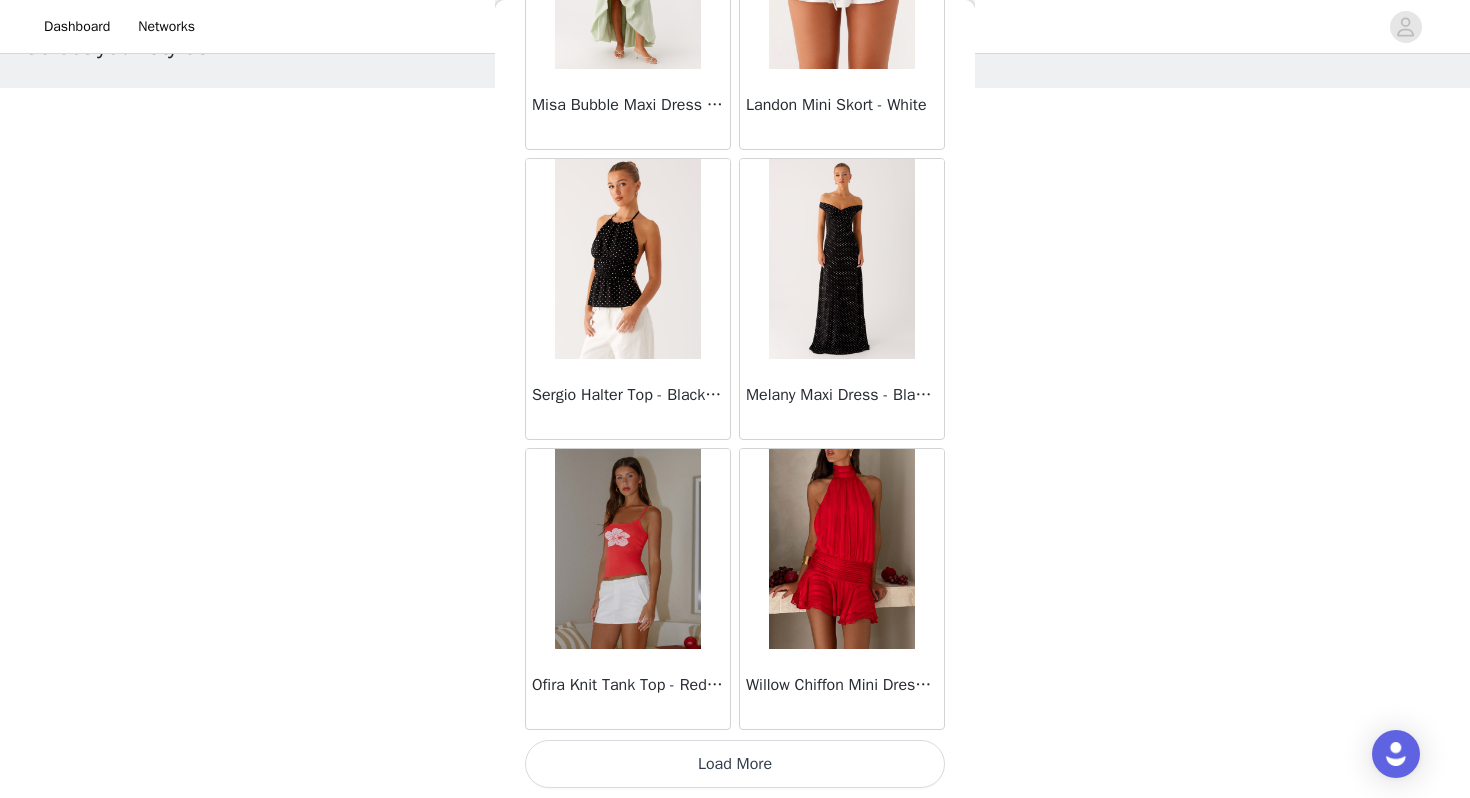 click on "Load More" at bounding box center (735, 764) 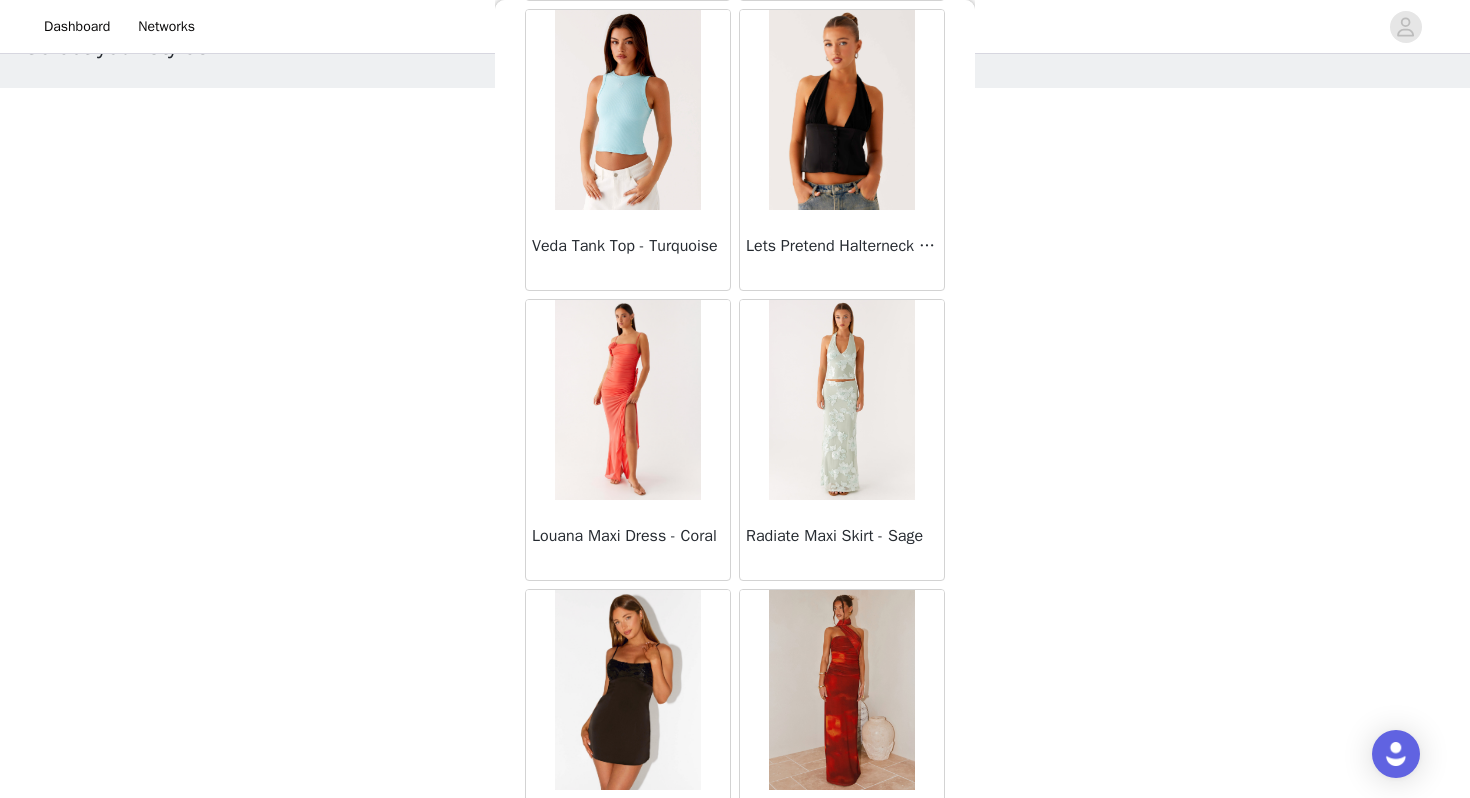 scroll, scrollTop: 57362, scrollLeft: 0, axis: vertical 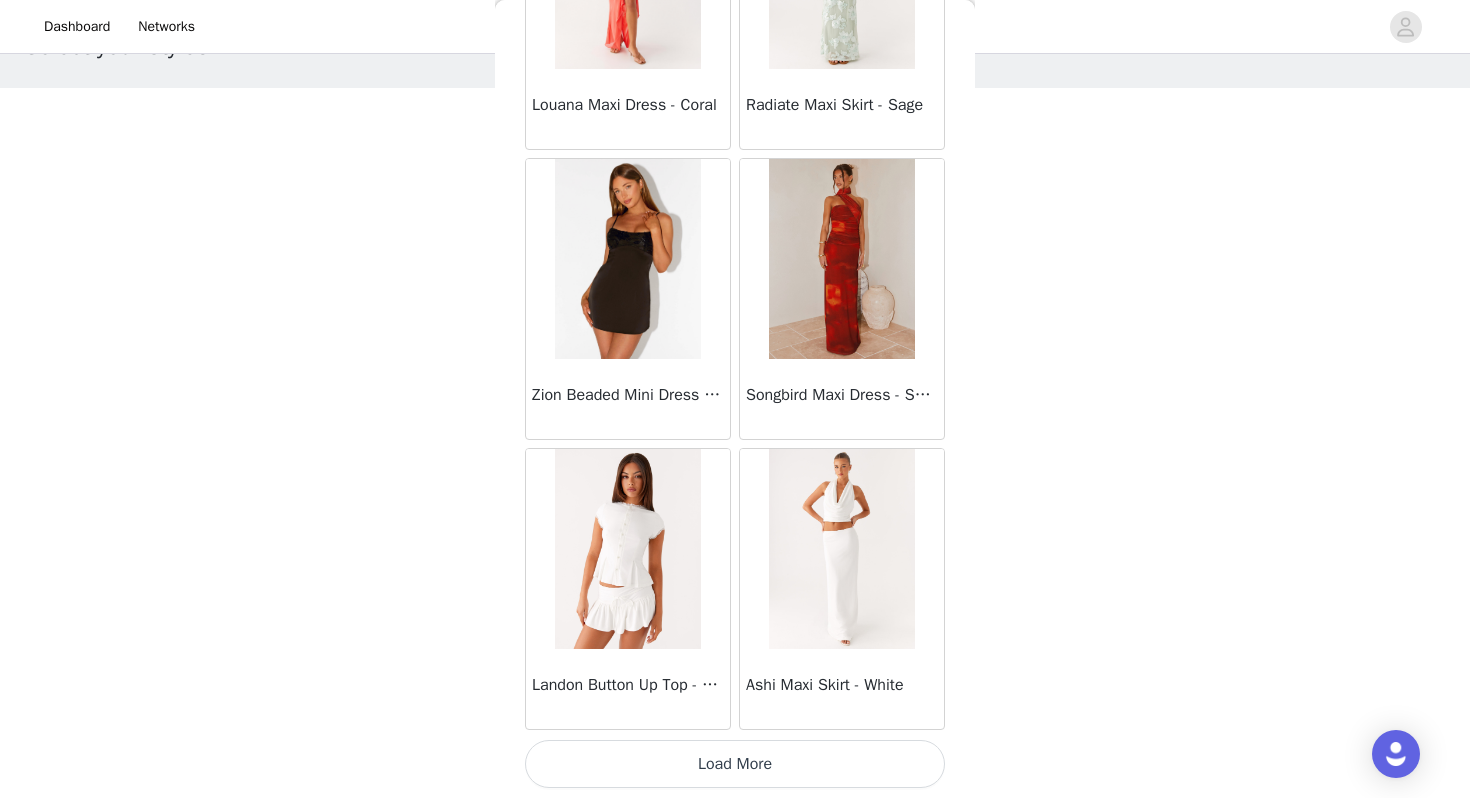click on "Zion Beaded Mini Dress - Black" at bounding box center [628, 399] 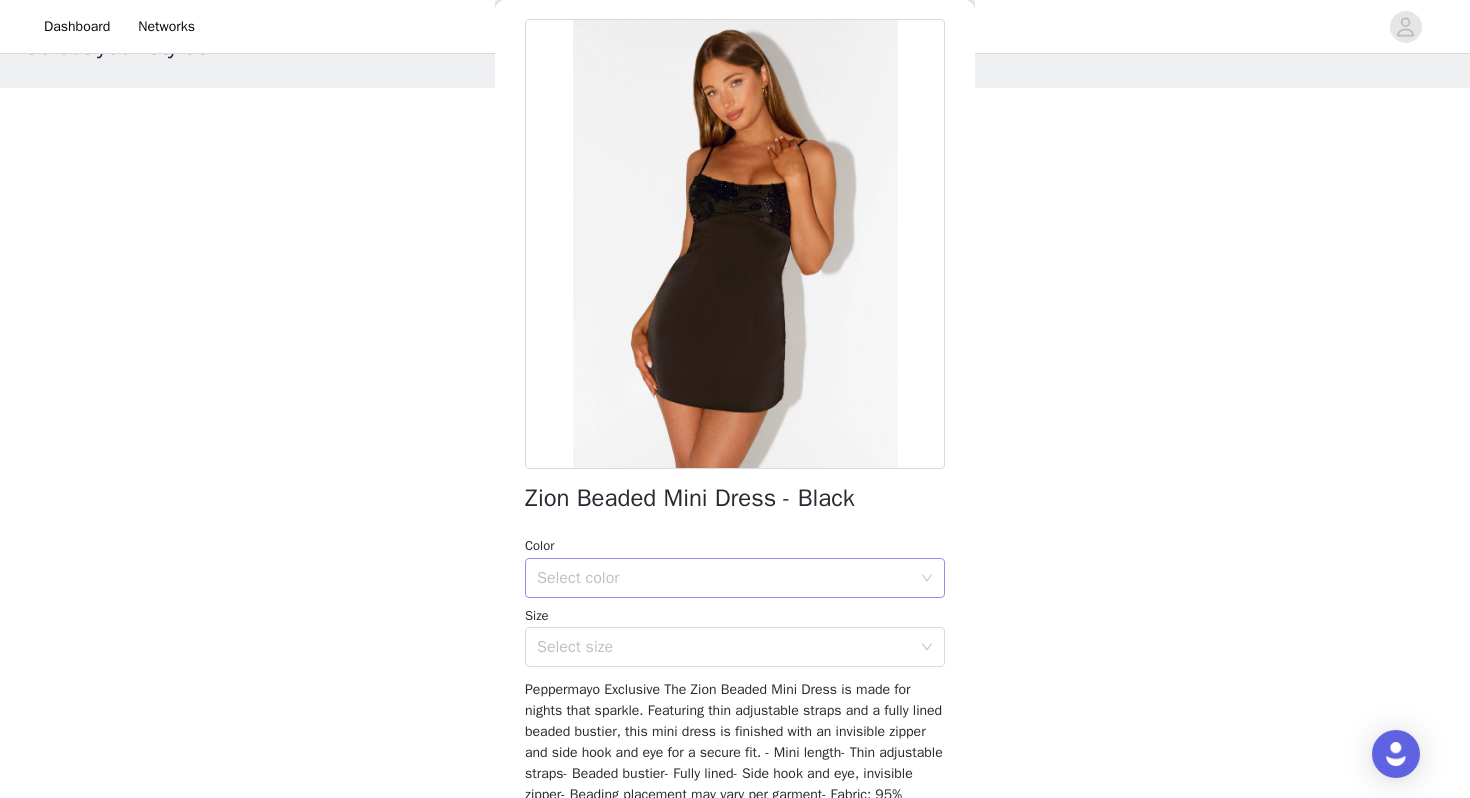 scroll, scrollTop: 83, scrollLeft: 0, axis: vertical 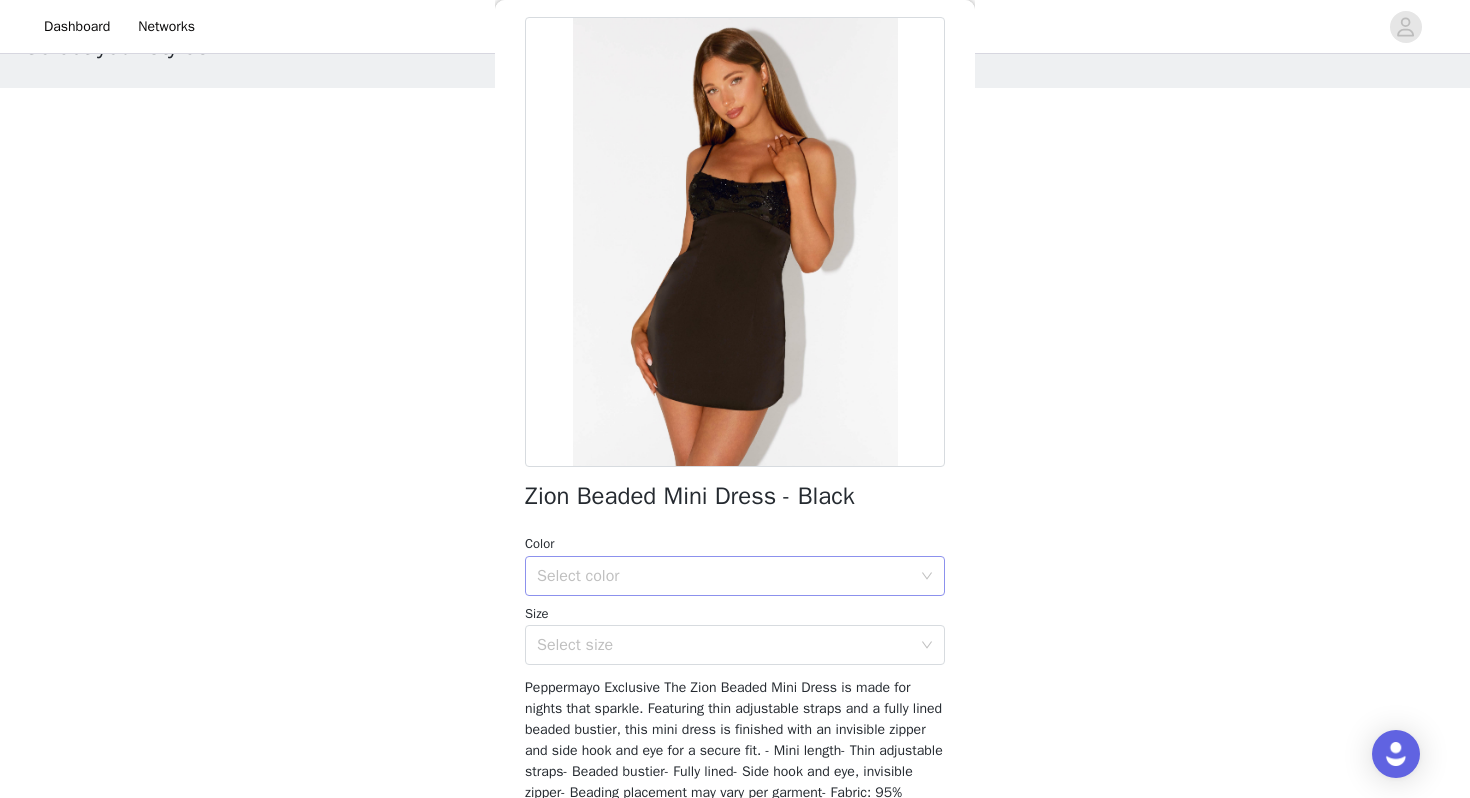 click on "Select color" at bounding box center [728, 576] 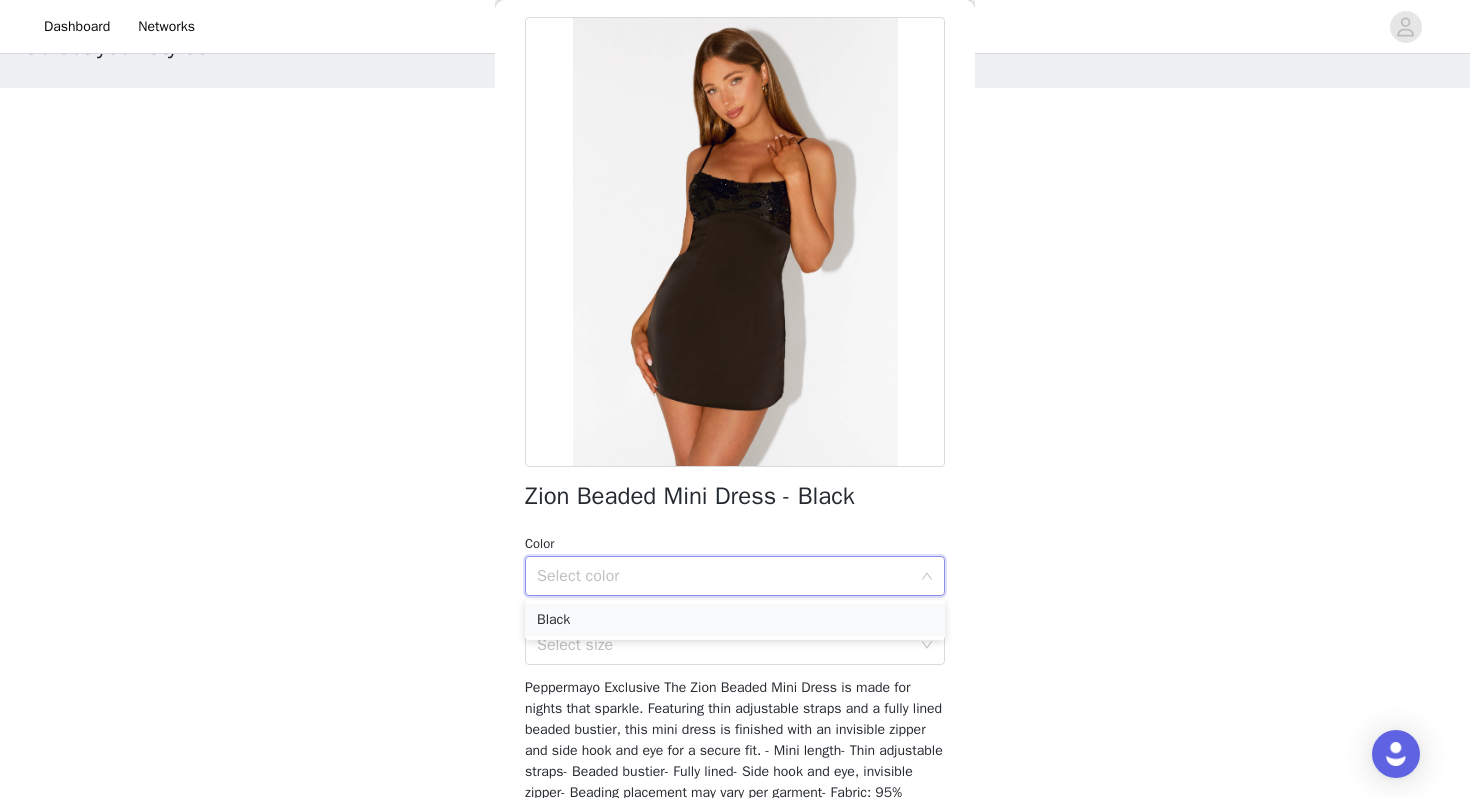 click on "Black" at bounding box center (735, 620) 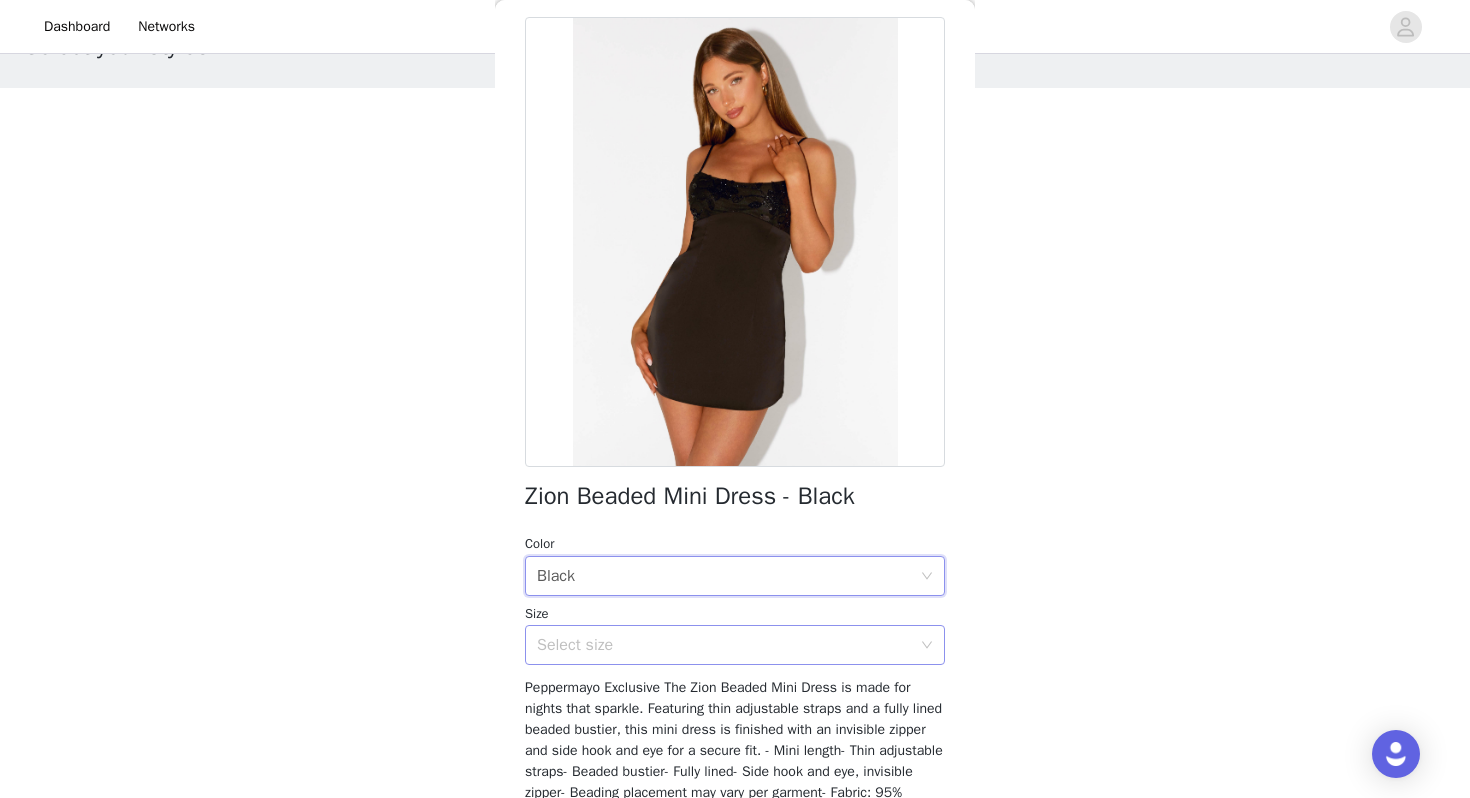 click on "Select size" at bounding box center [724, 645] 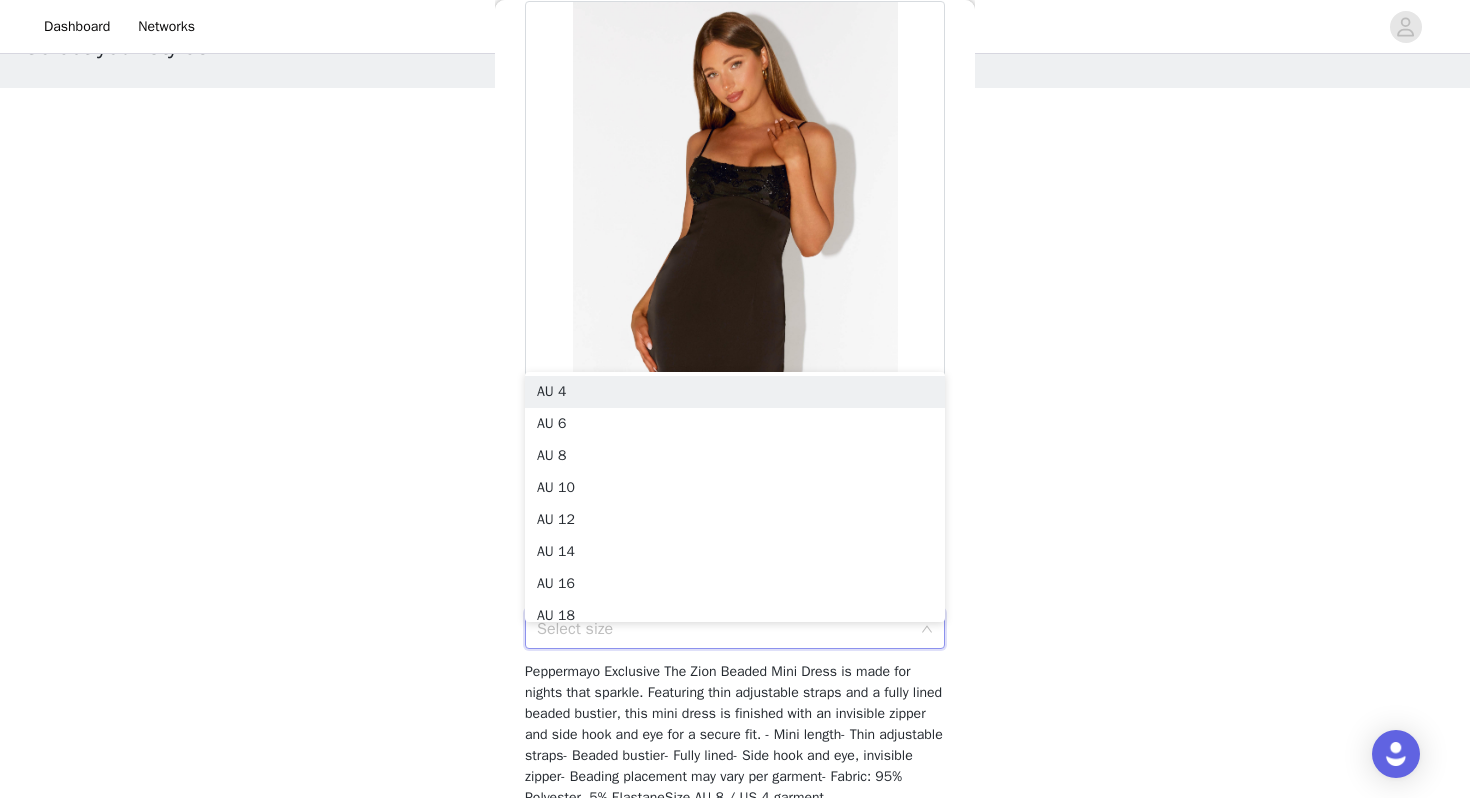 scroll, scrollTop: 101, scrollLeft: 0, axis: vertical 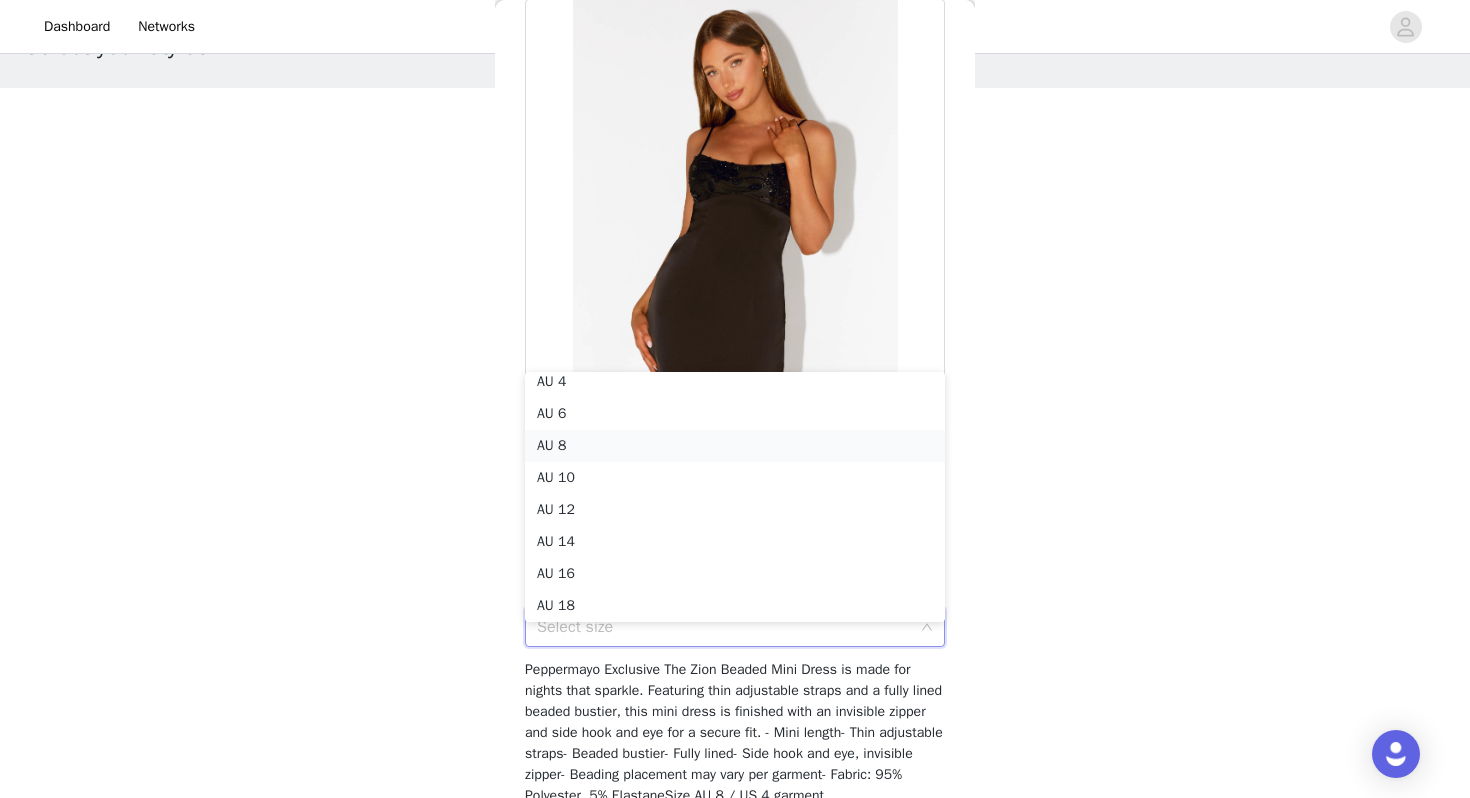 click on "AU 8" at bounding box center (735, 446) 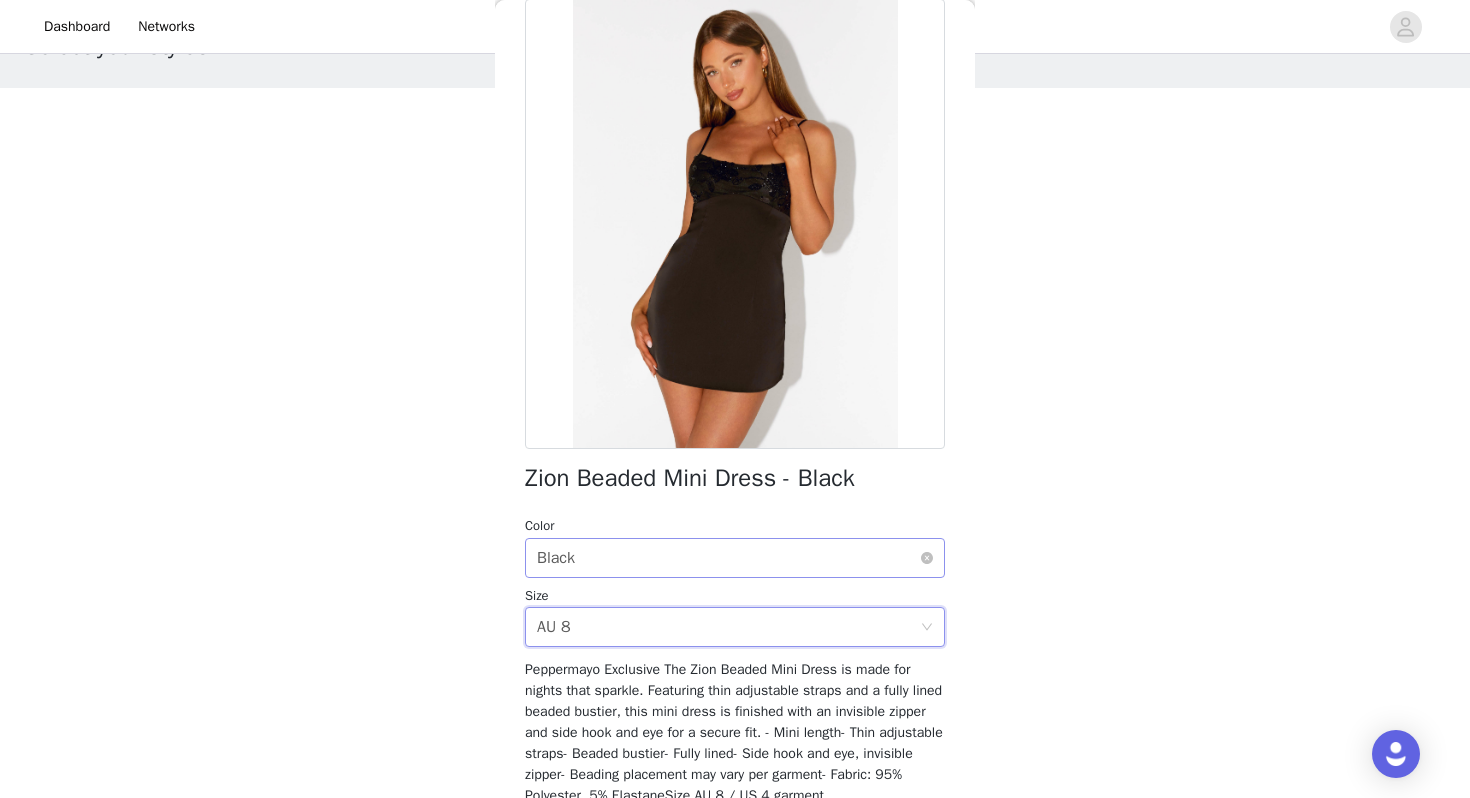 scroll, scrollTop: 256, scrollLeft: 0, axis: vertical 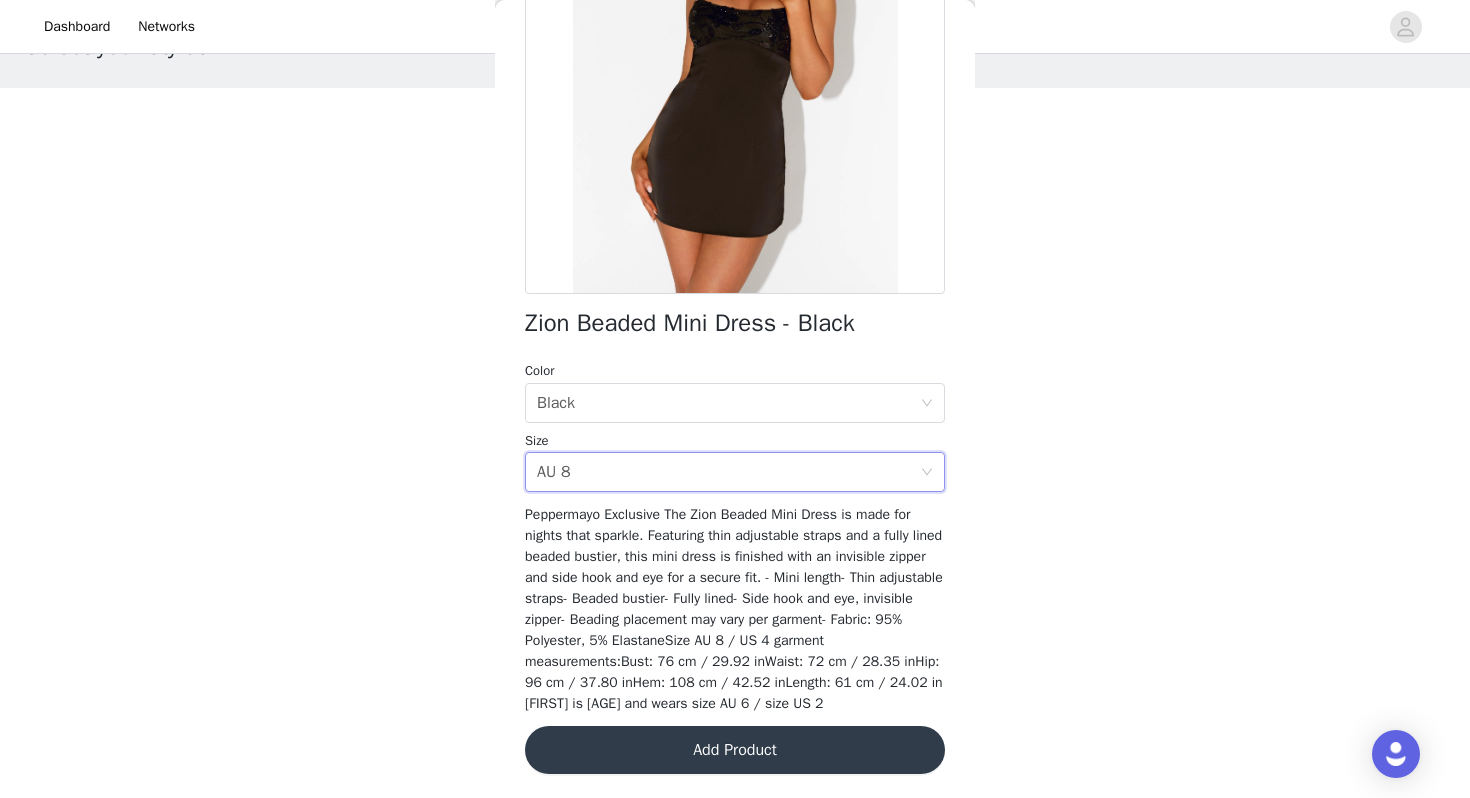 click on "Add Product" at bounding box center [735, 750] 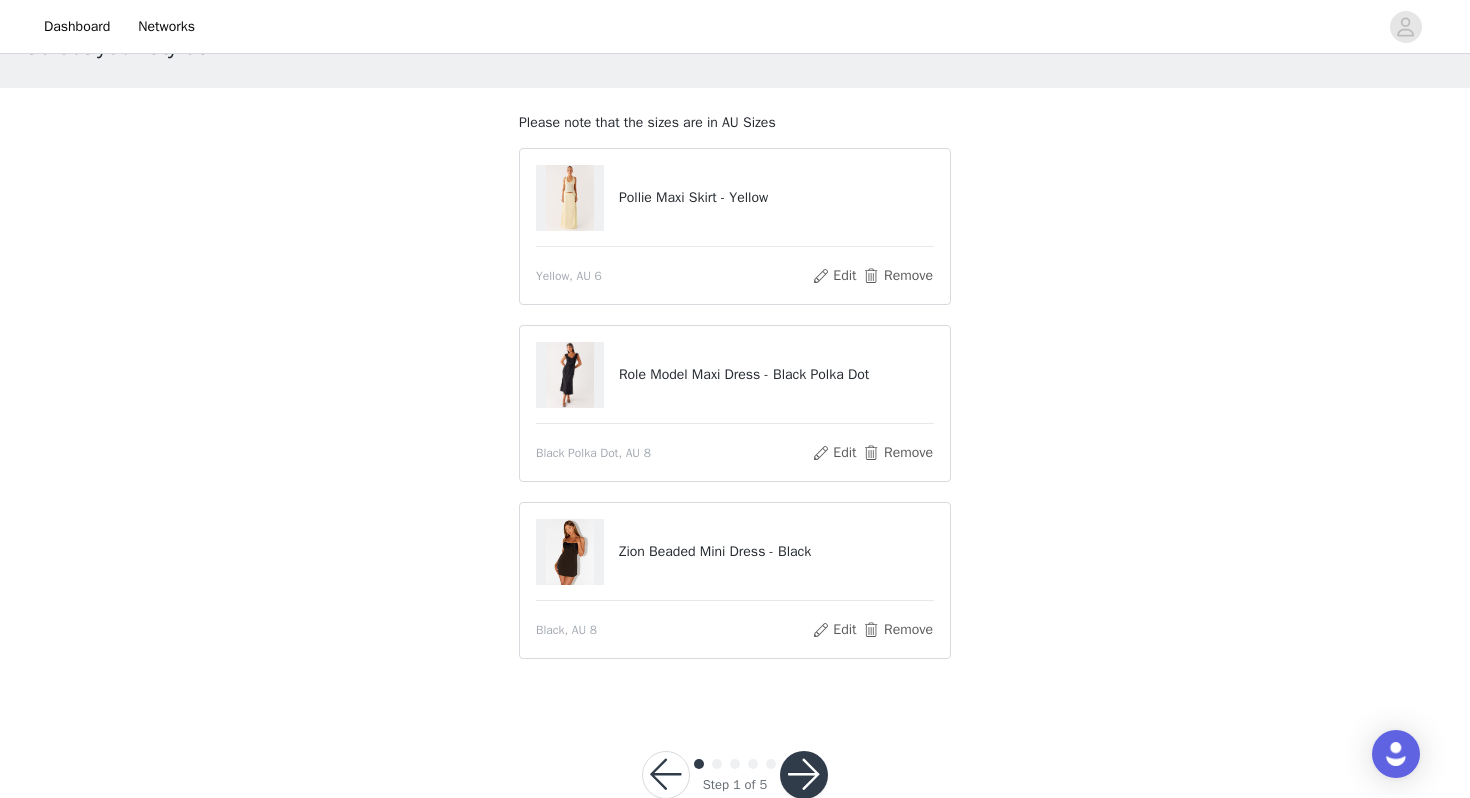 click at bounding box center (804, 775) 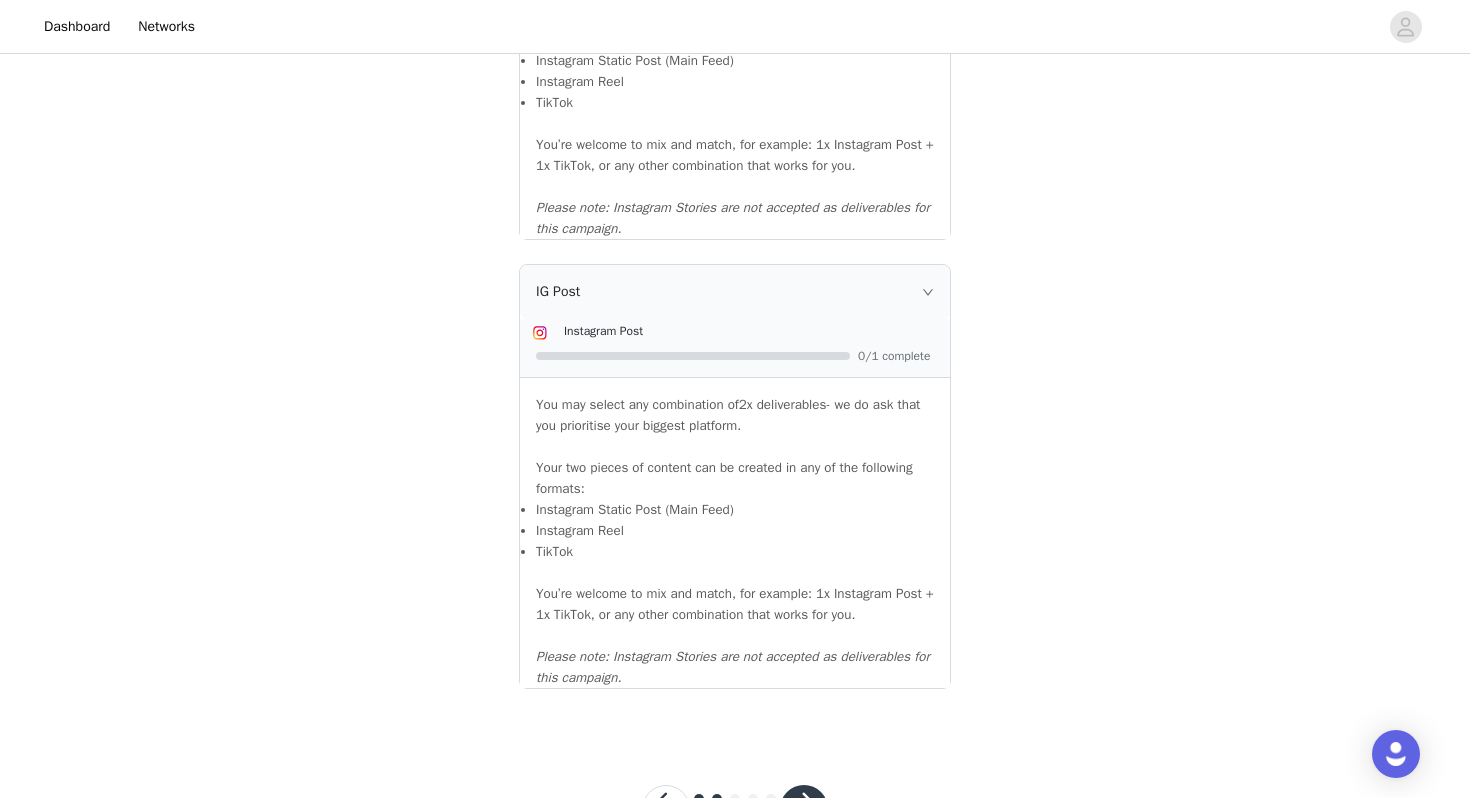 scroll, scrollTop: 2158, scrollLeft: 0, axis: vertical 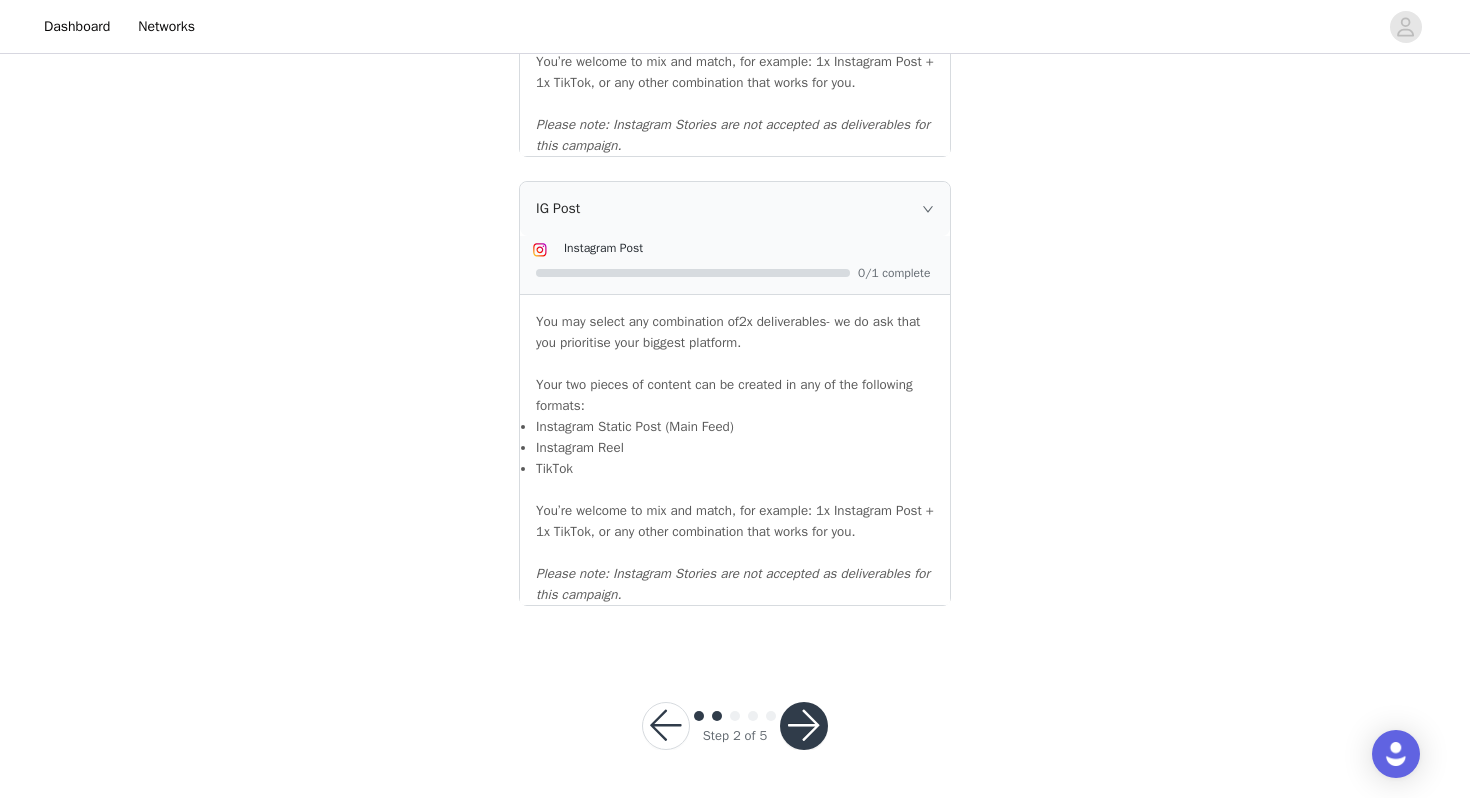 click at bounding box center (804, 726) 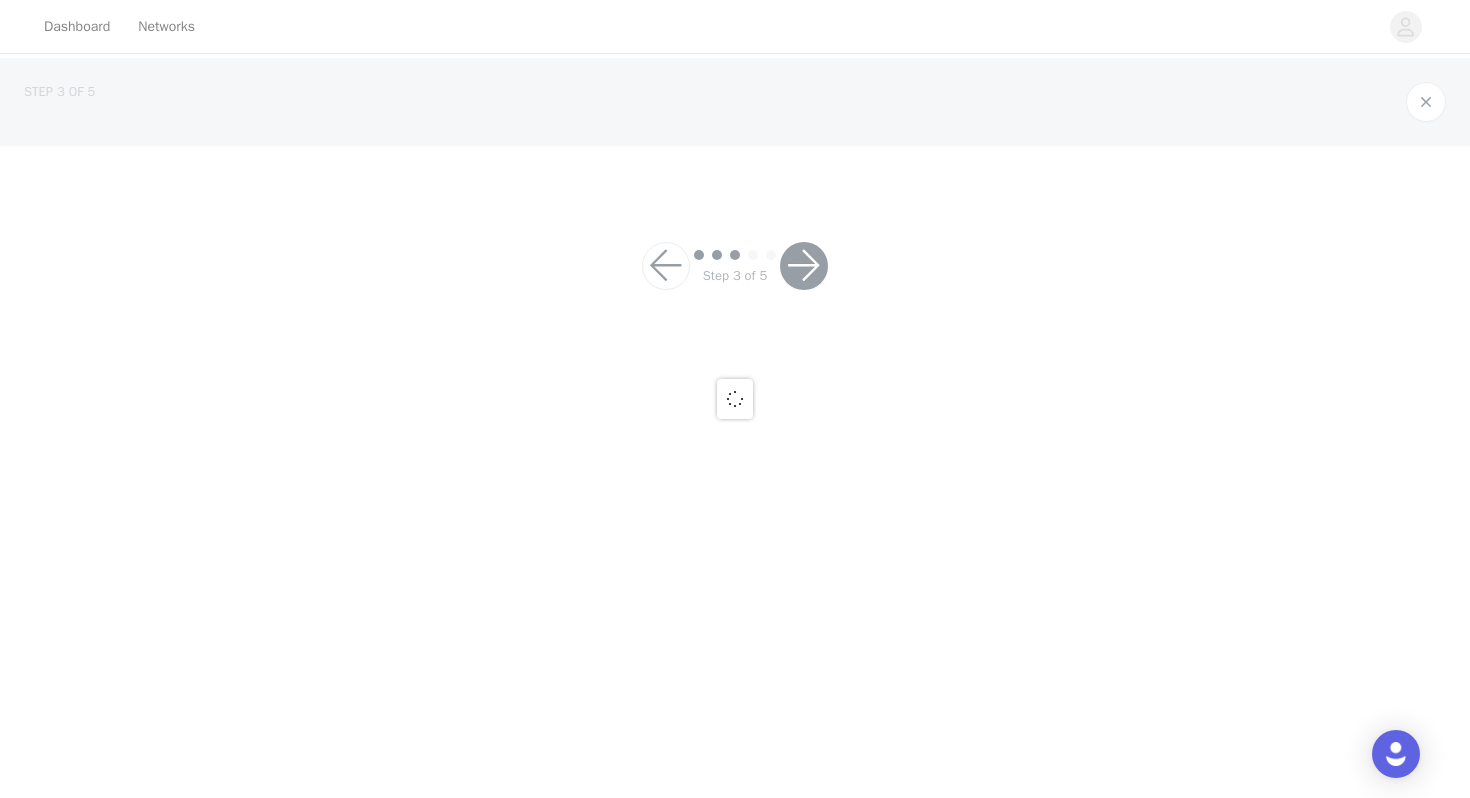 scroll, scrollTop: 0, scrollLeft: 0, axis: both 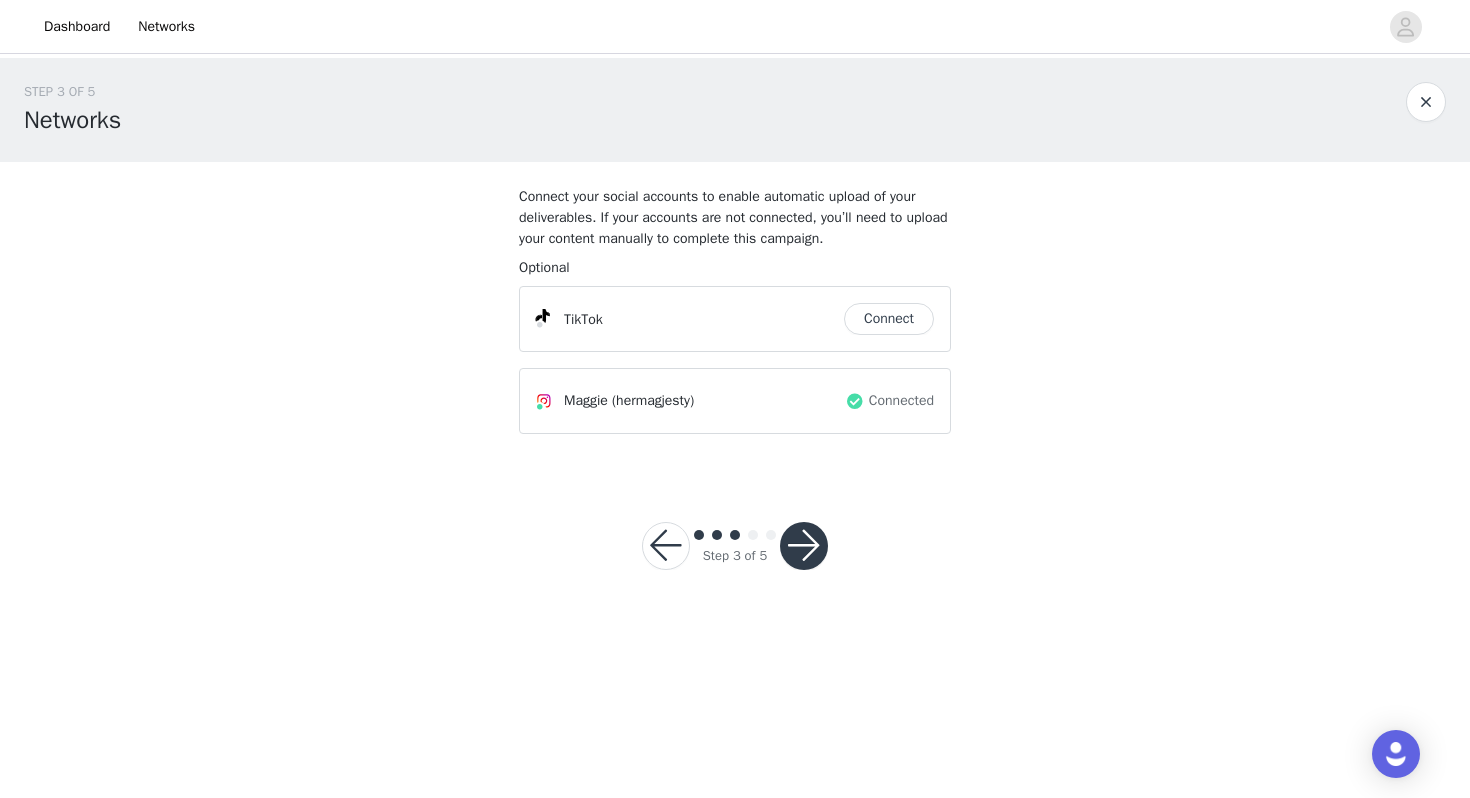 click at bounding box center (804, 546) 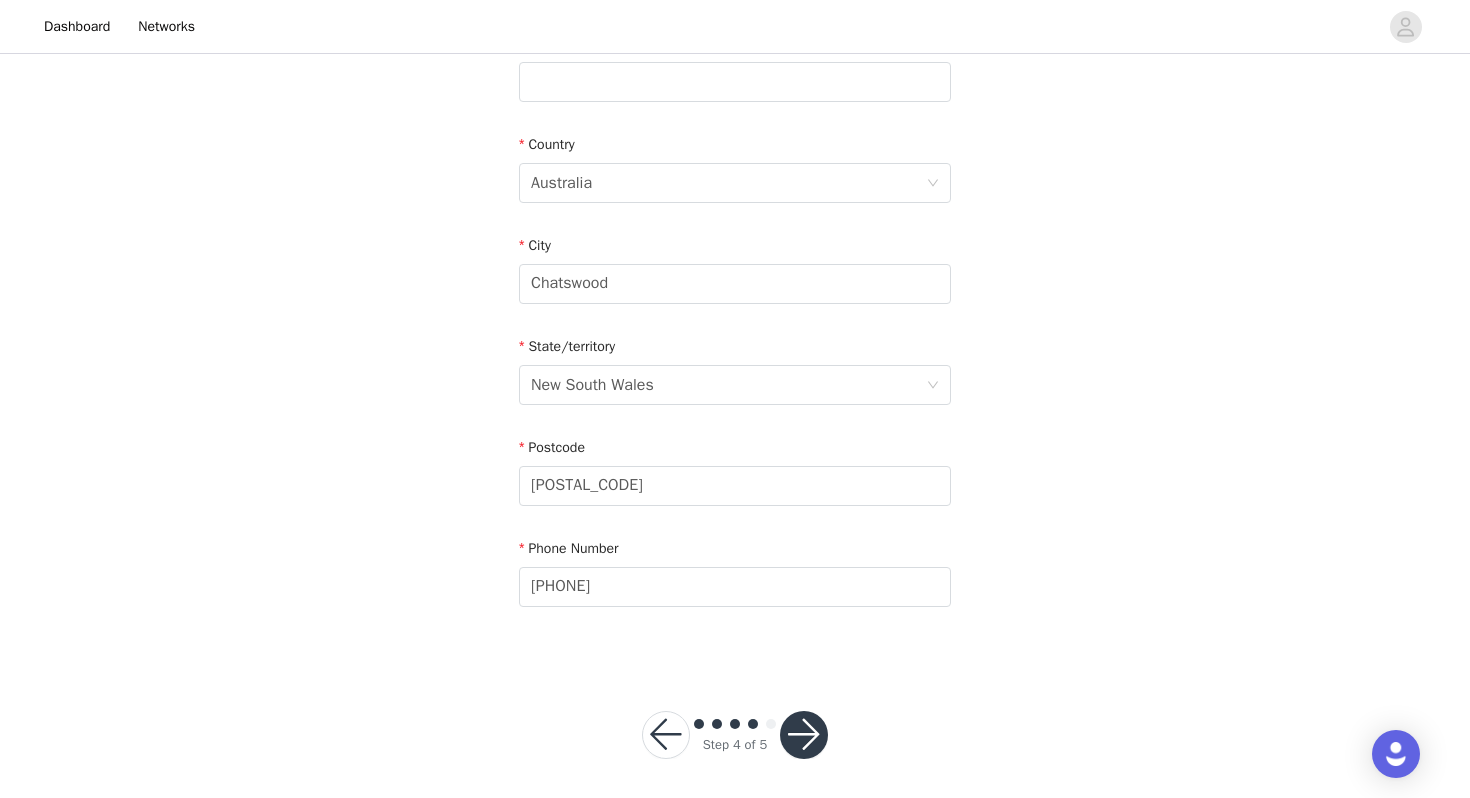 scroll, scrollTop: 607, scrollLeft: 0, axis: vertical 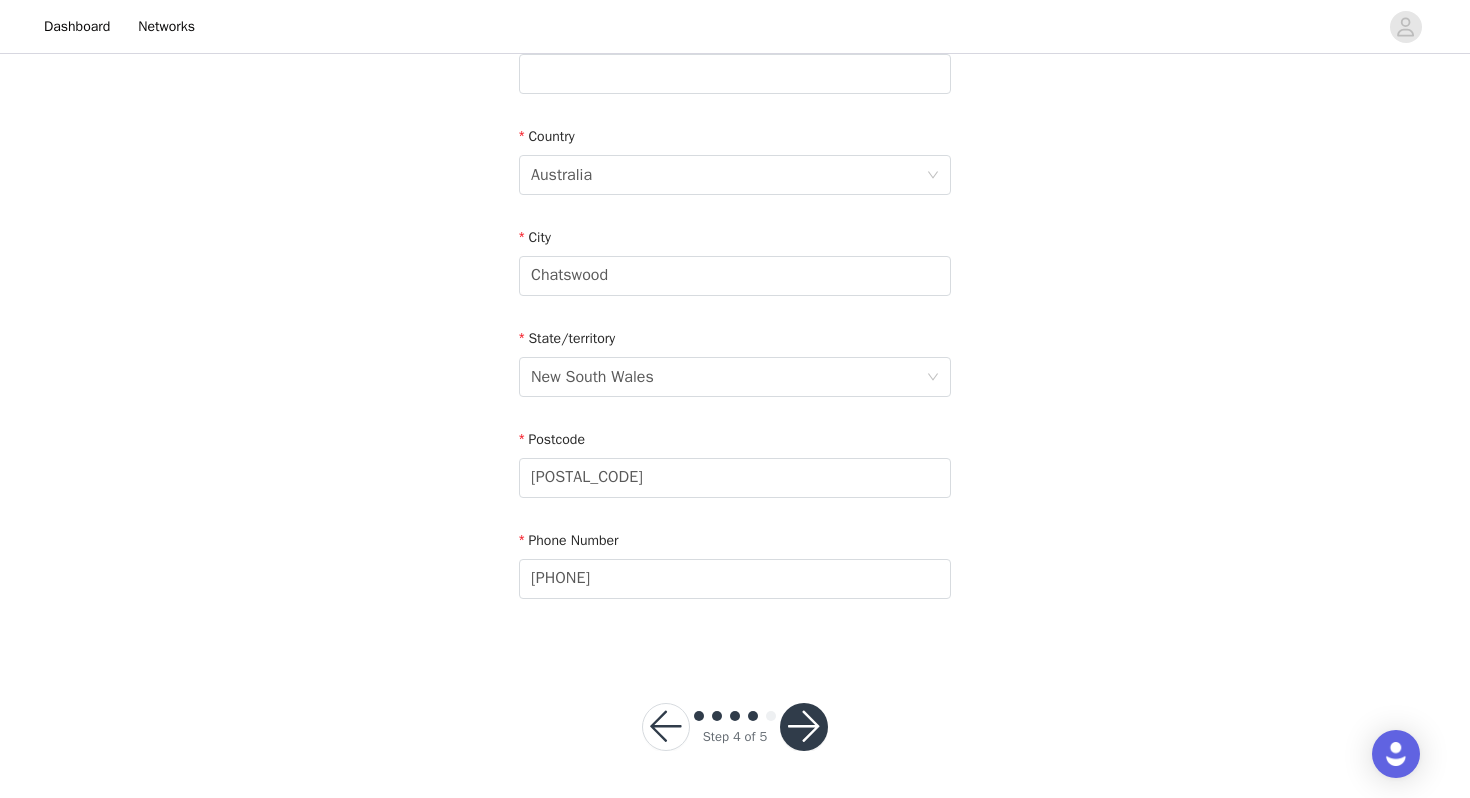 click at bounding box center (804, 727) 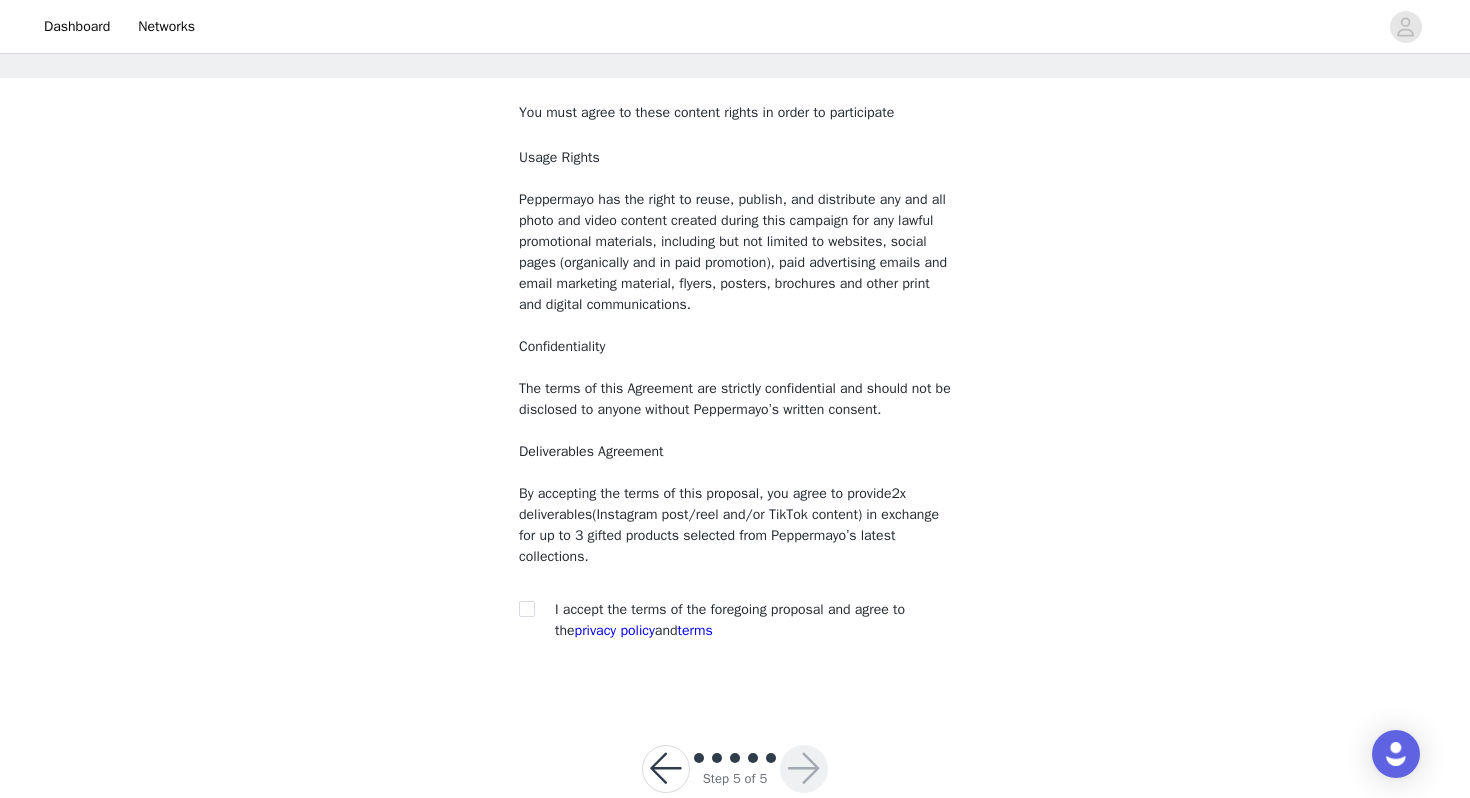 scroll, scrollTop: 91, scrollLeft: 0, axis: vertical 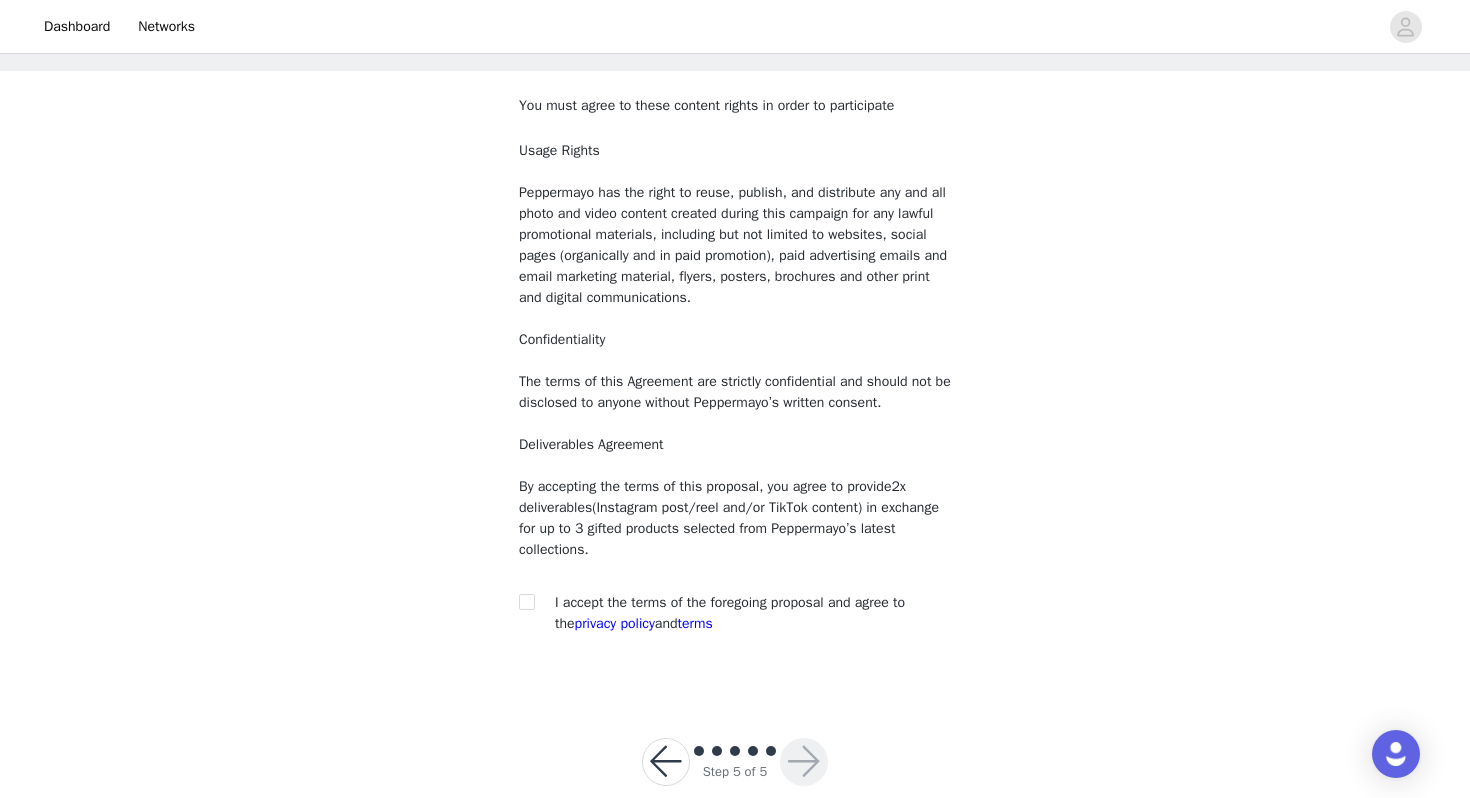 click on "I accept the terms of the foregoing proposal and agree to the
privacy policy
and
terms" at bounding box center (730, 613) 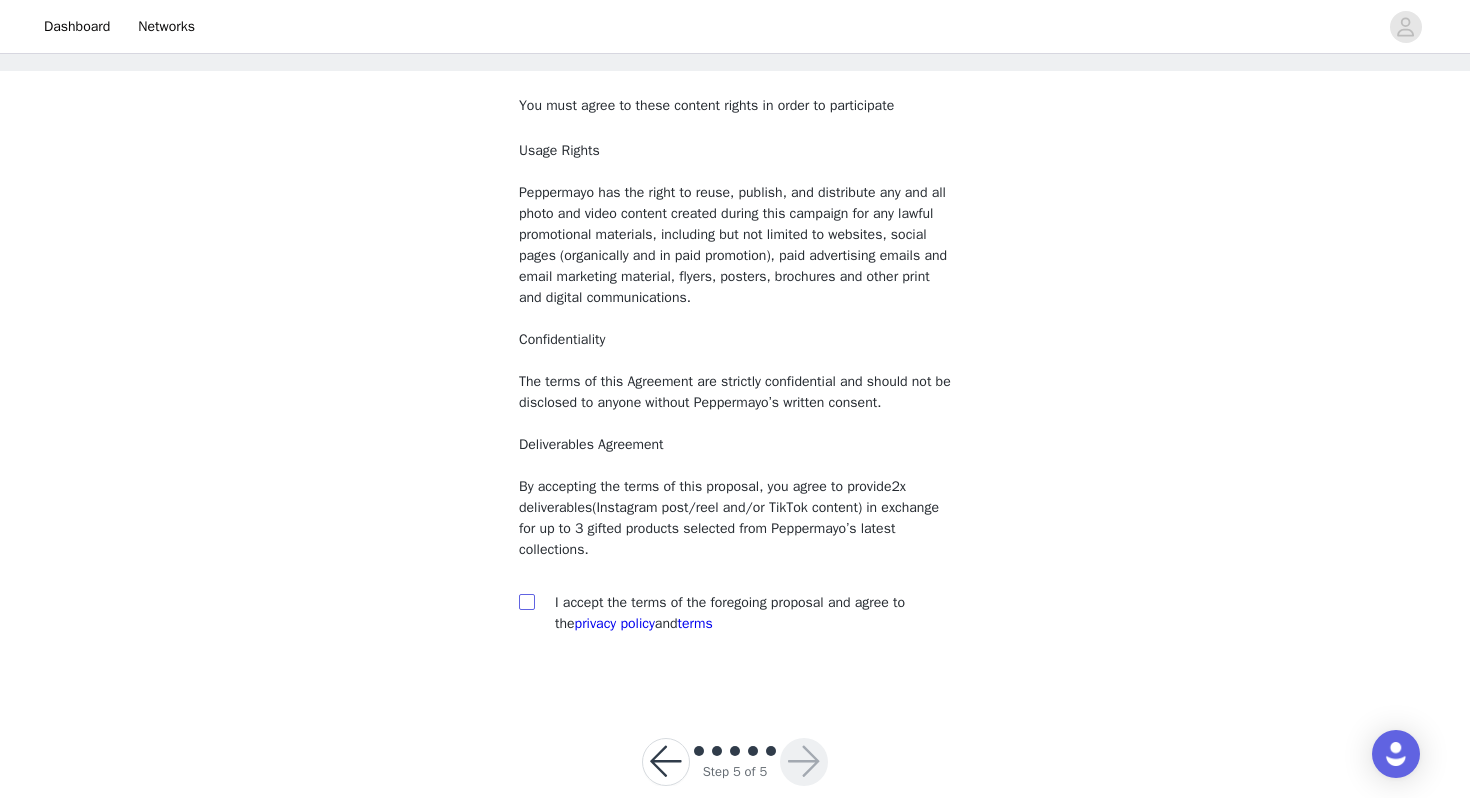click at bounding box center (526, 601) 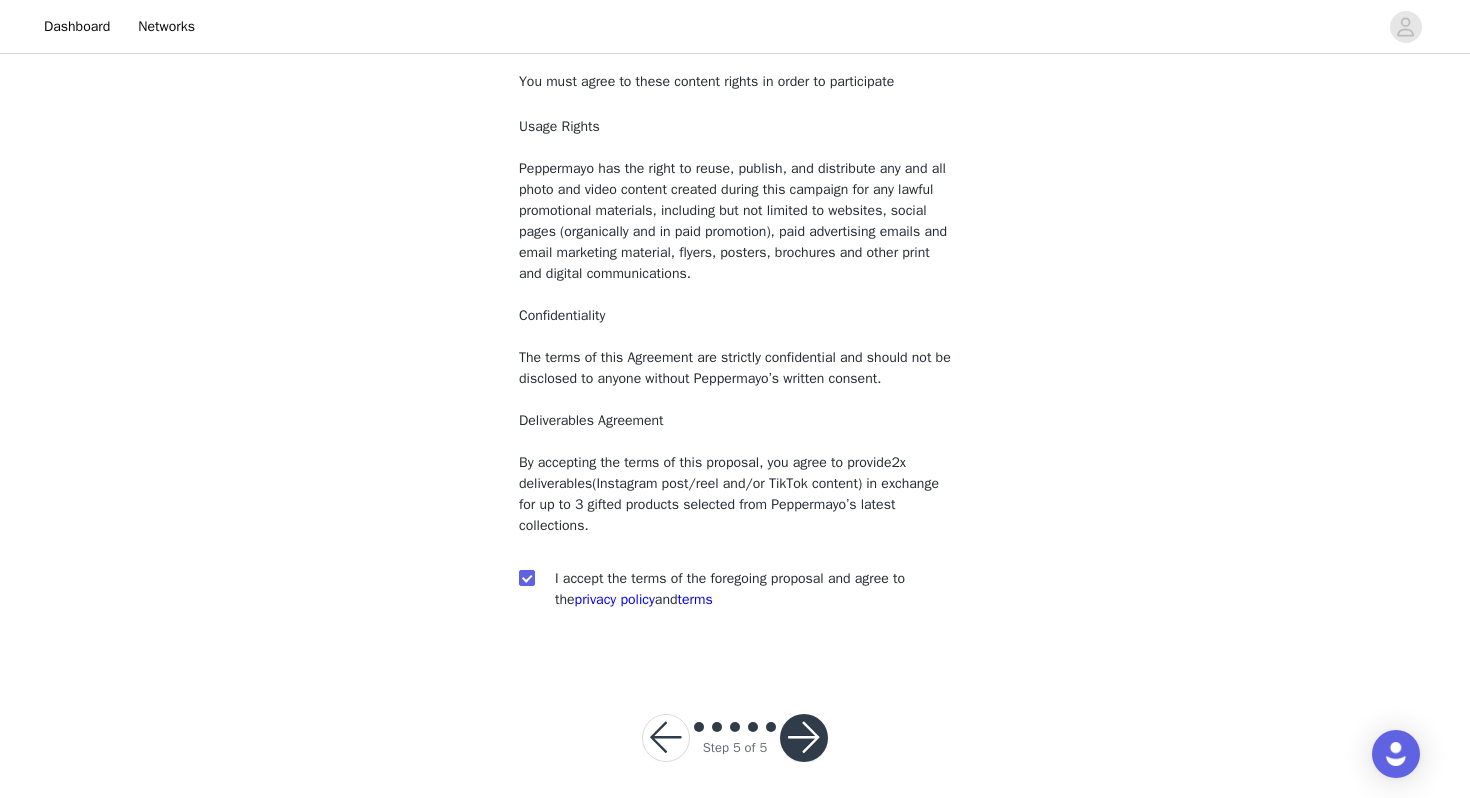 scroll, scrollTop: 120, scrollLeft: 0, axis: vertical 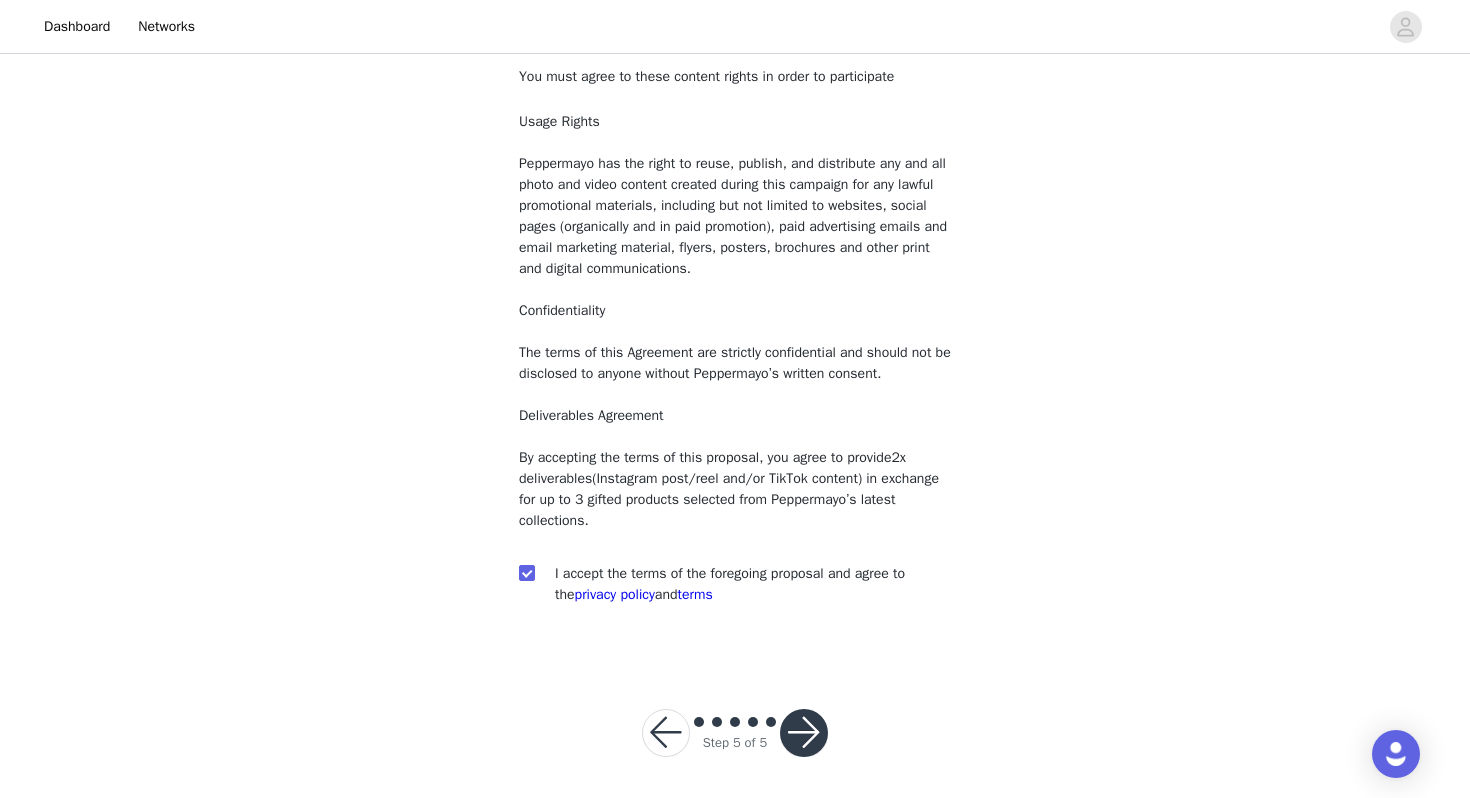 click at bounding box center (804, 733) 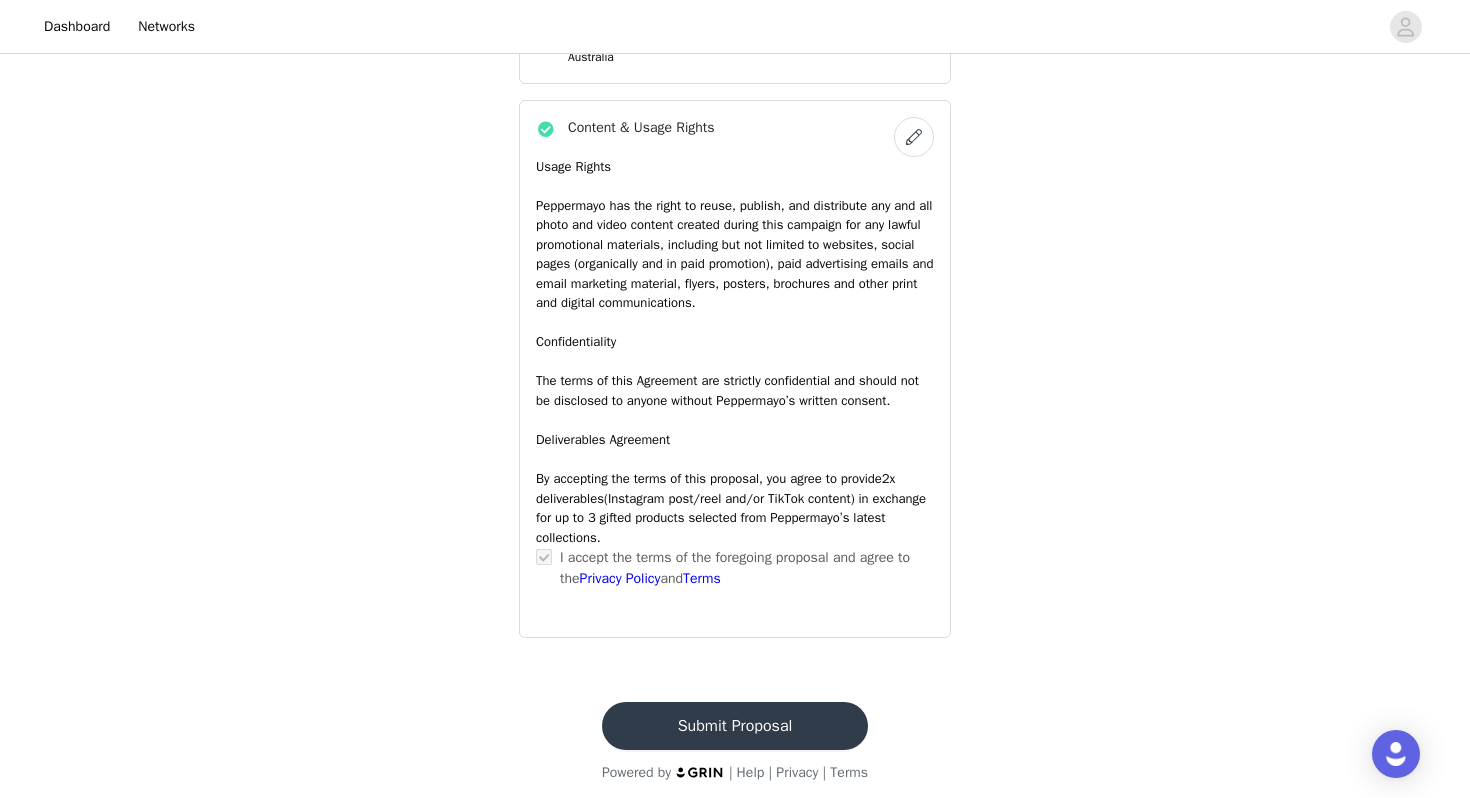 scroll, scrollTop: 1248, scrollLeft: 0, axis: vertical 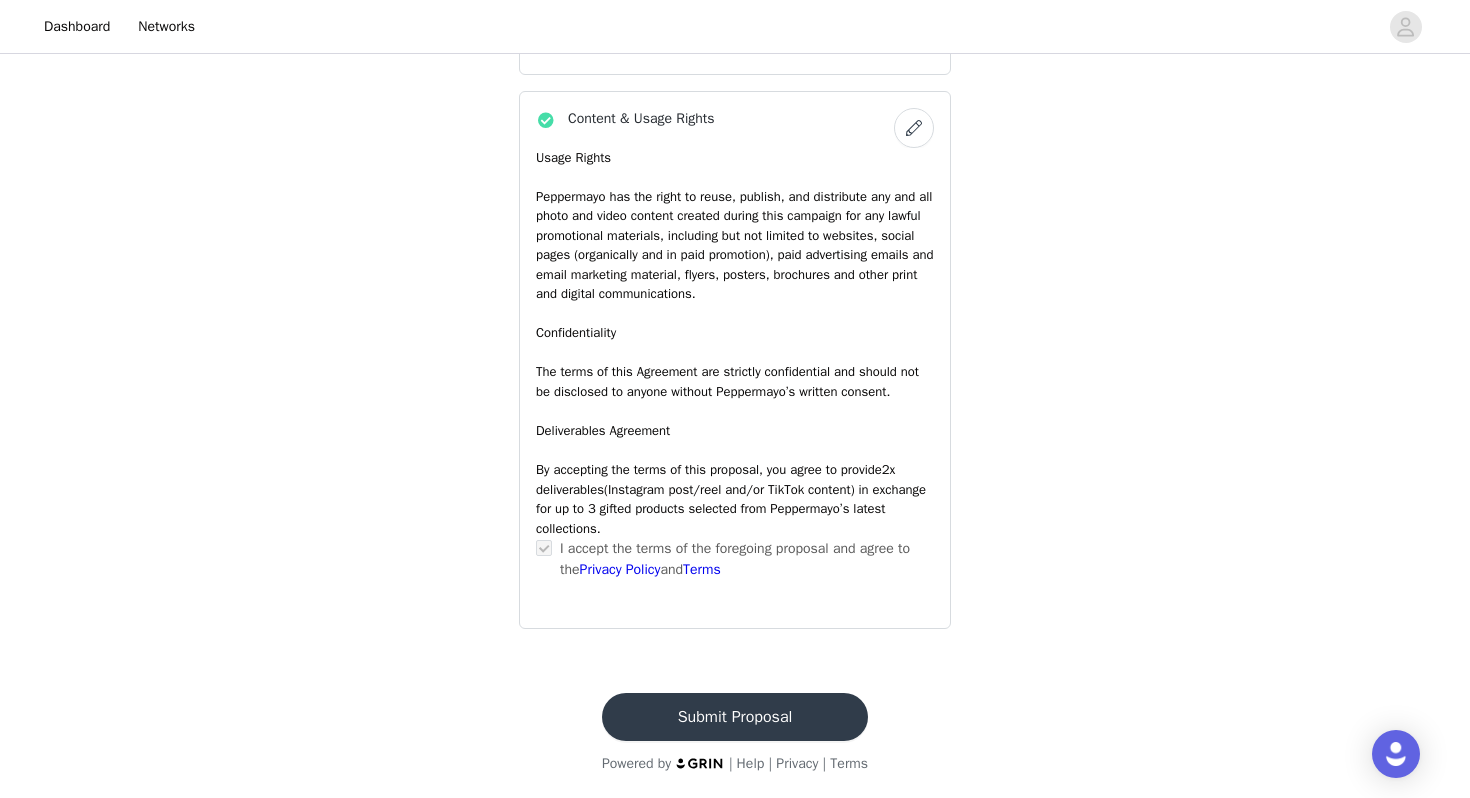 click on "Submit Proposal" at bounding box center (735, 717) 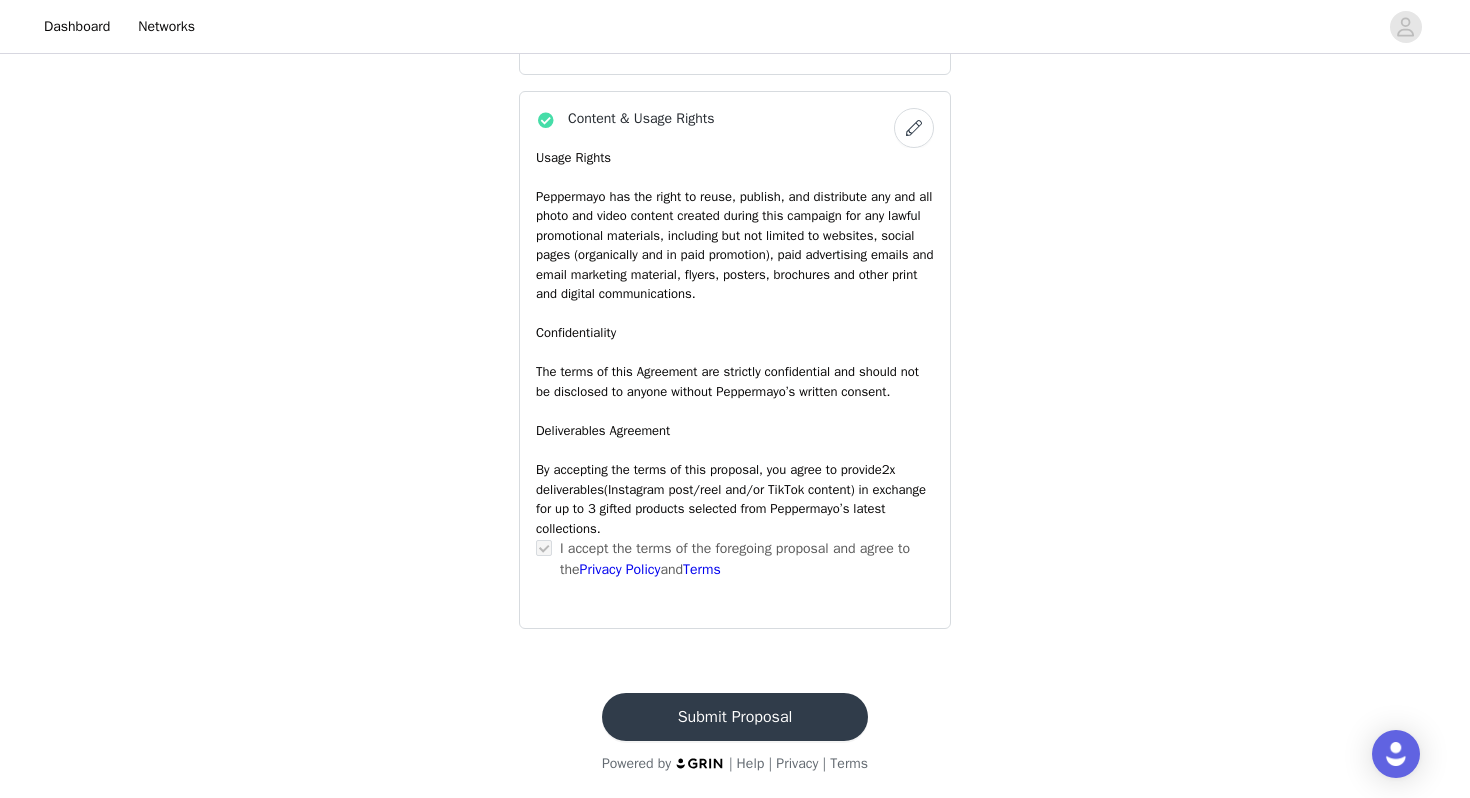 scroll, scrollTop: 0, scrollLeft: 0, axis: both 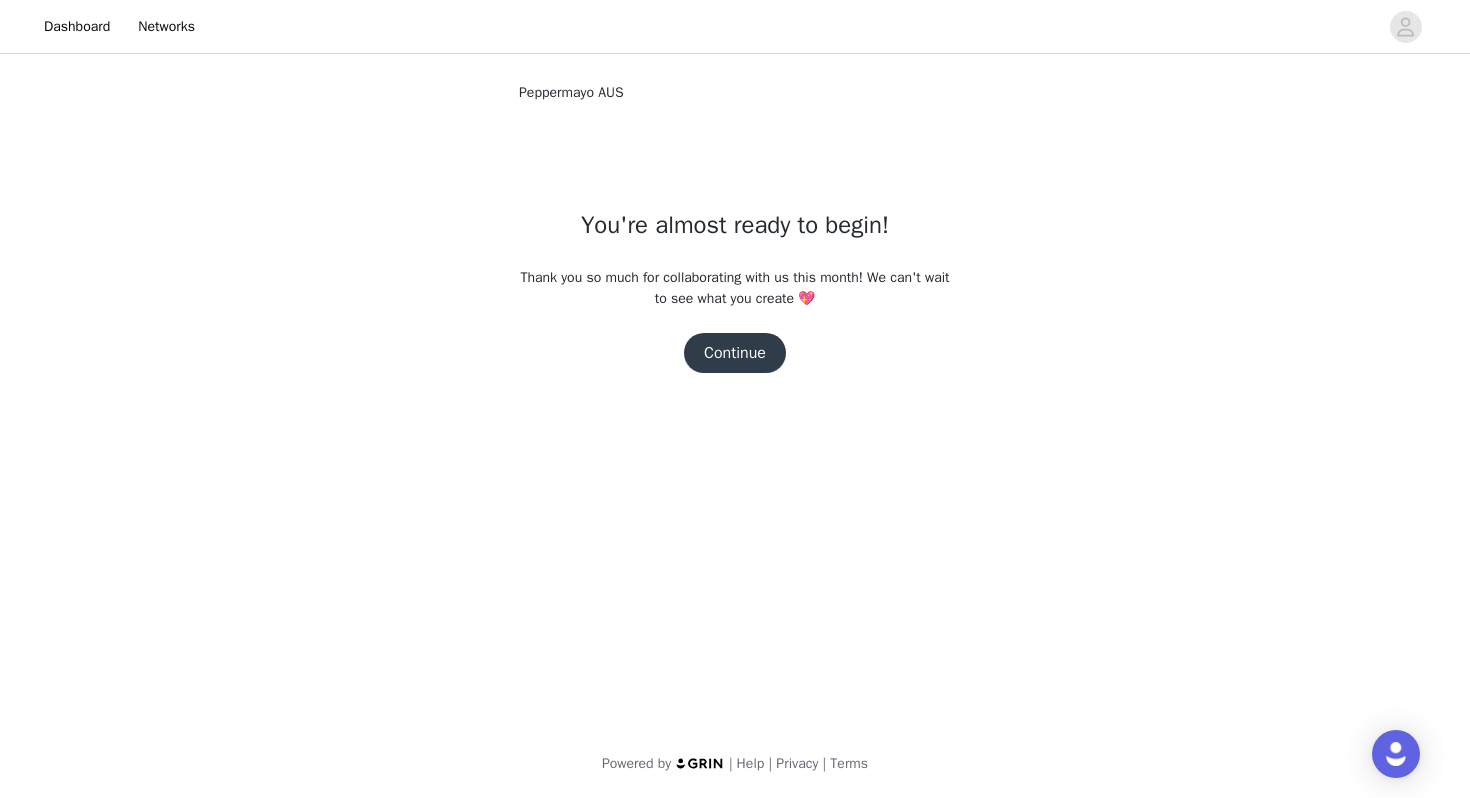click on "Continue" at bounding box center (735, 353) 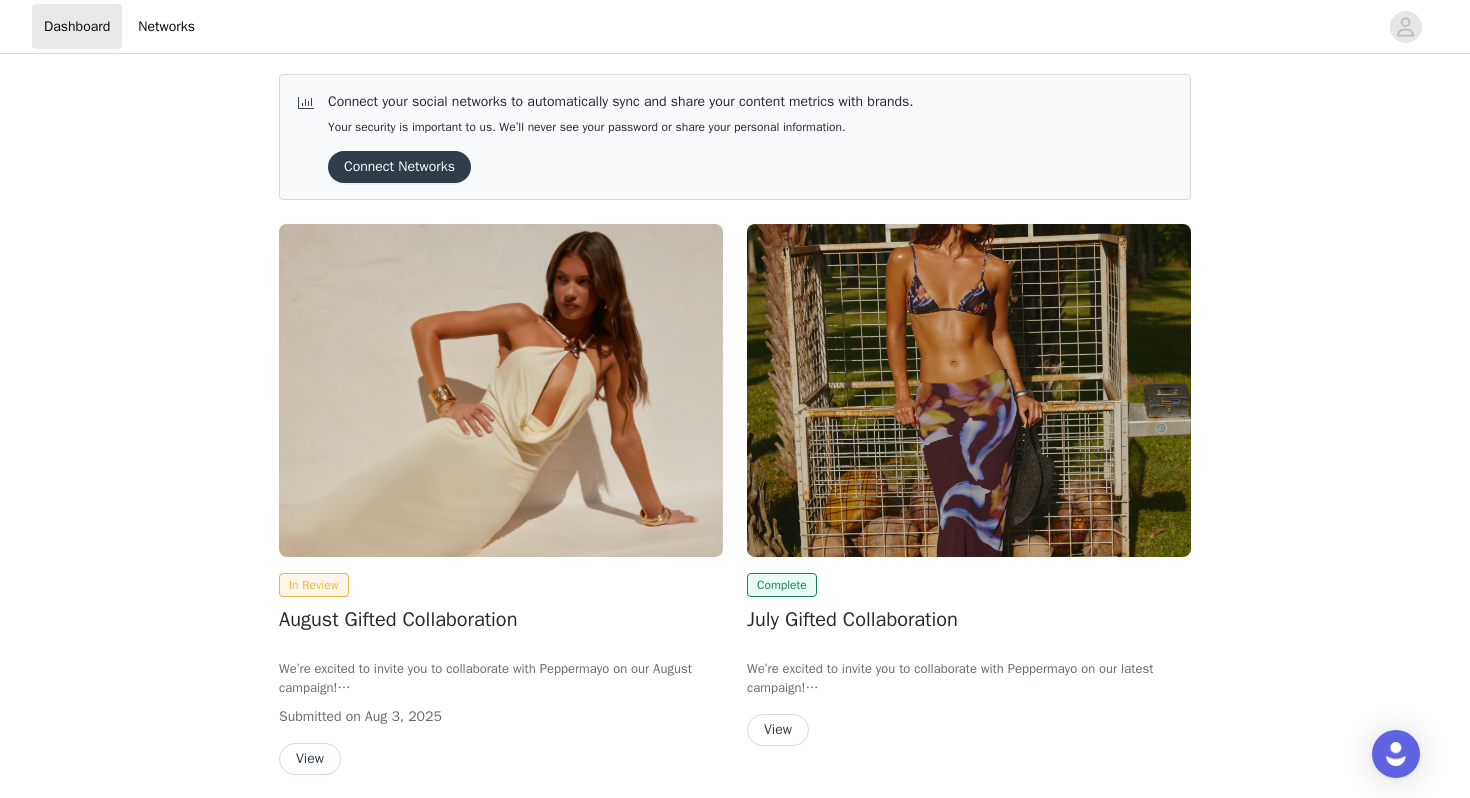 scroll, scrollTop: 0, scrollLeft: 0, axis: both 